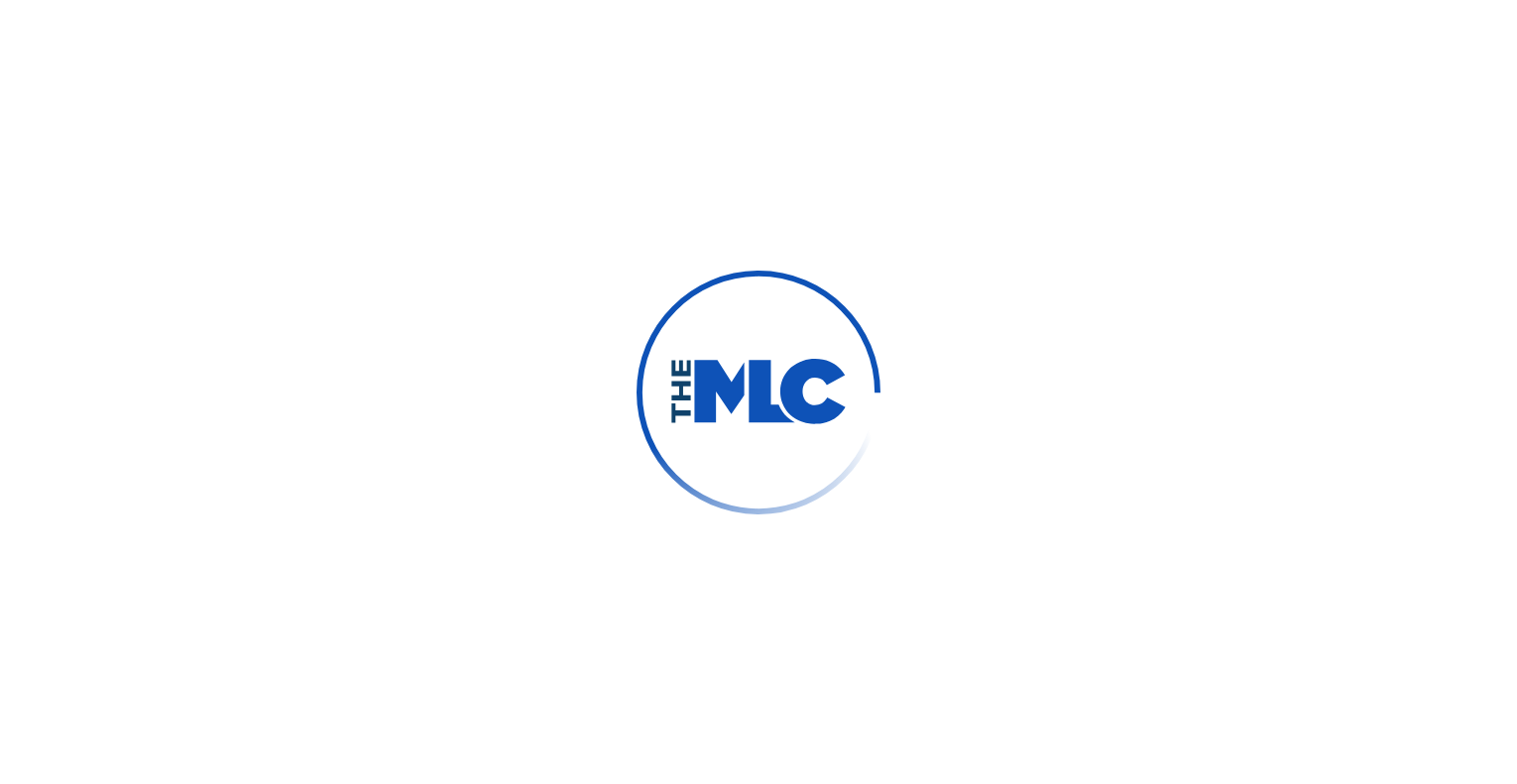 scroll, scrollTop: 0, scrollLeft: 0, axis: both 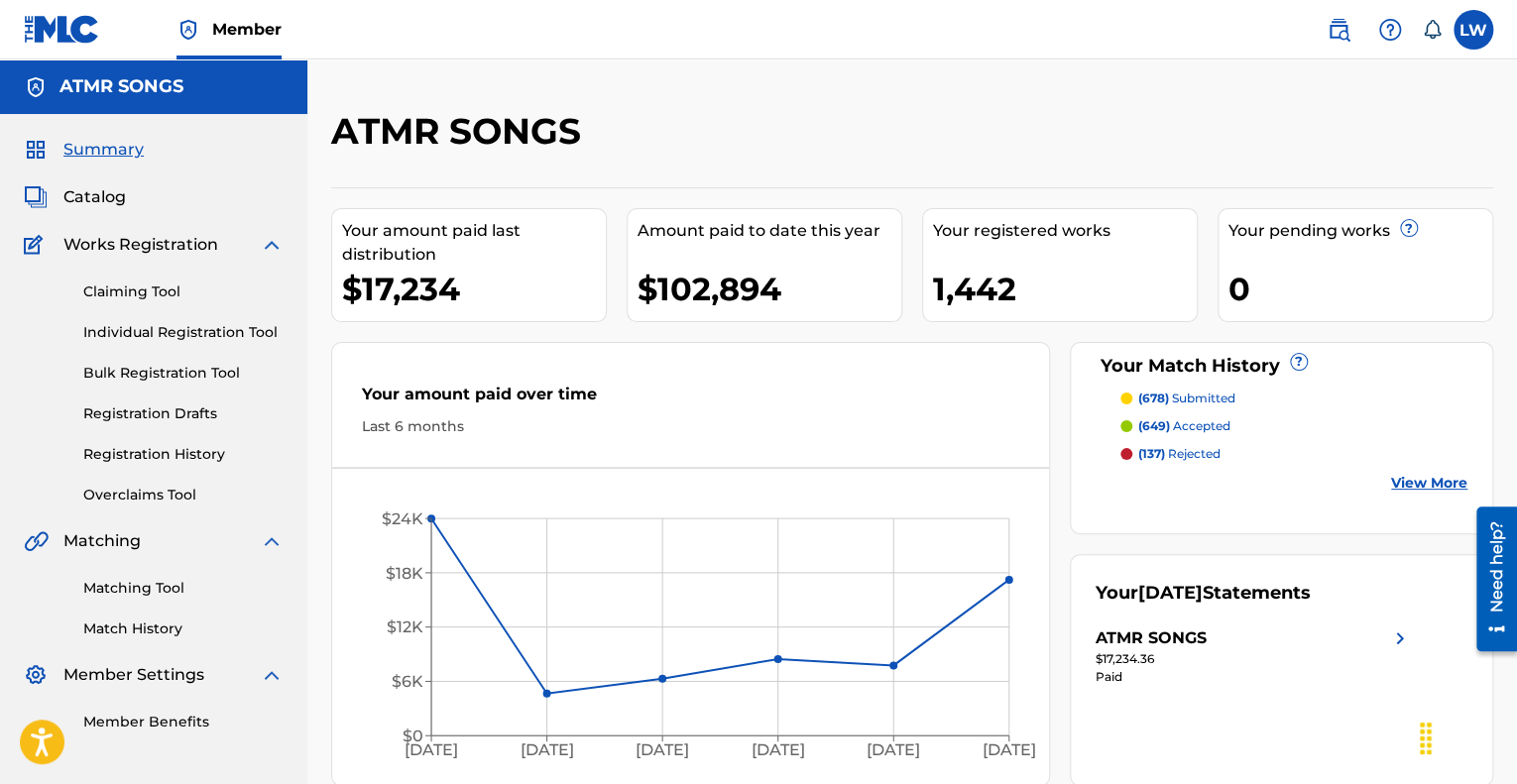 click on "ATMR SONGS Your amount paid last distribution   $17,234 Amount paid to date this year   $102,894 Your registered works   1,442 Your pending works   ? 0 Your Match History ? (678)   submitted (649)   accepted (137)   rejected View More Your amount paid over time Last 6 months [DATE] Mar '[DATE] May '[DATE] [DATE] '25 $0 $6K $12K $18K $24K [DATE] Your  [DATE]  Statements ATMR SONGS $17,234.36 Paid" at bounding box center (912, 447) 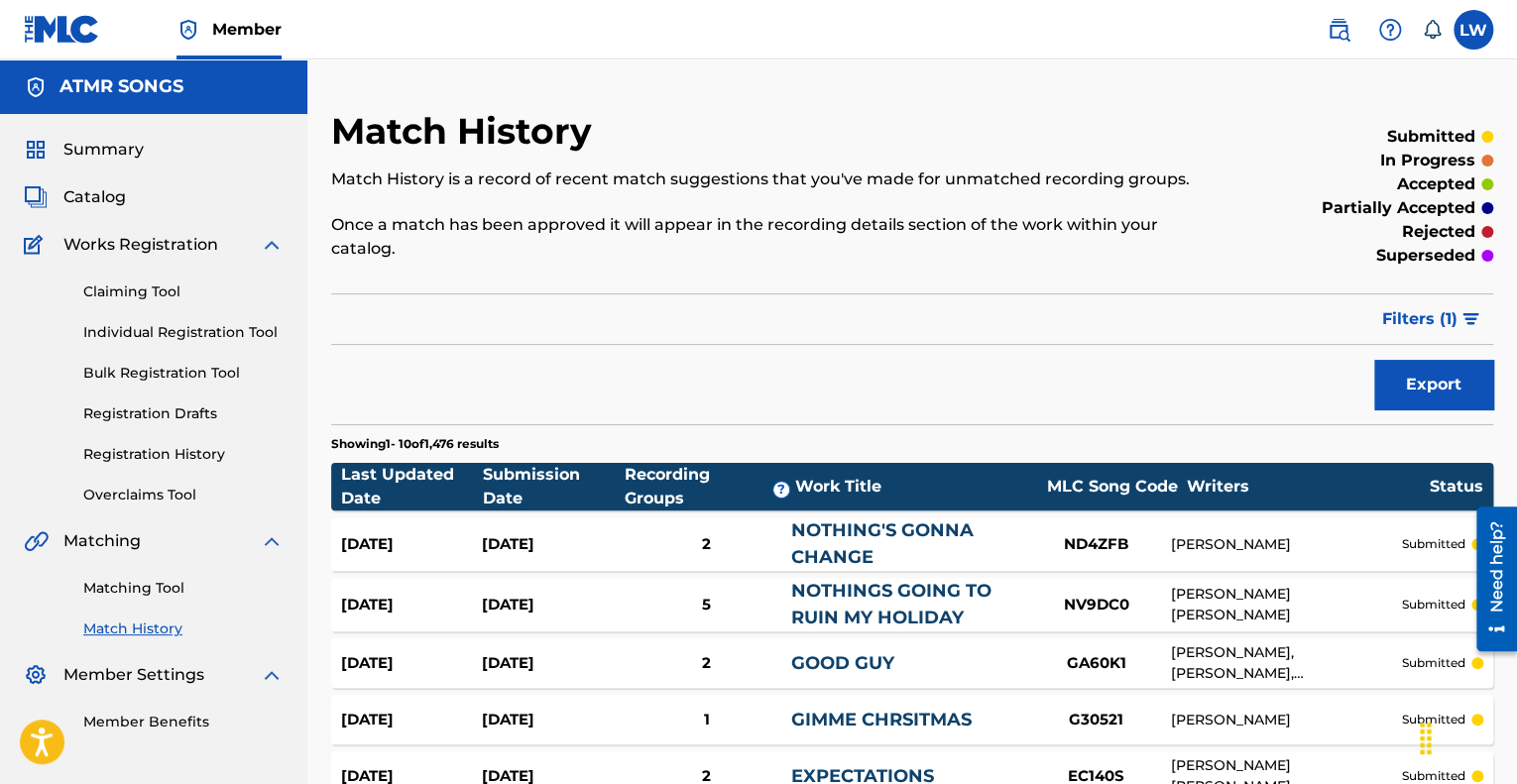 click on "Filters ( 1 )" at bounding box center (1432, 319) 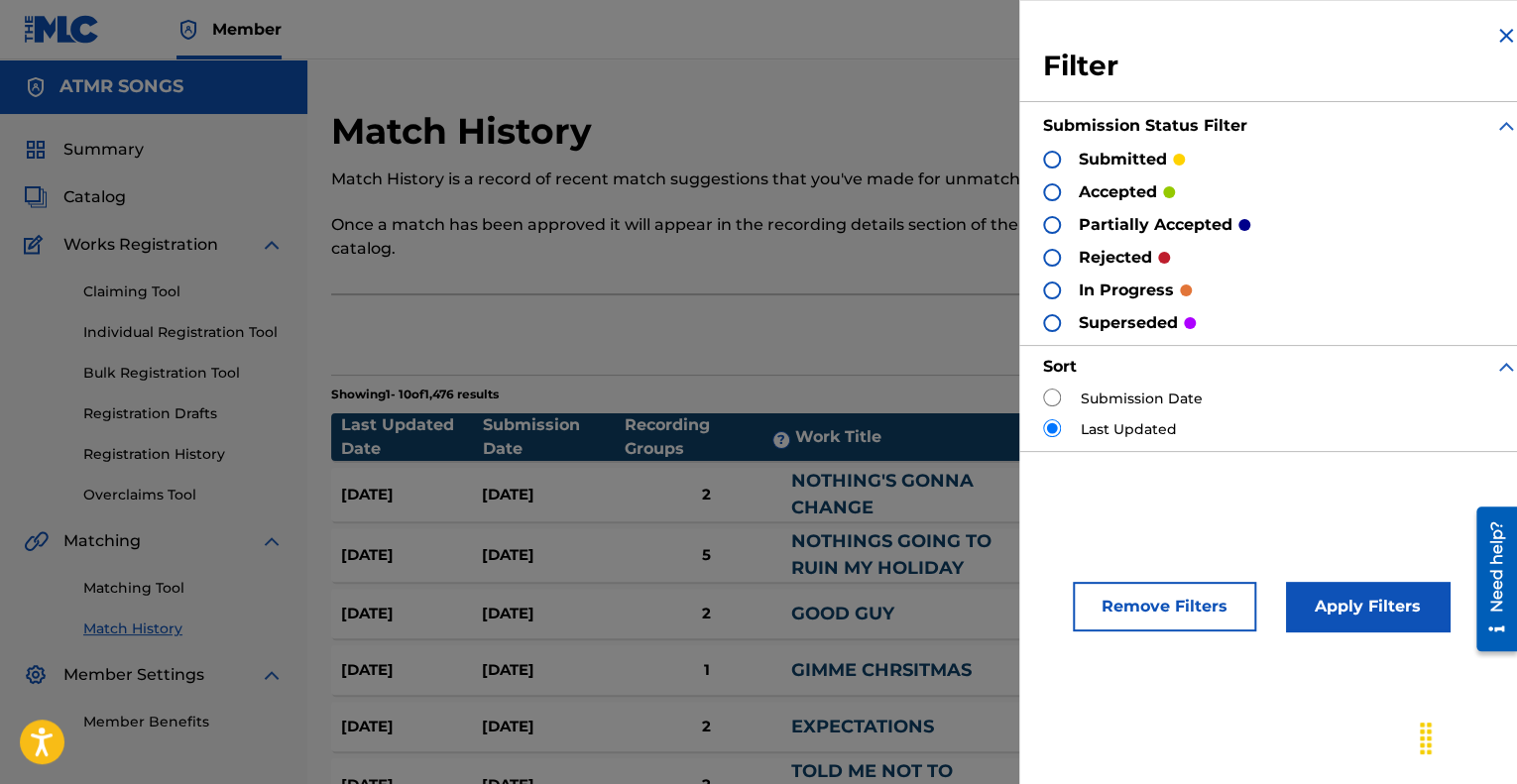 click on "in progress" at bounding box center (1126, 290) 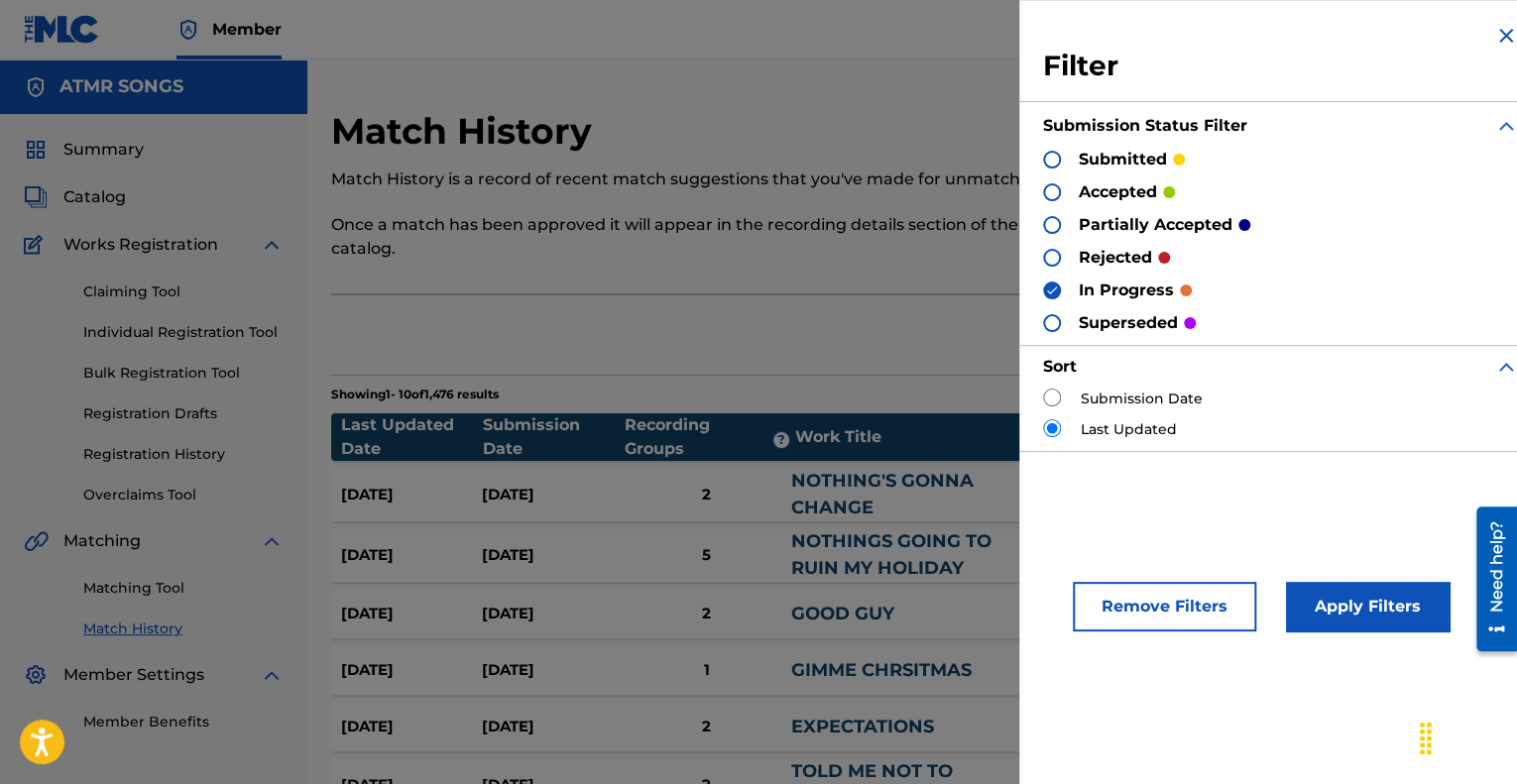 click at bounding box center [1052, 397] 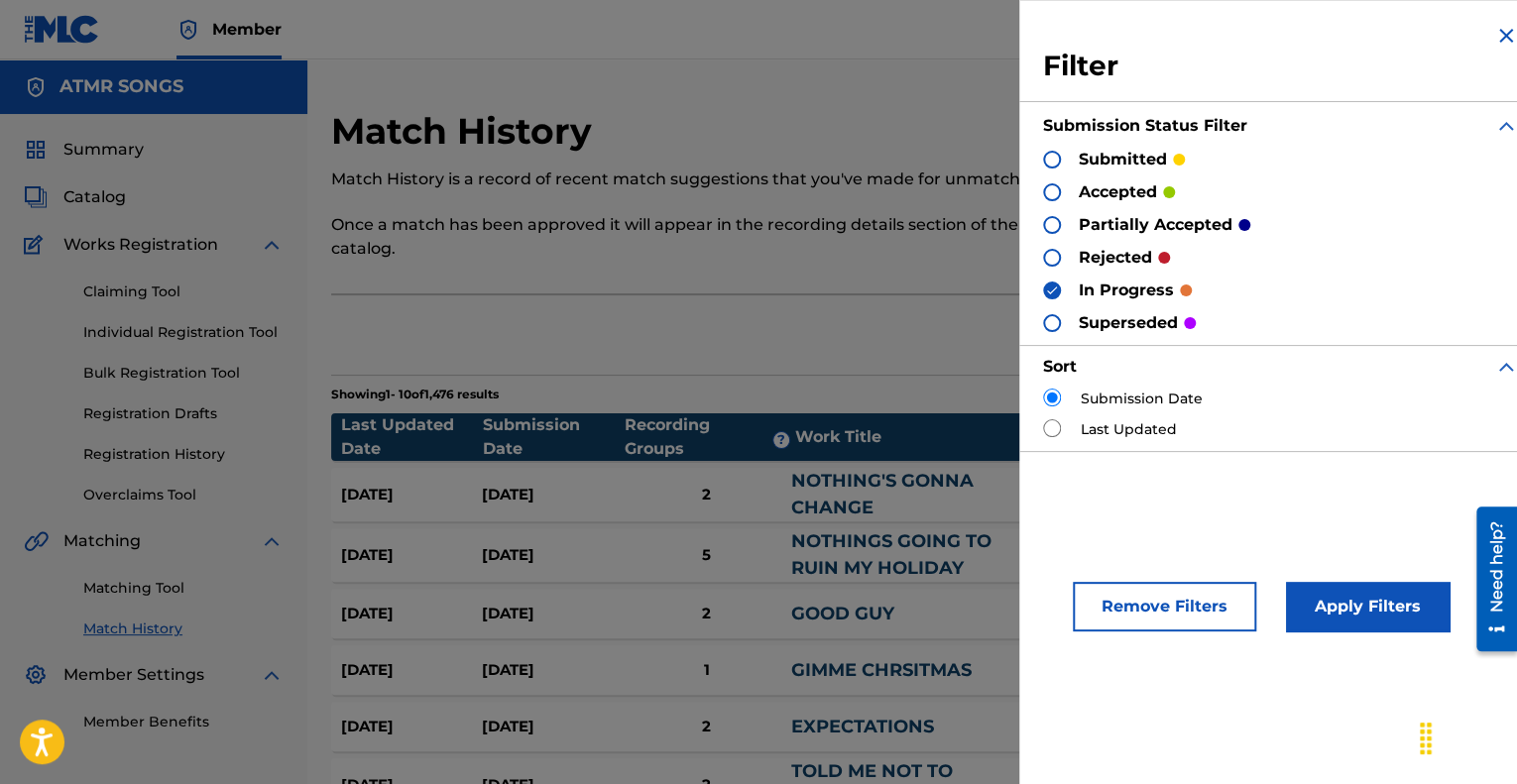 click on "Apply Filters" at bounding box center (1367, 607) 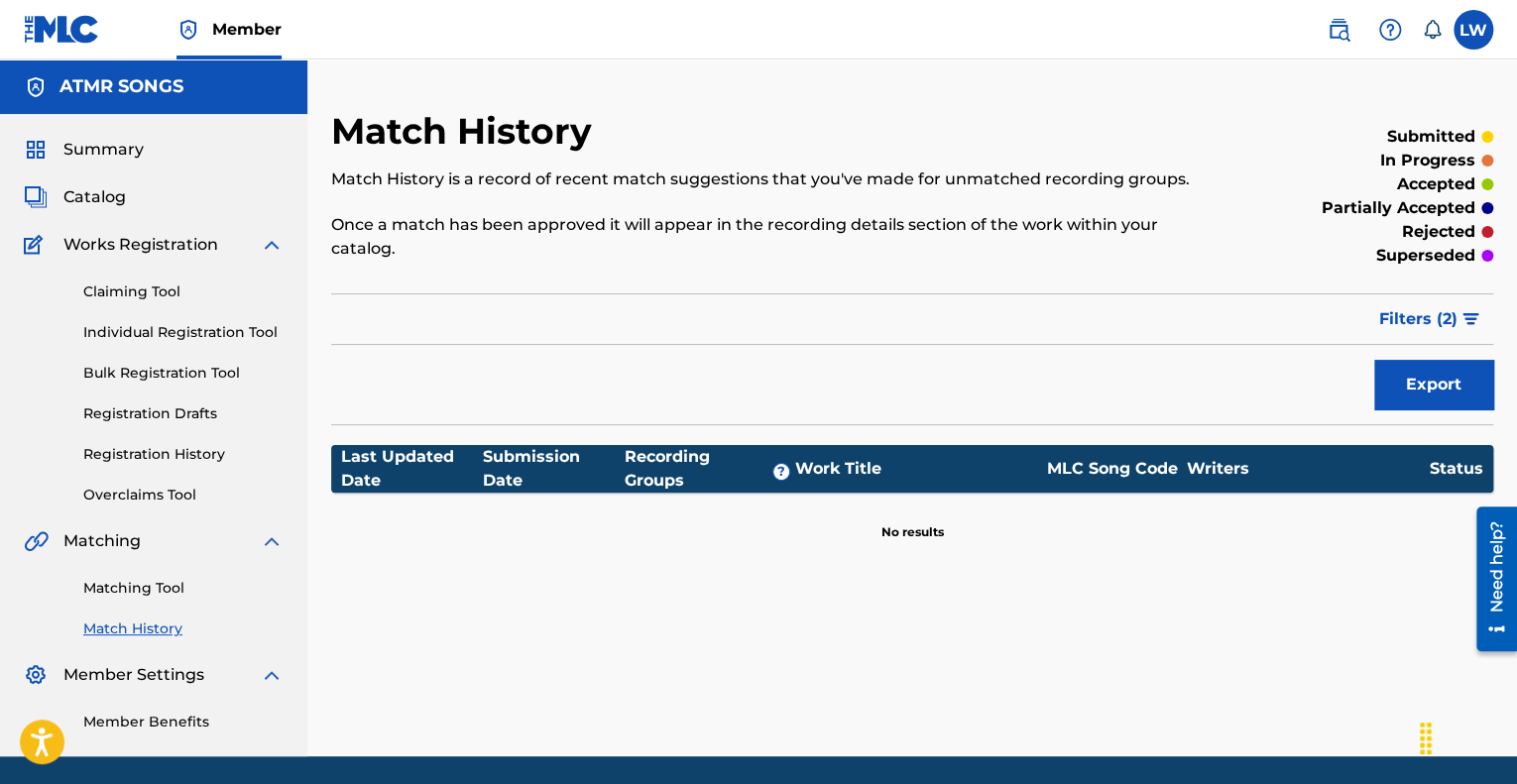 click on "Filters ( 2 )" at bounding box center [1430, 319] 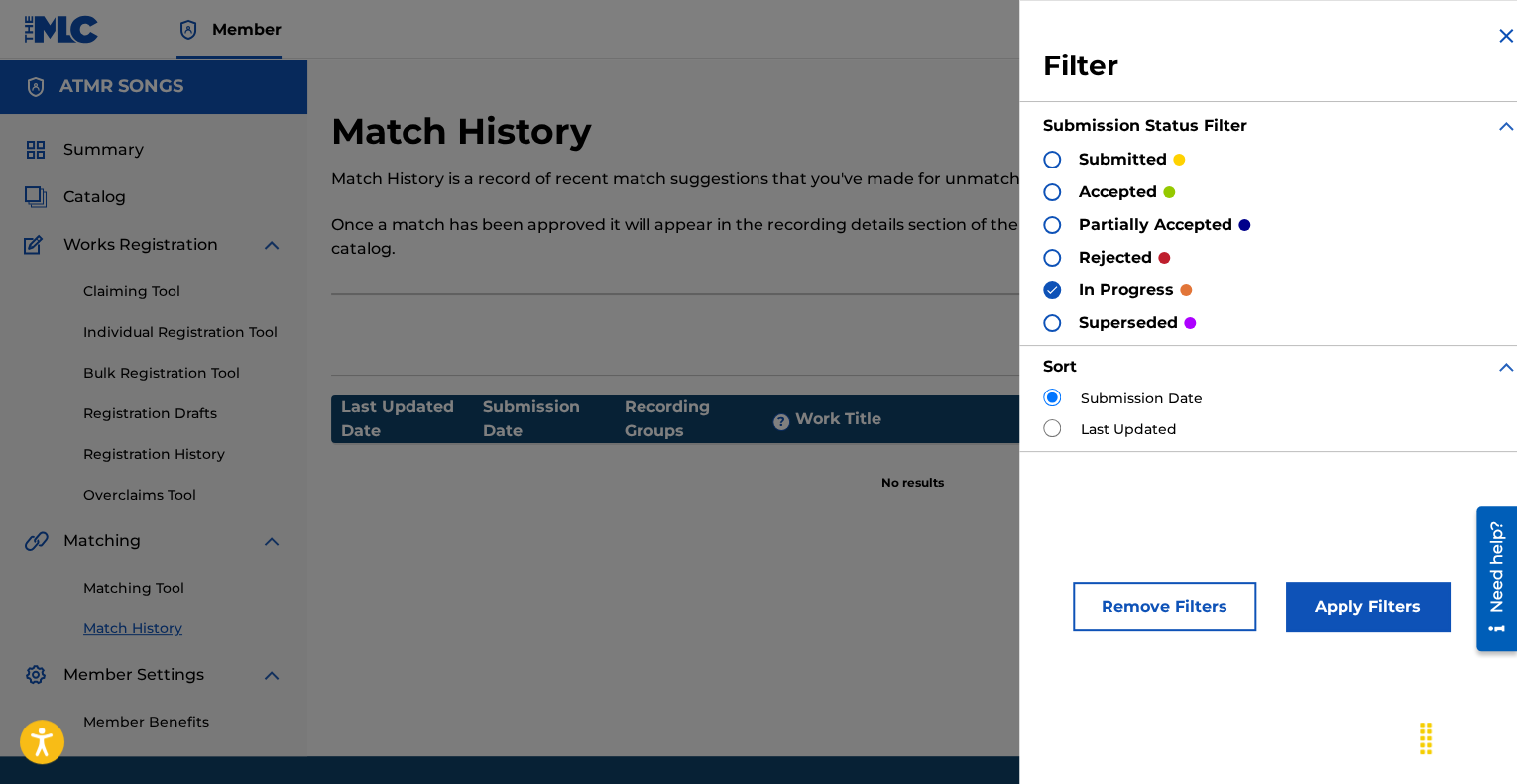click at bounding box center (1052, 160) 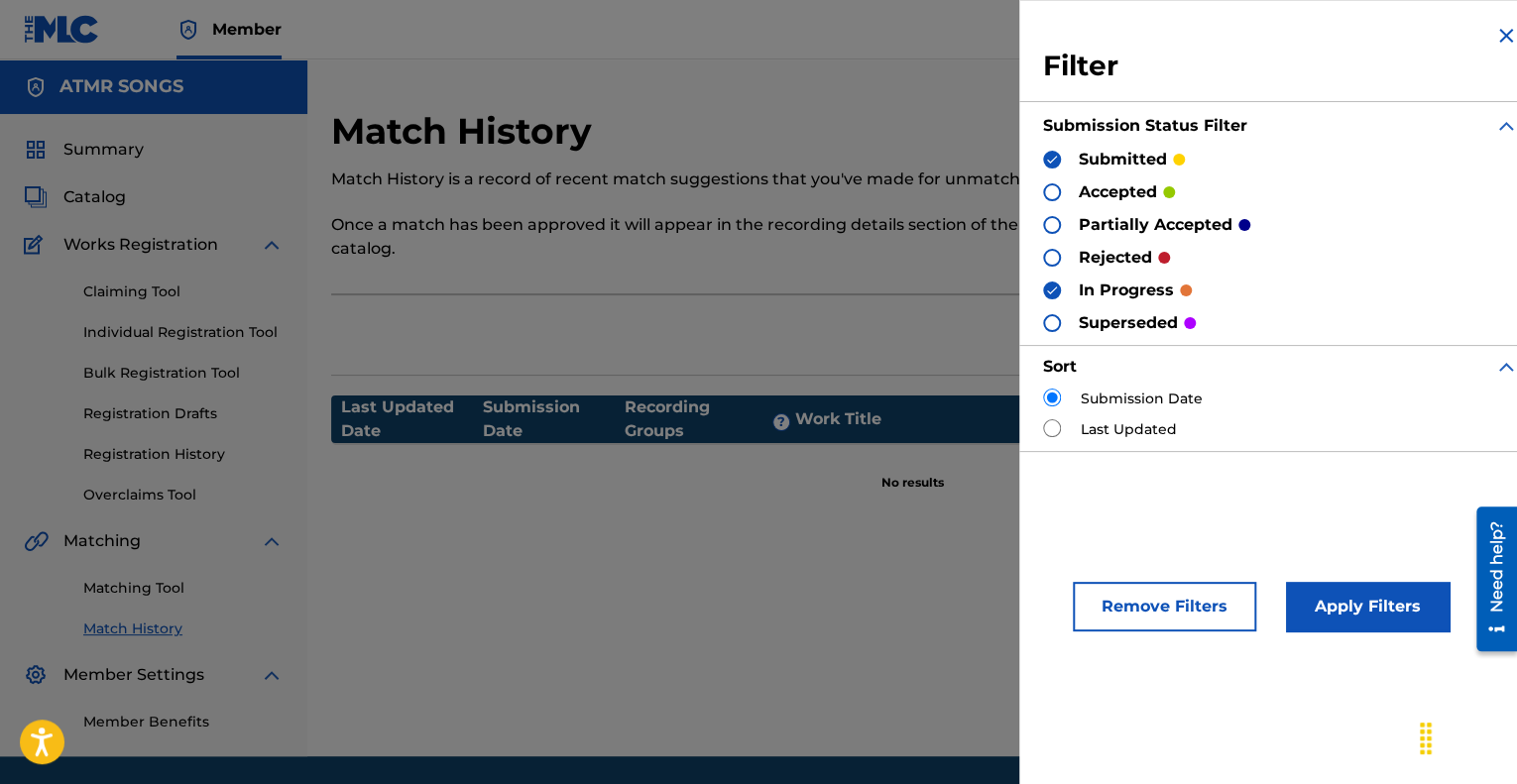 click at bounding box center (1052, 290) 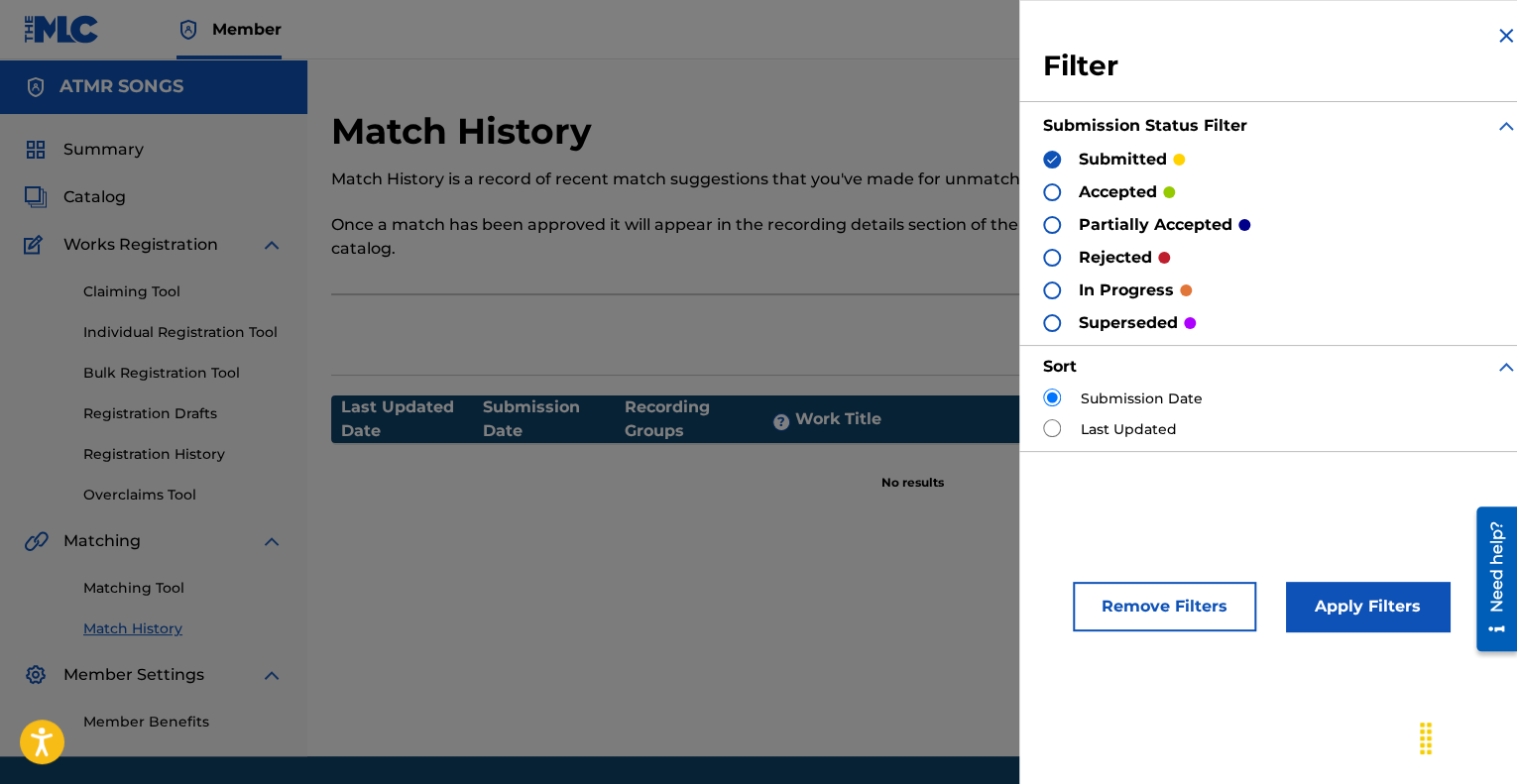 click on "Apply Filters" at bounding box center (1367, 607) 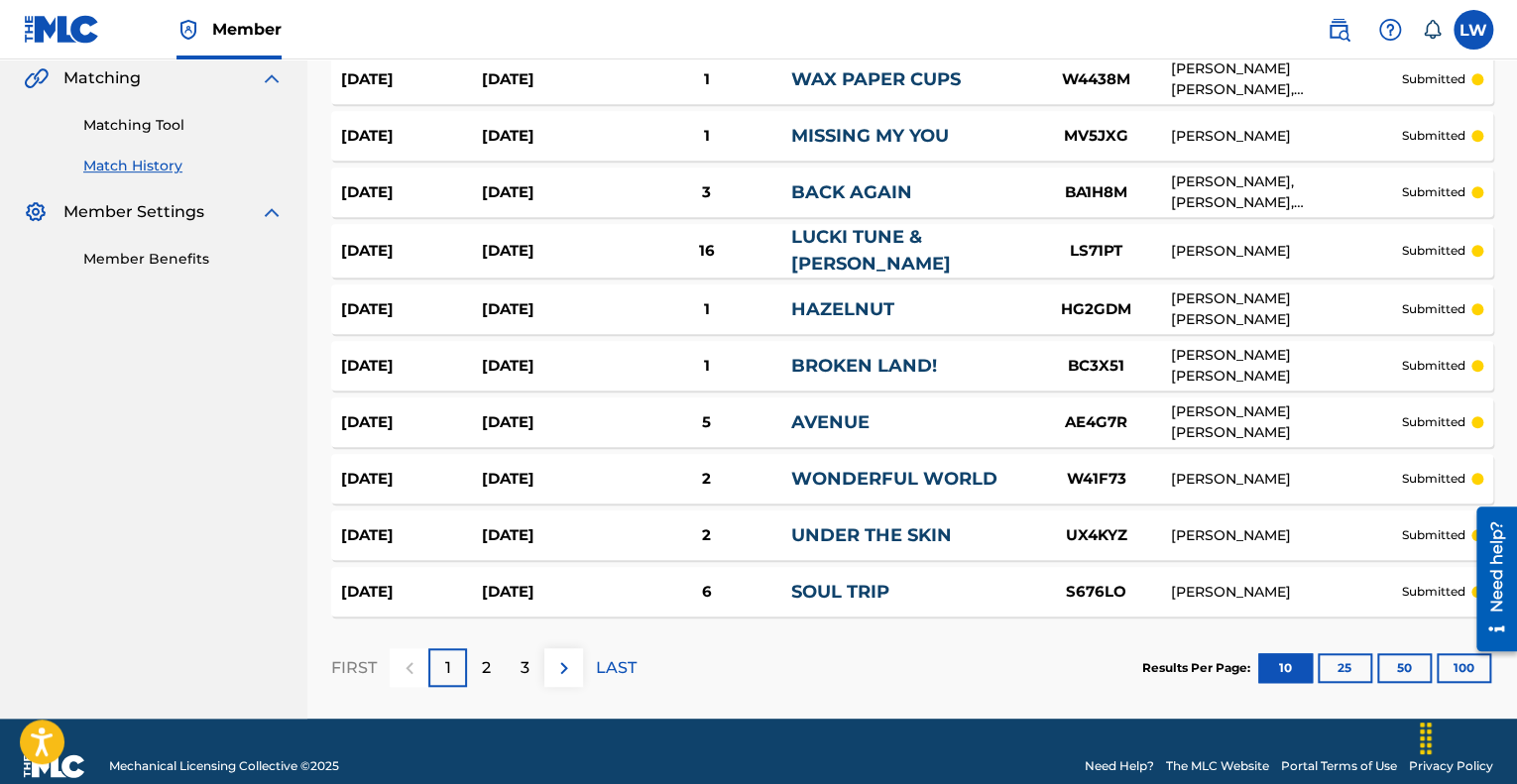 scroll, scrollTop: 464, scrollLeft: 0, axis: vertical 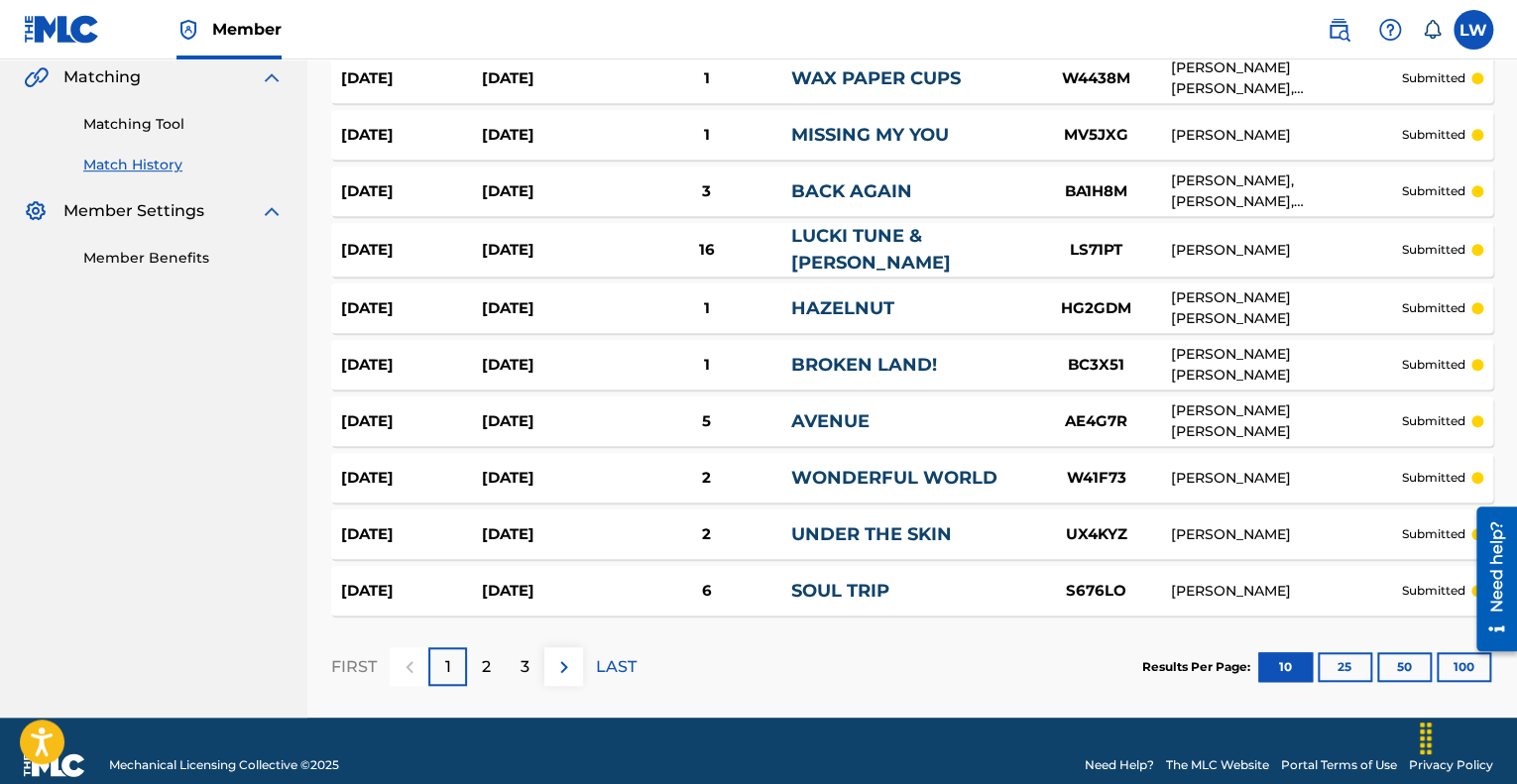 click on "100" at bounding box center (1463, 667) 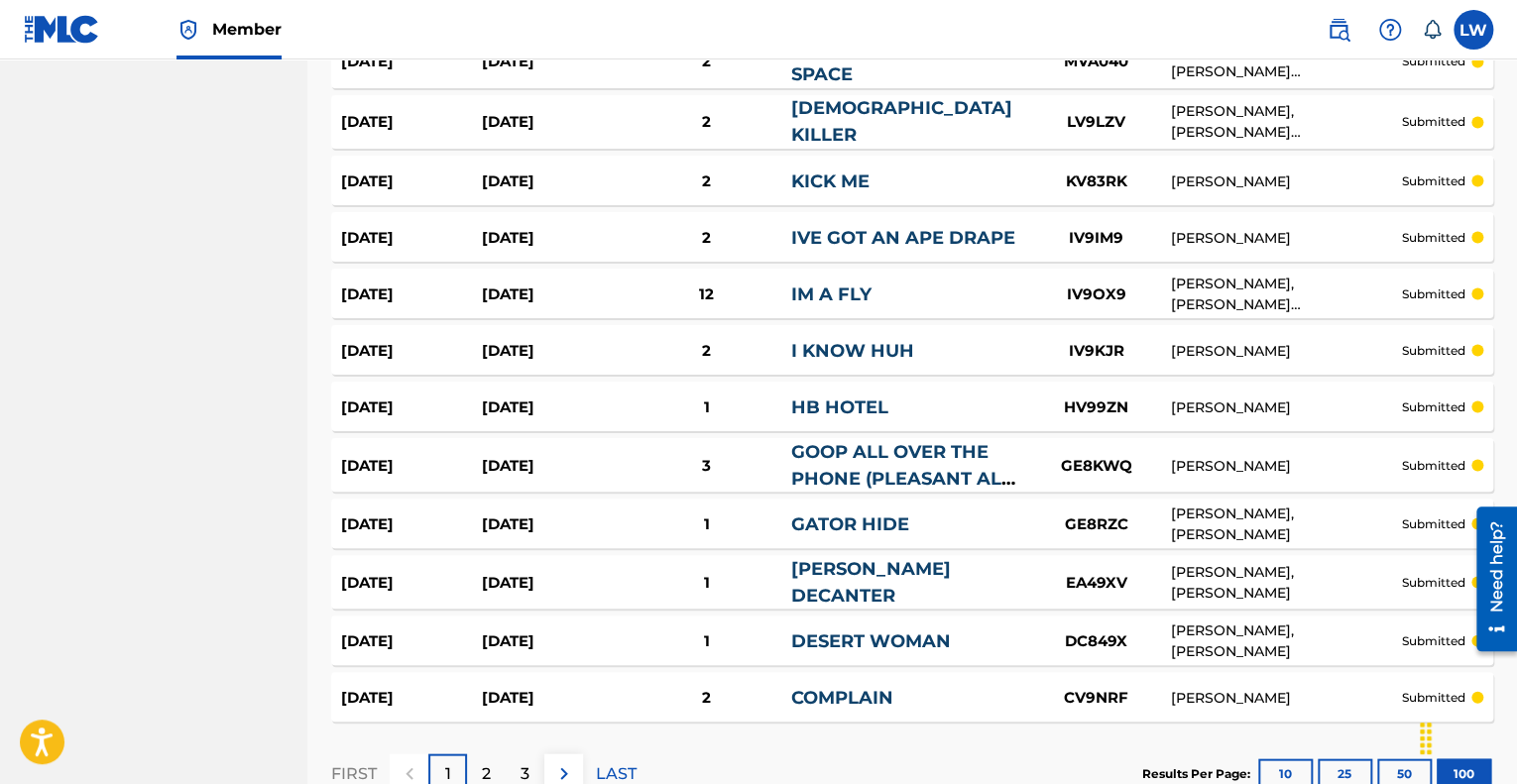 scroll, scrollTop: 5612, scrollLeft: 0, axis: vertical 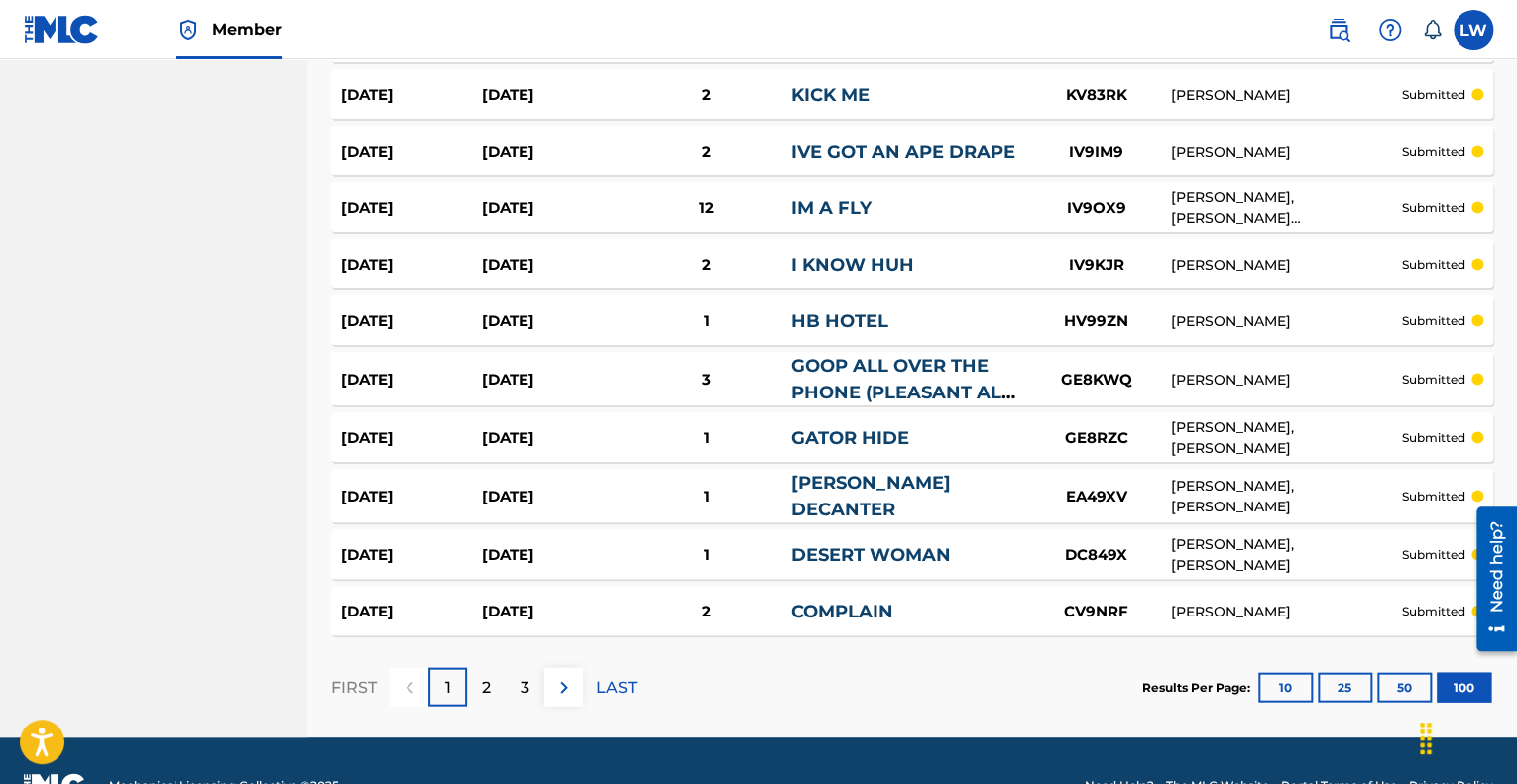 click on "LAST" at bounding box center [616, 687] 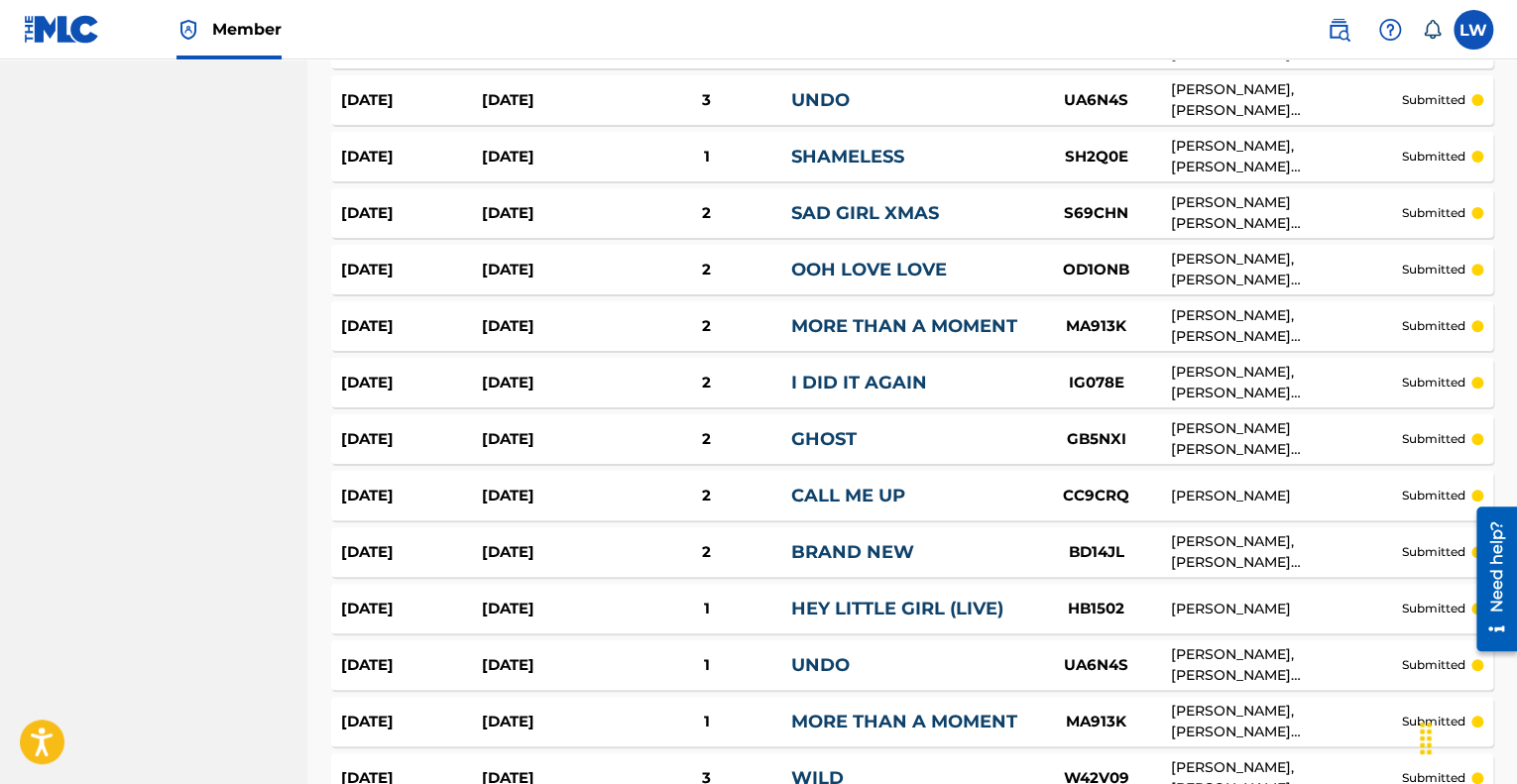scroll, scrollTop: 4321, scrollLeft: 0, axis: vertical 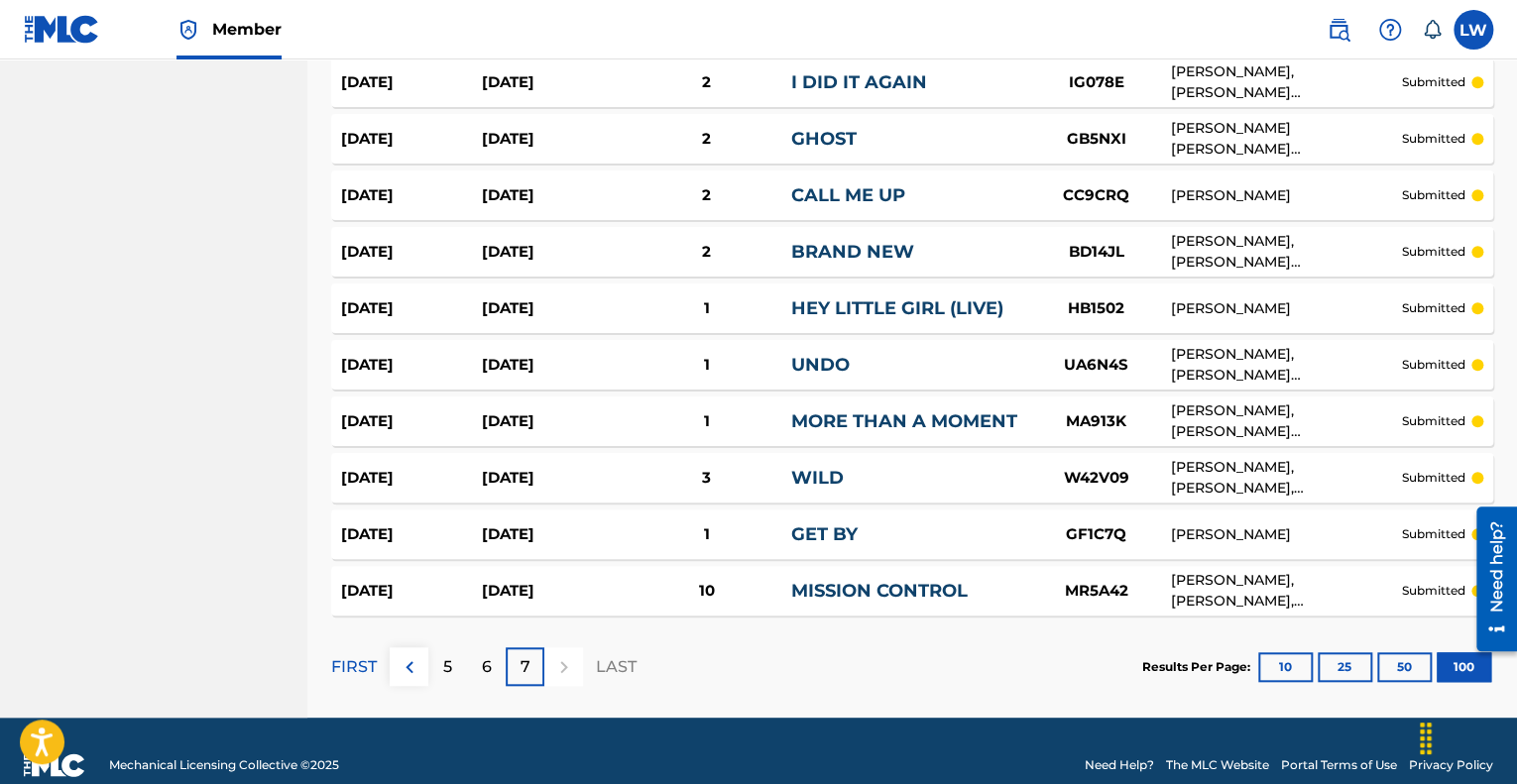 click on "6" at bounding box center [486, 666] 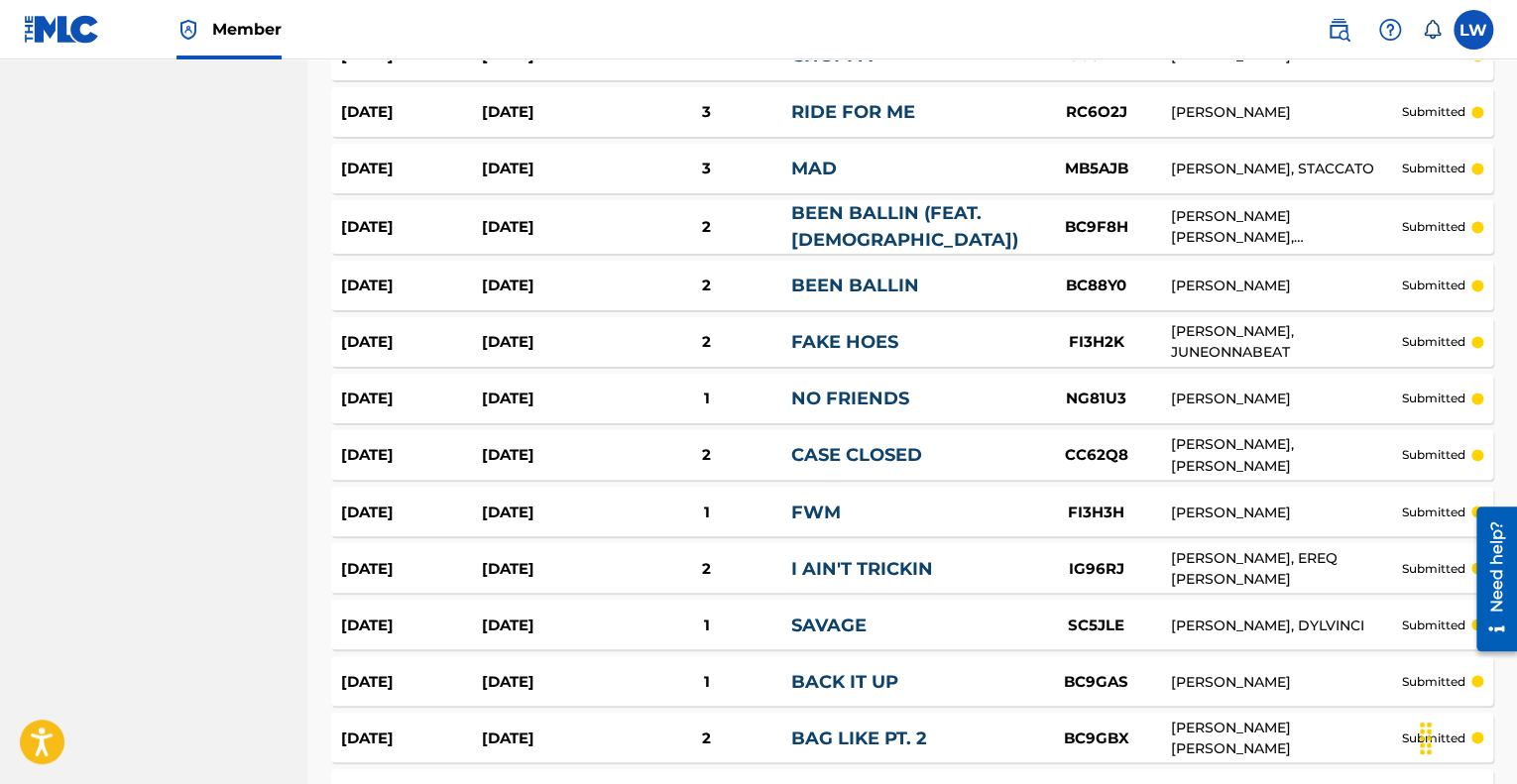scroll, scrollTop: 5584, scrollLeft: 0, axis: vertical 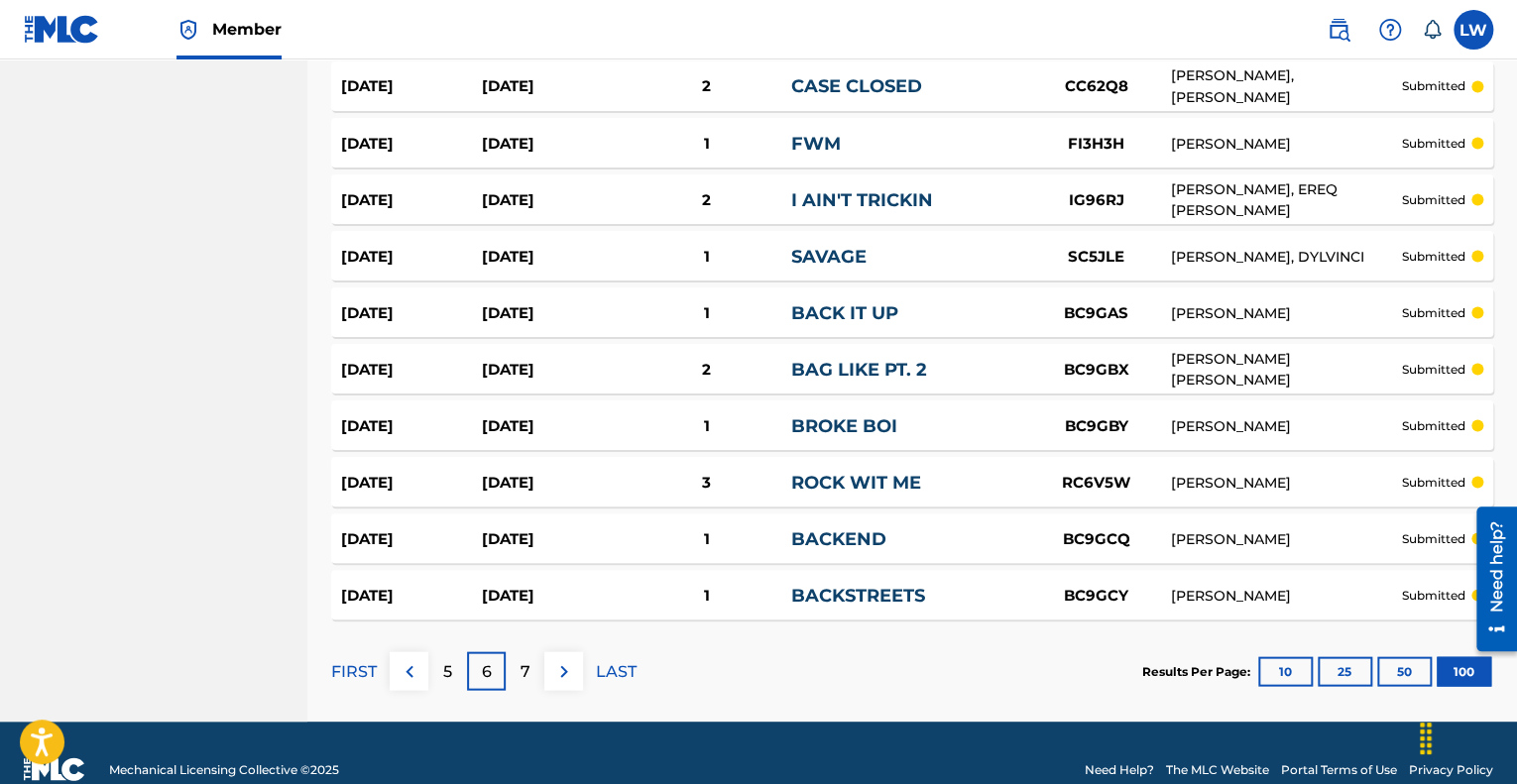 click on "5" at bounding box center (447, 670) 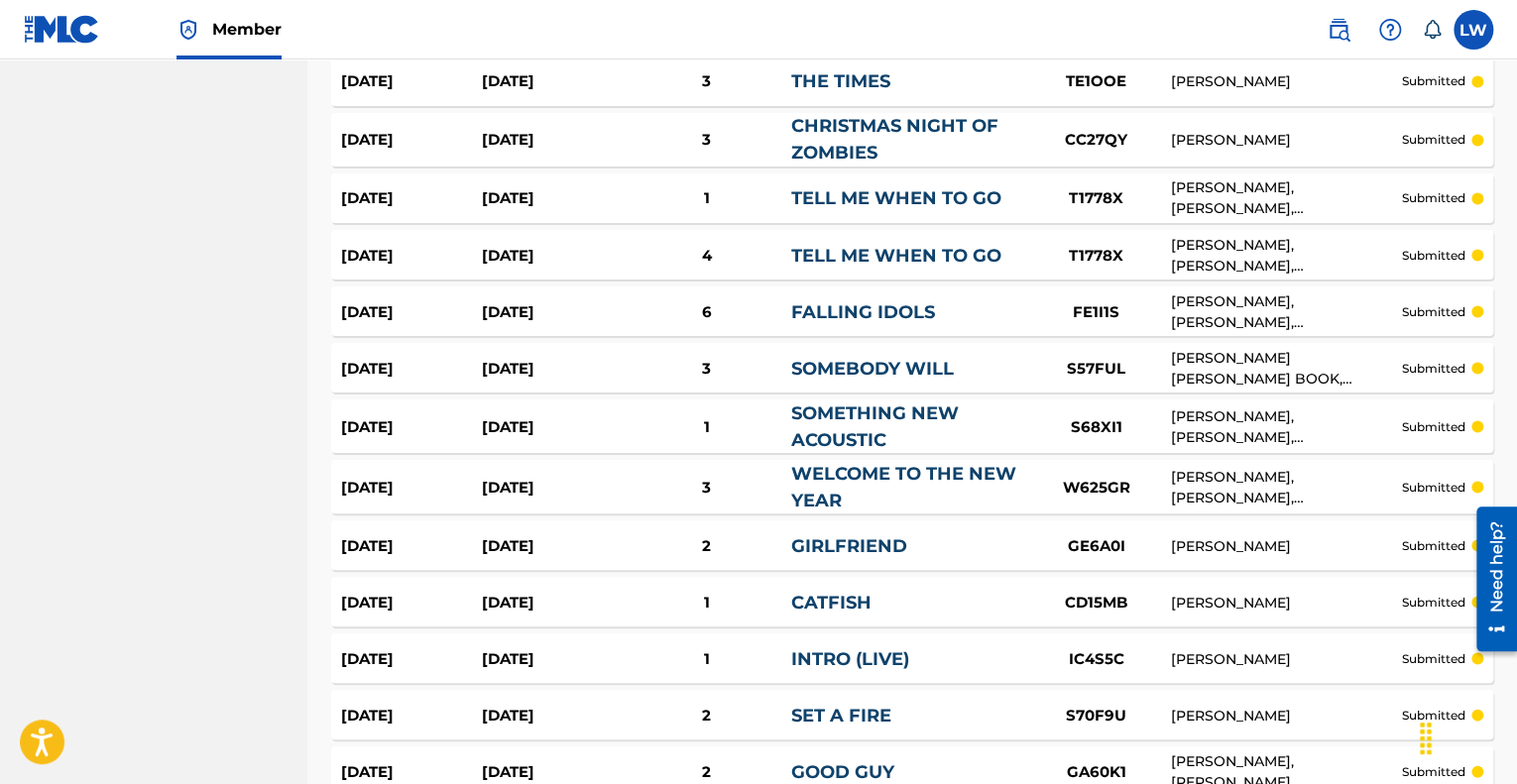 scroll, scrollTop: 5632, scrollLeft: 0, axis: vertical 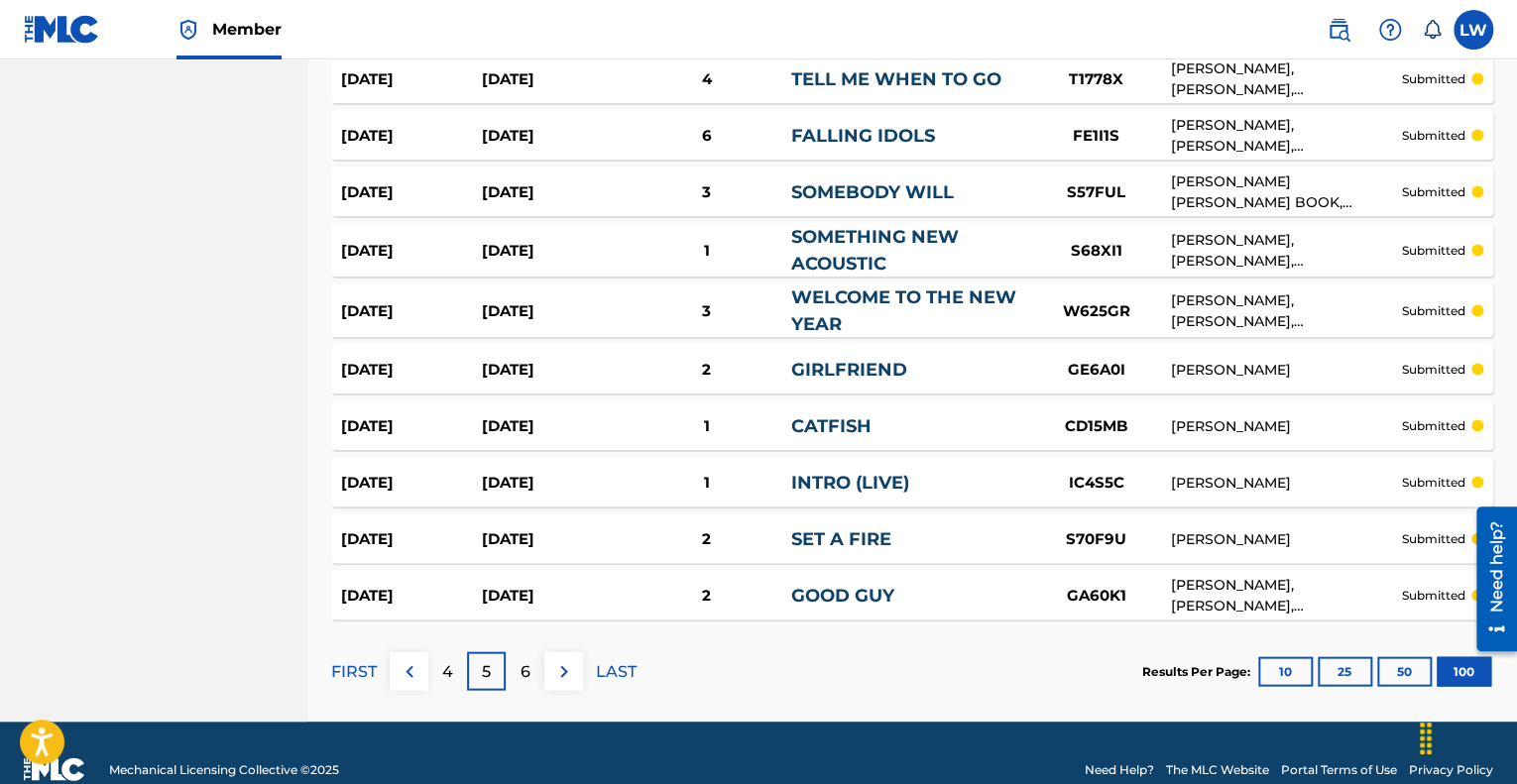 click on "4" at bounding box center [447, 671] 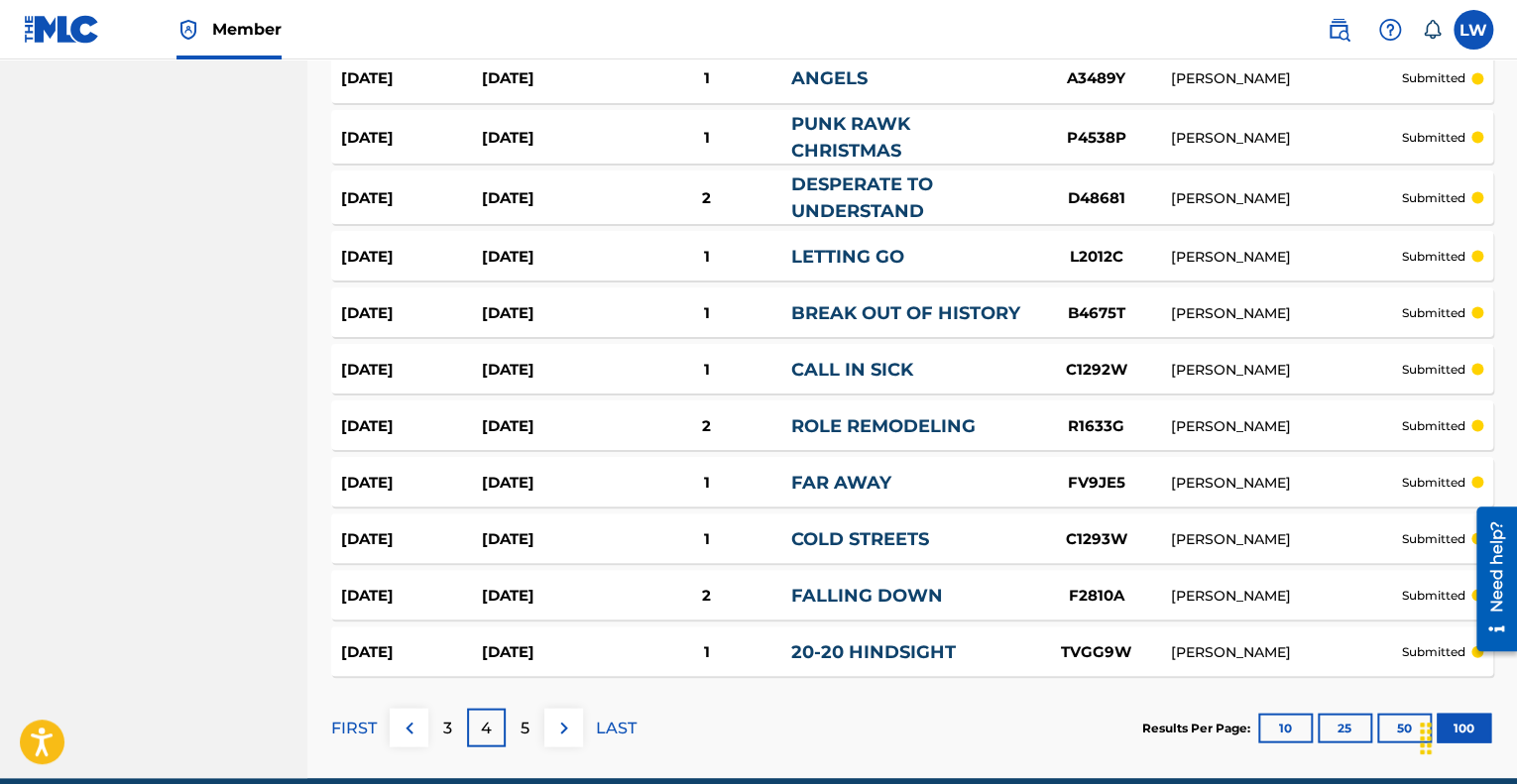 scroll, scrollTop: 5616, scrollLeft: 0, axis: vertical 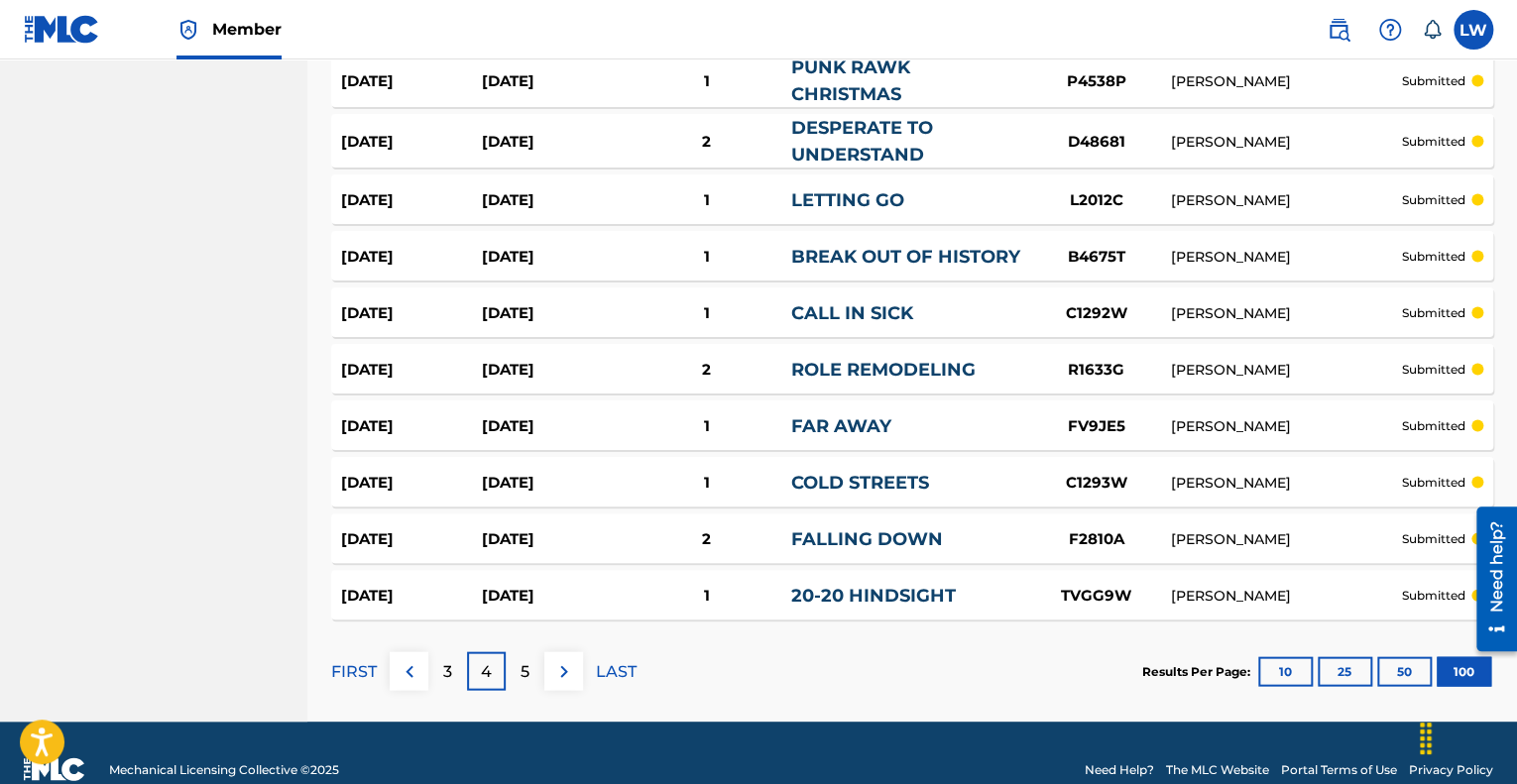 click on "3" at bounding box center (447, 671) 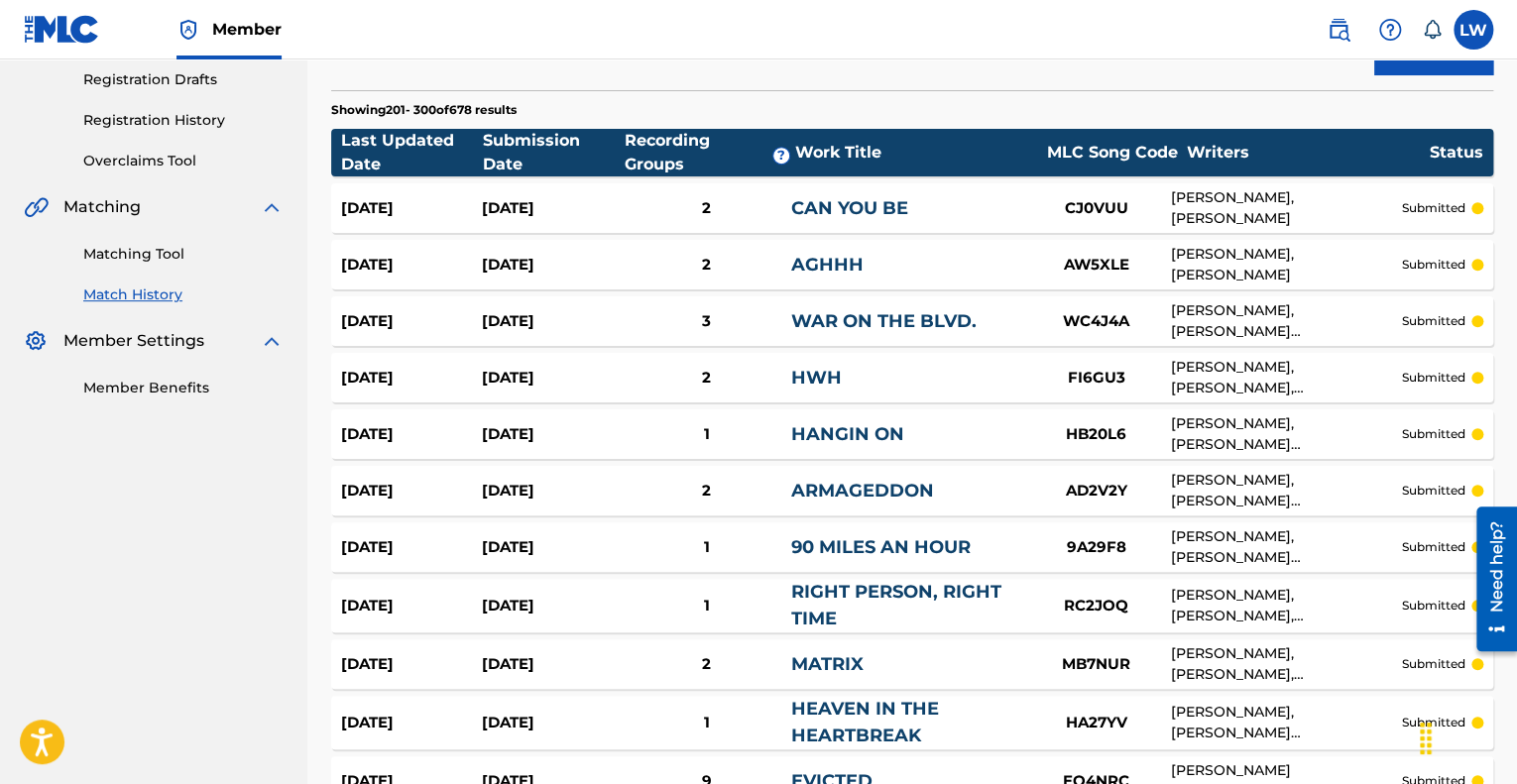 scroll, scrollTop: 0, scrollLeft: 0, axis: both 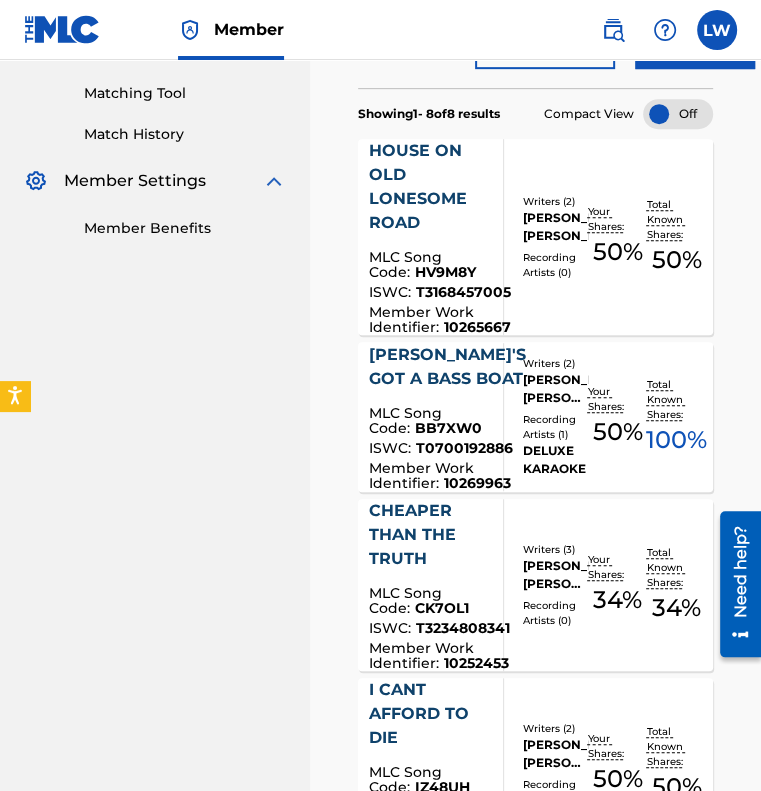 click on "ATMR SONGS Summary Catalog Works Registration Claiming Tool Individual Registration Tool Bulk Registration Tool Registration Drafts Registration History Overclaims Tool Matching Matching Tool Match History Member Settings Member Benefits" at bounding box center [155, 600] 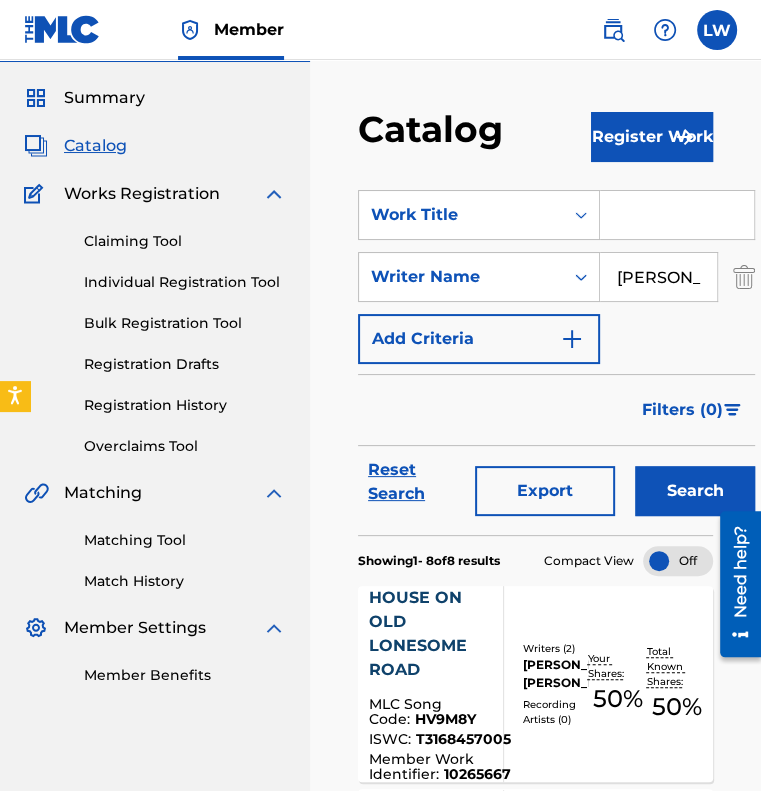 scroll, scrollTop: 0, scrollLeft: 0, axis: both 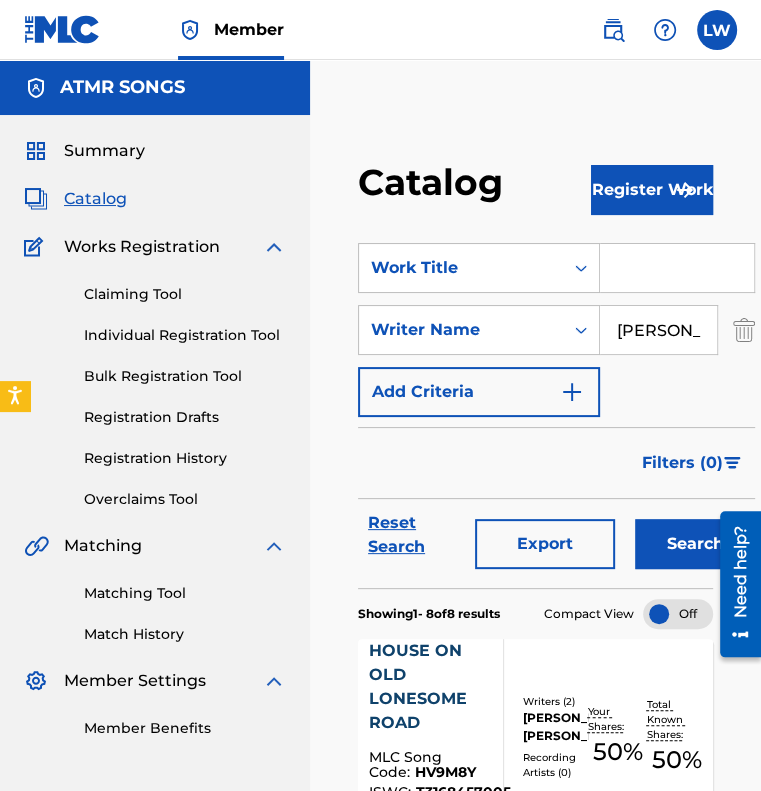 click at bounding box center (717, 30) 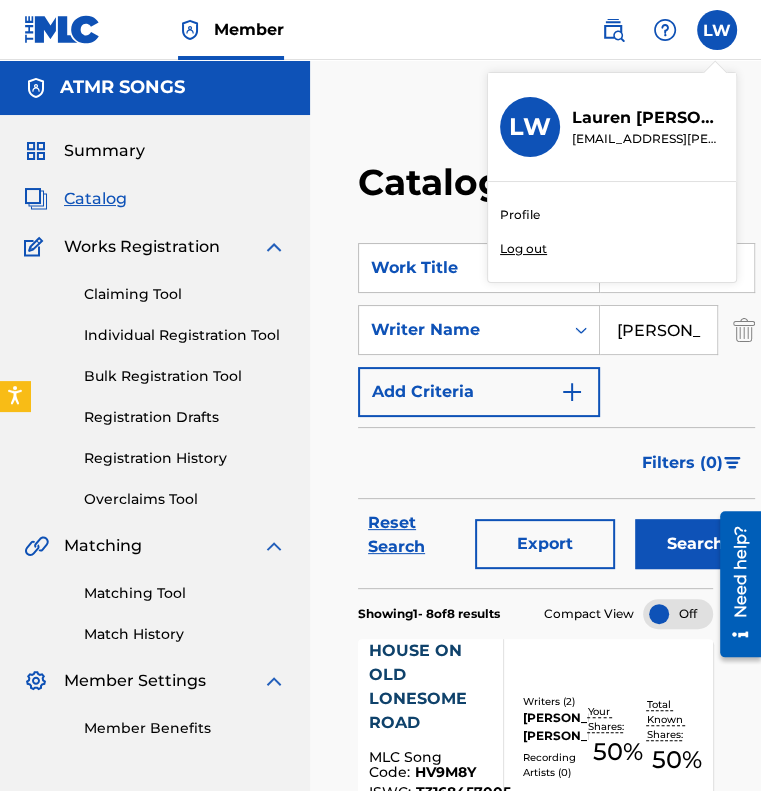 click on "Log out" at bounding box center (523, 249) 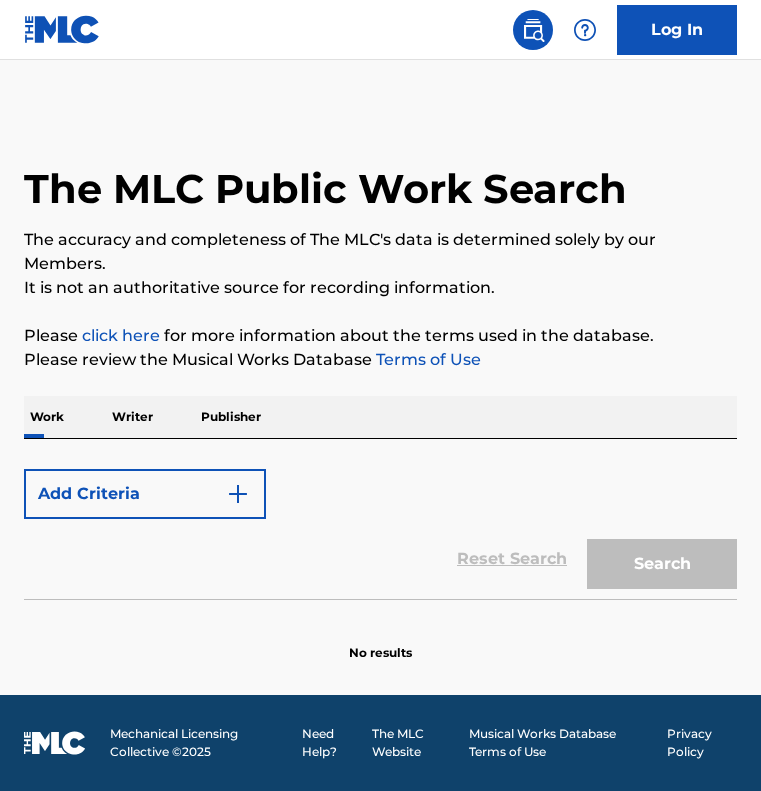 scroll, scrollTop: 0, scrollLeft: 0, axis: both 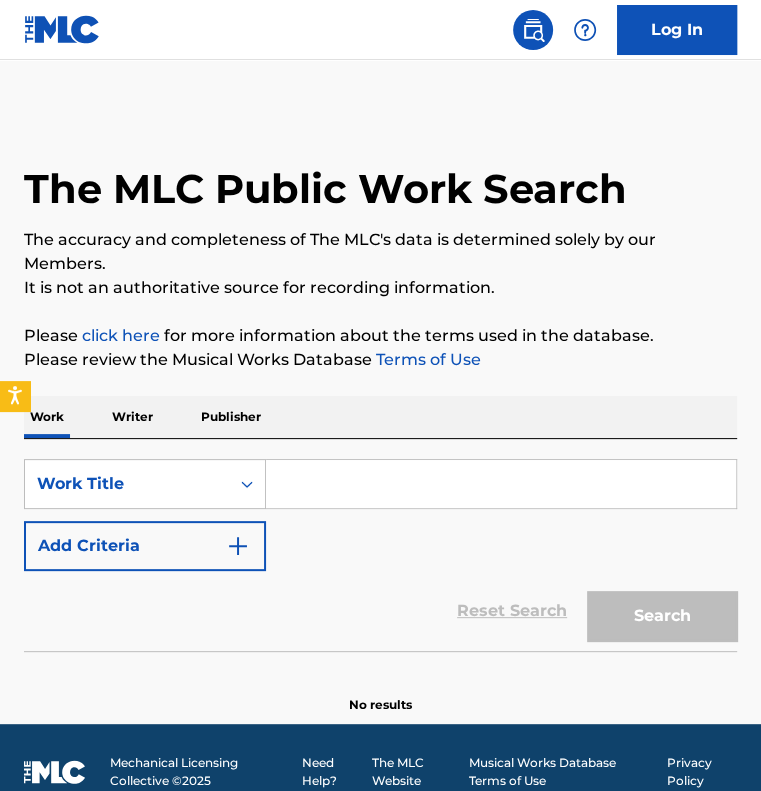 click at bounding box center [501, 484] 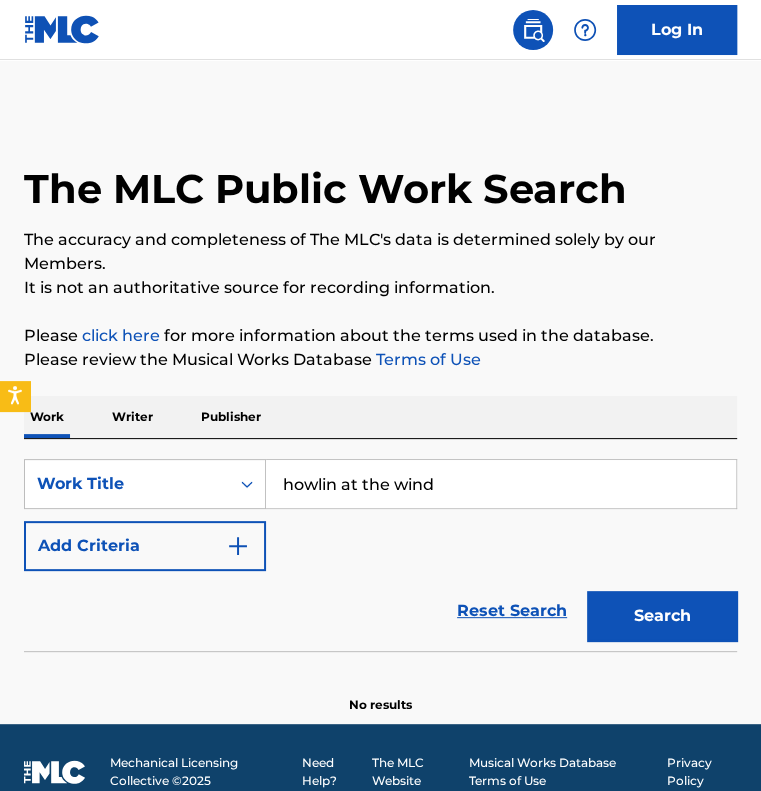 type on "howlin at the wind" 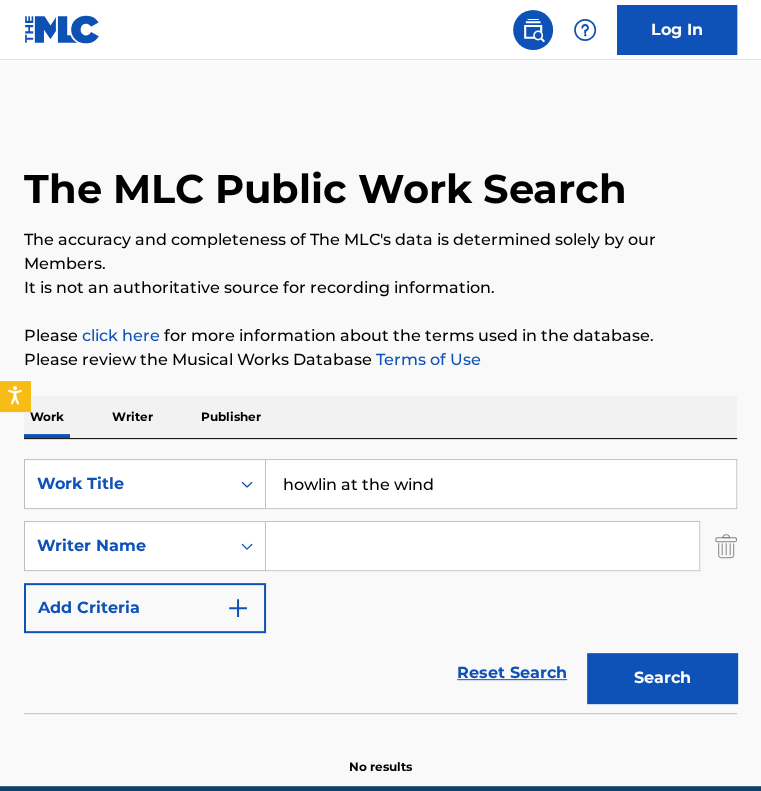 click at bounding box center [482, 546] 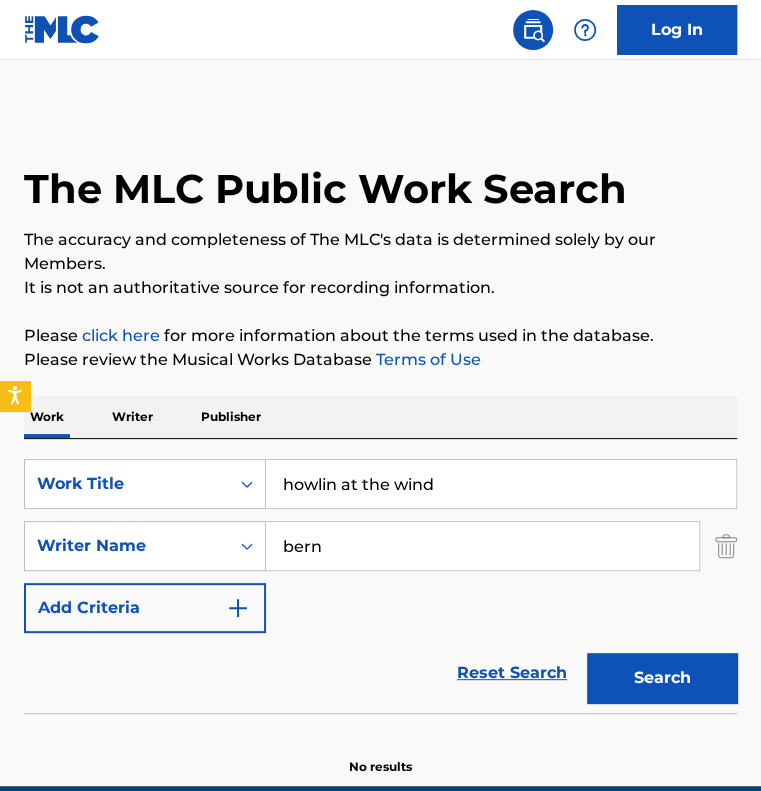 click on "Search" at bounding box center (662, 678) 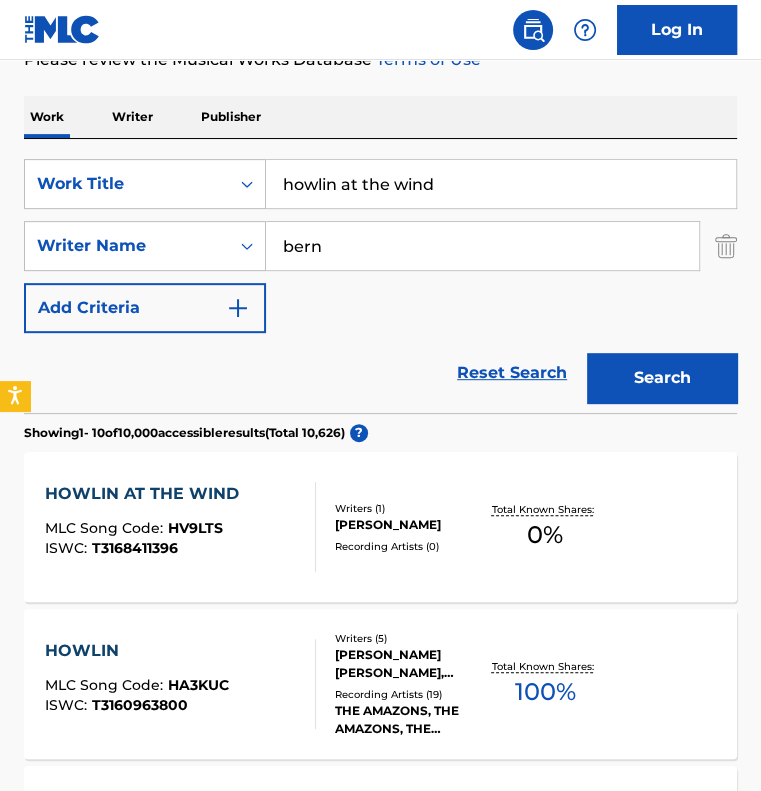 scroll, scrollTop: 400, scrollLeft: 0, axis: vertical 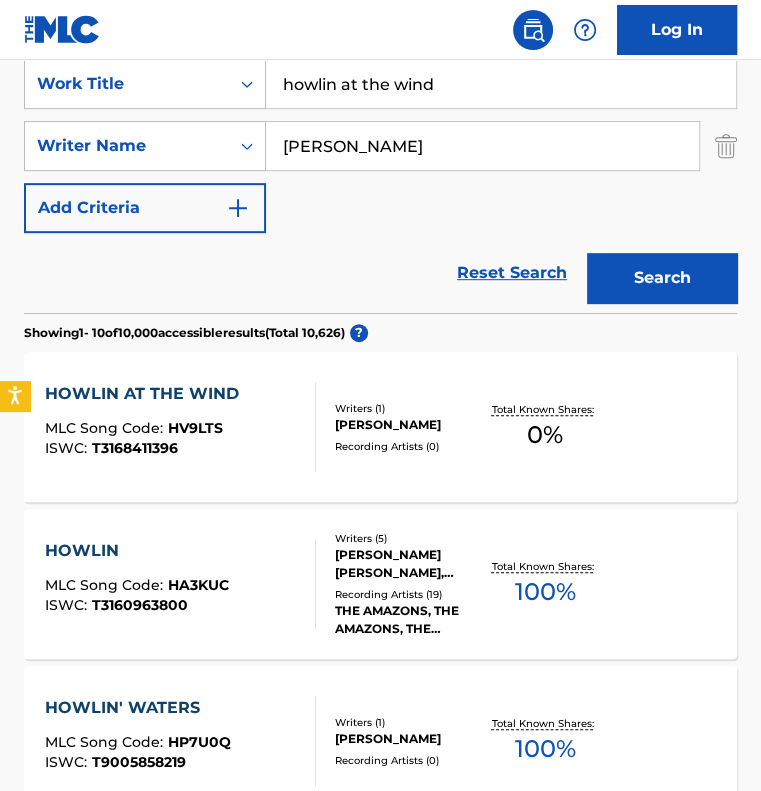 type on "bernie" 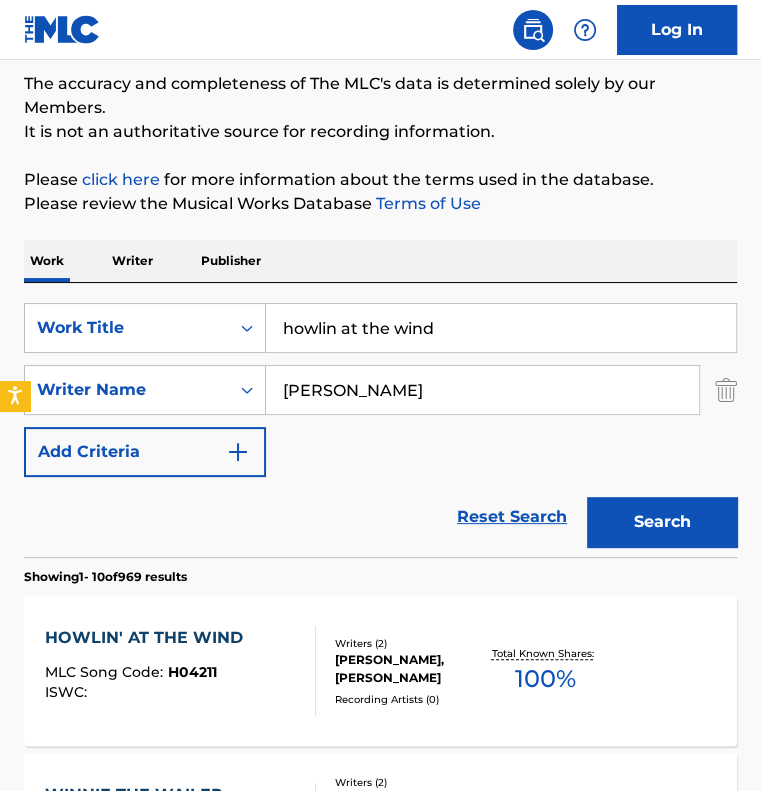 scroll, scrollTop: 400, scrollLeft: 0, axis: vertical 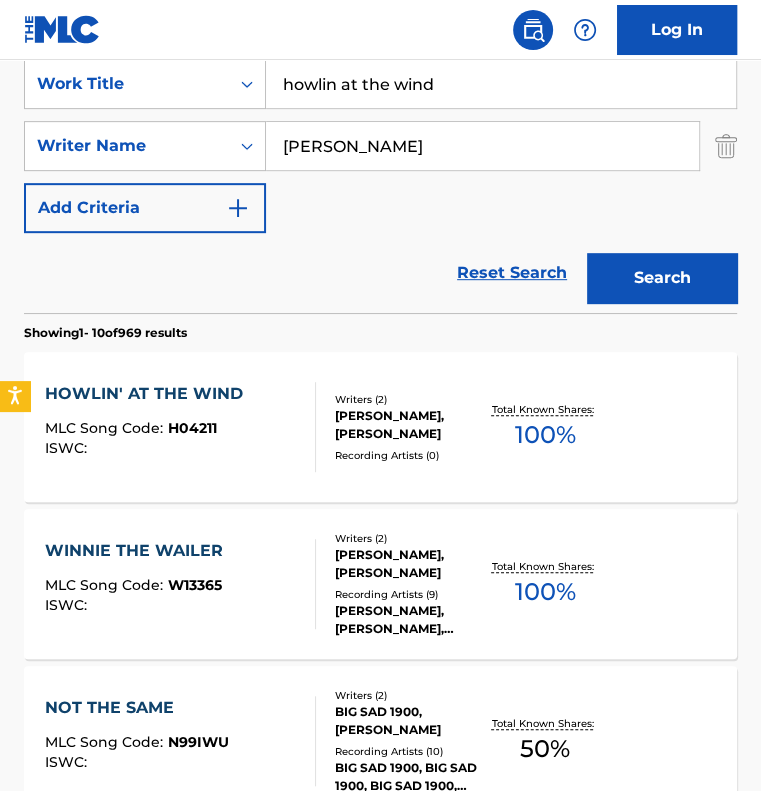 click on "HOWLIN' AT THE WIND MLC Song Code : H04211 ISWC :" at bounding box center [180, 427] 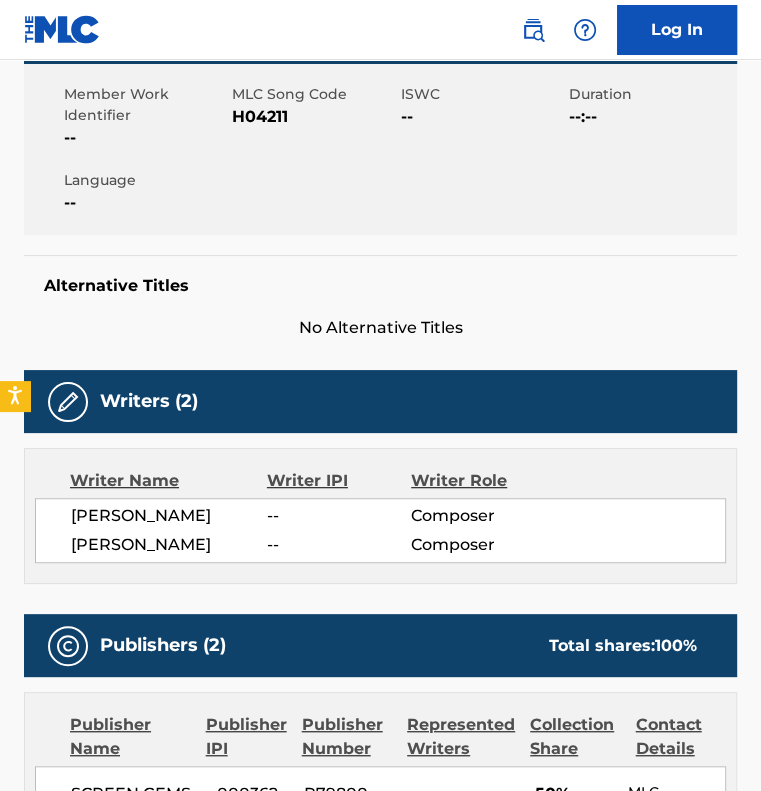 scroll, scrollTop: 0, scrollLeft: 0, axis: both 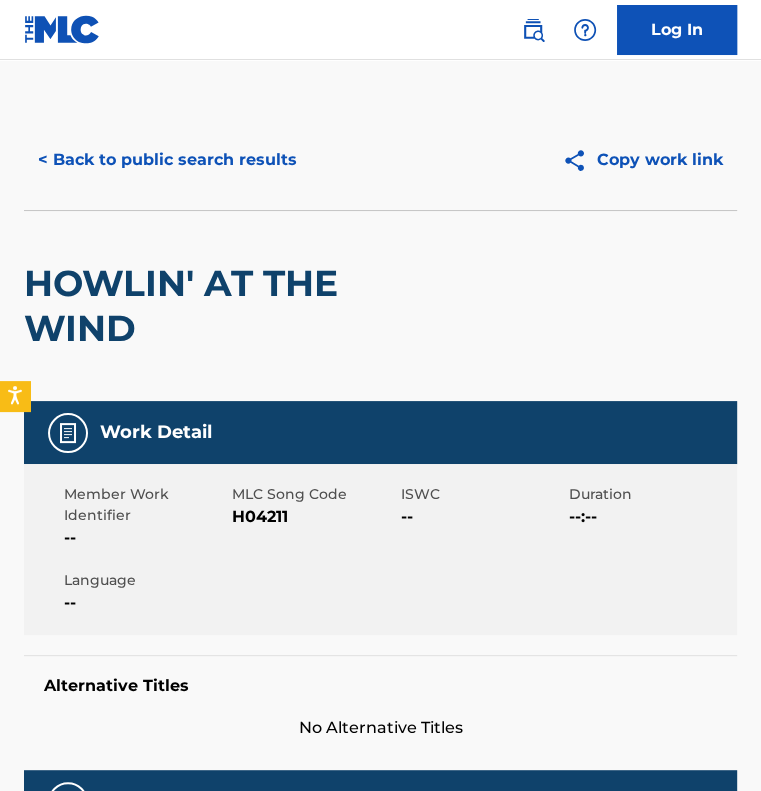 click on "< Back to public search results" at bounding box center (167, 160) 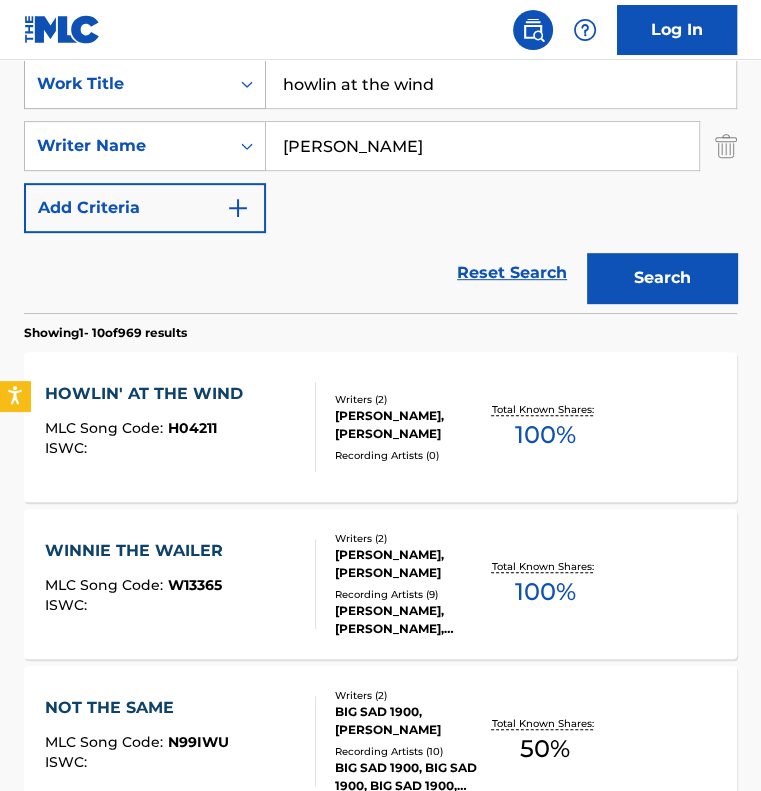 drag, startPoint x: 457, startPoint y: 83, endPoint x: 201, endPoint y: 79, distance: 256.03125 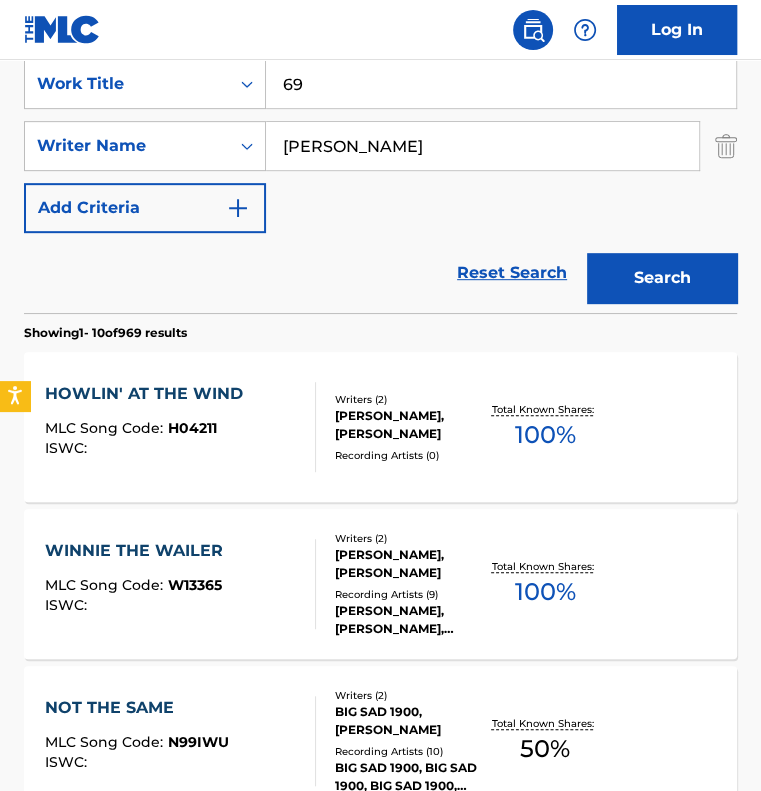 type on "69" 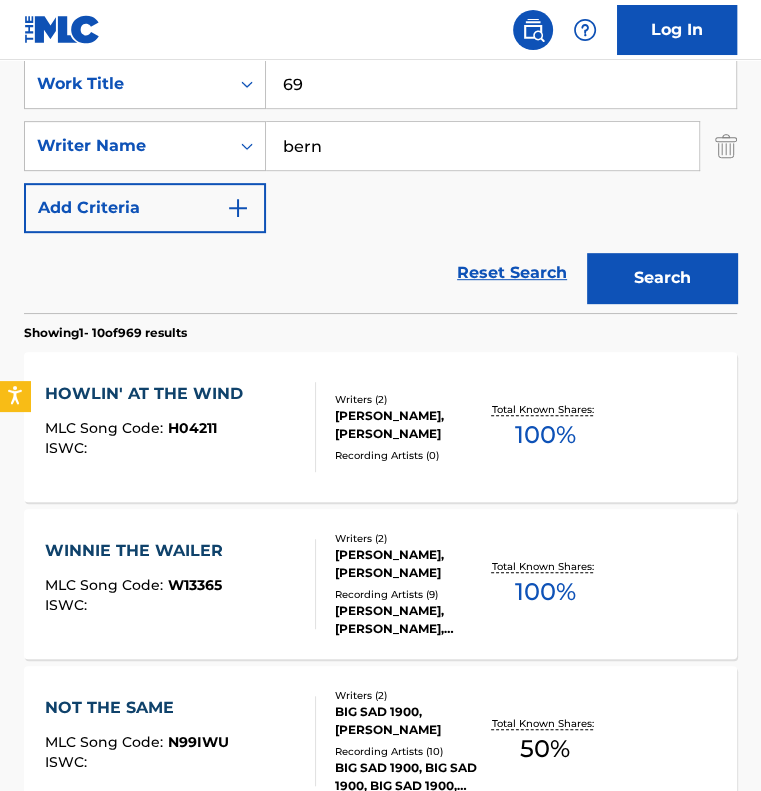 type on "bern" 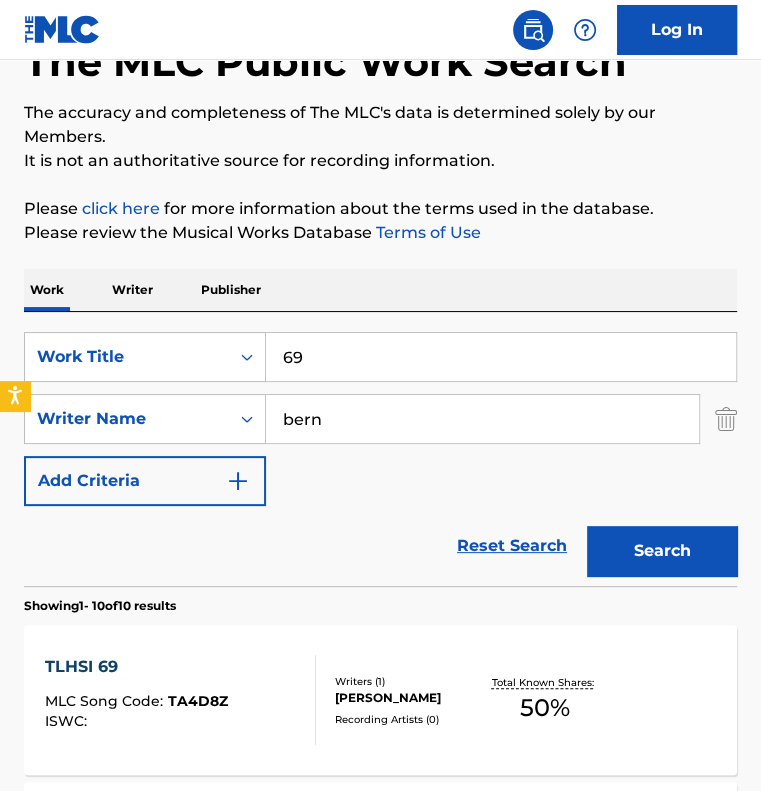 scroll, scrollTop: 400, scrollLeft: 0, axis: vertical 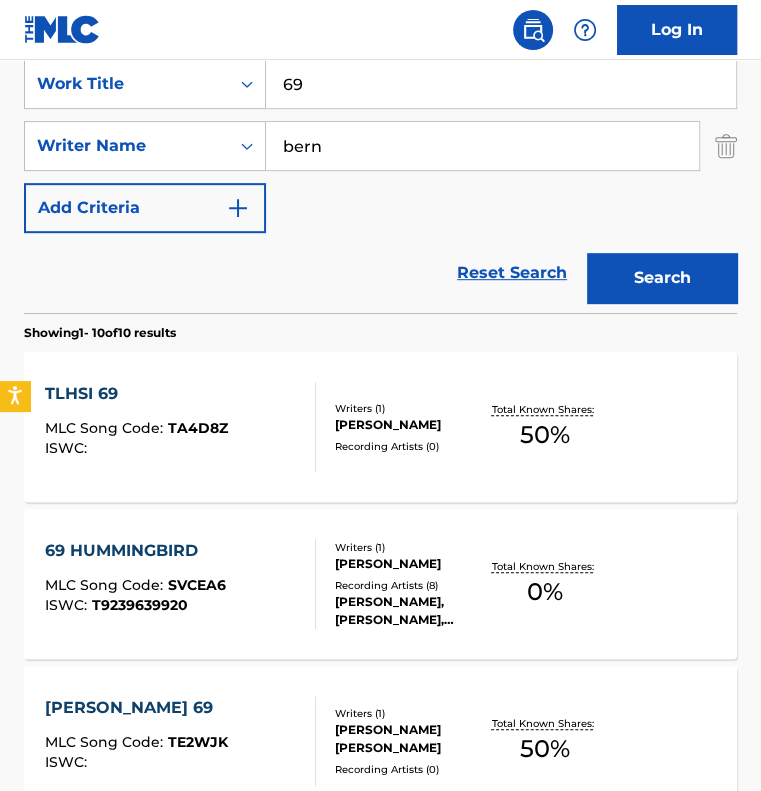 click on "69" at bounding box center (501, 84) 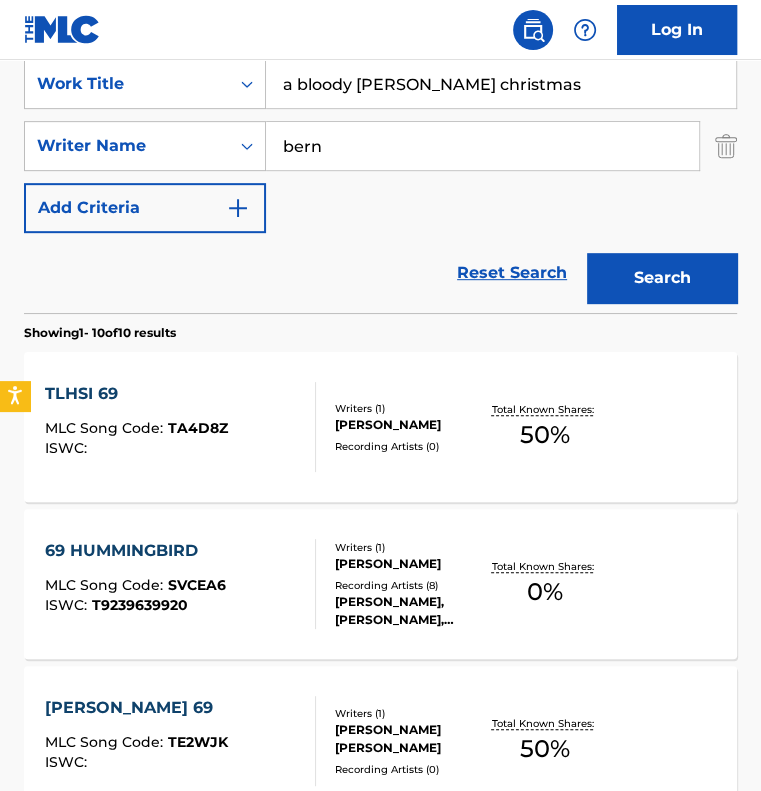 type on "a bloody mary christmas" 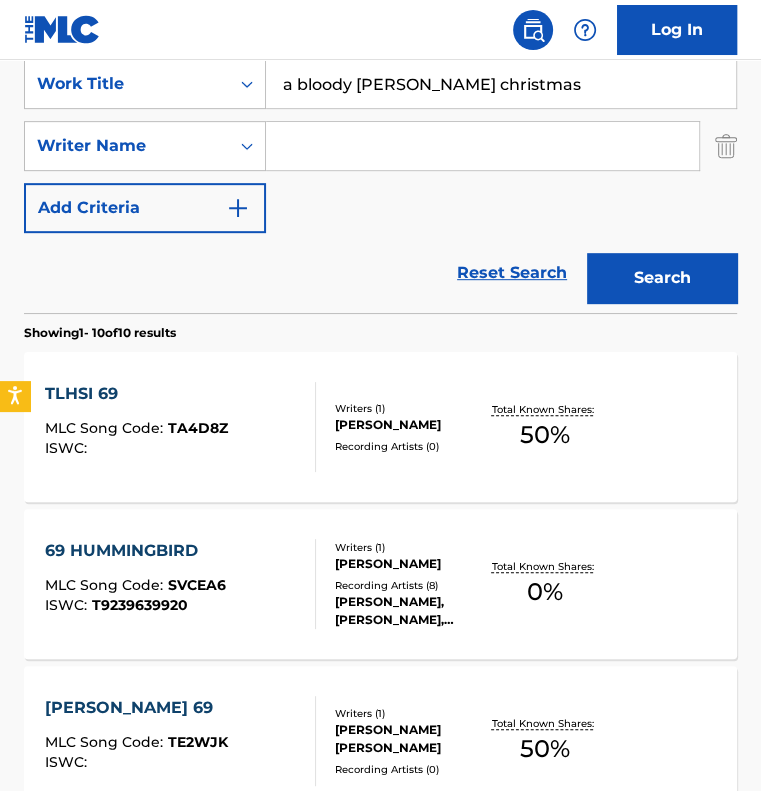 type 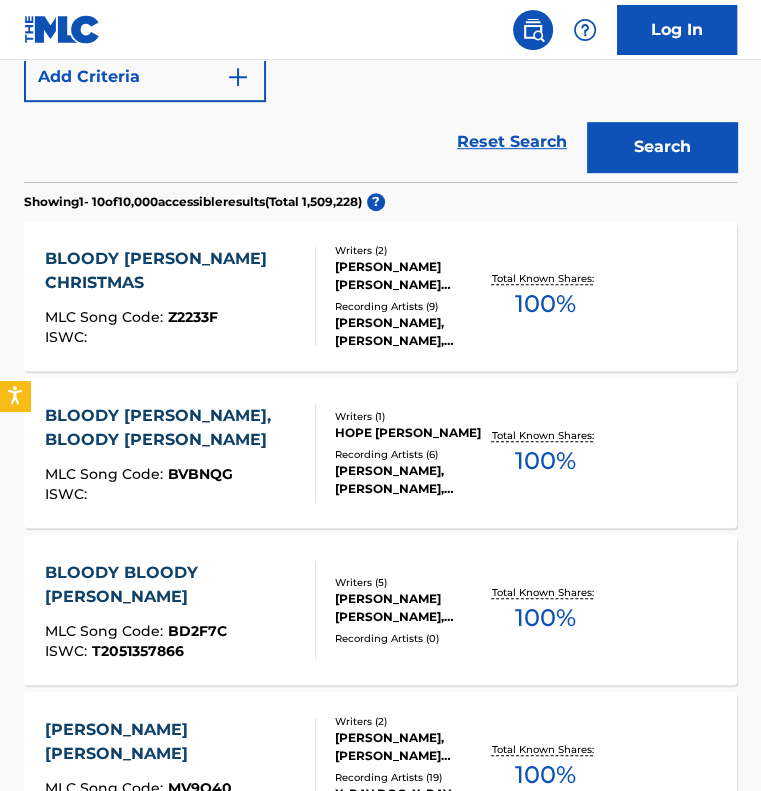 scroll, scrollTop: 600, scrollLeft: 0, axis: vertical 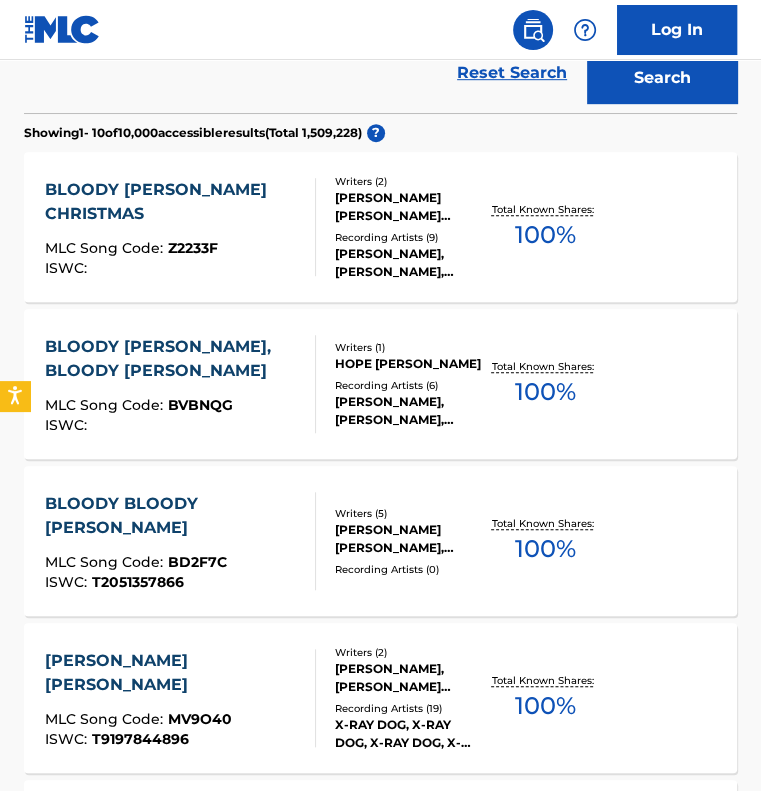 click on "Writers ( 2 ) ROBERT PATRICK HAMRICK, HANNAH DASHER Recording Artists ( 9 ) HANNAH DASHER, HANNAH DASHER, HANNAH DASHER, HANNAH DASHER, HANNAH DASHER" at bounding box center [400, 227] 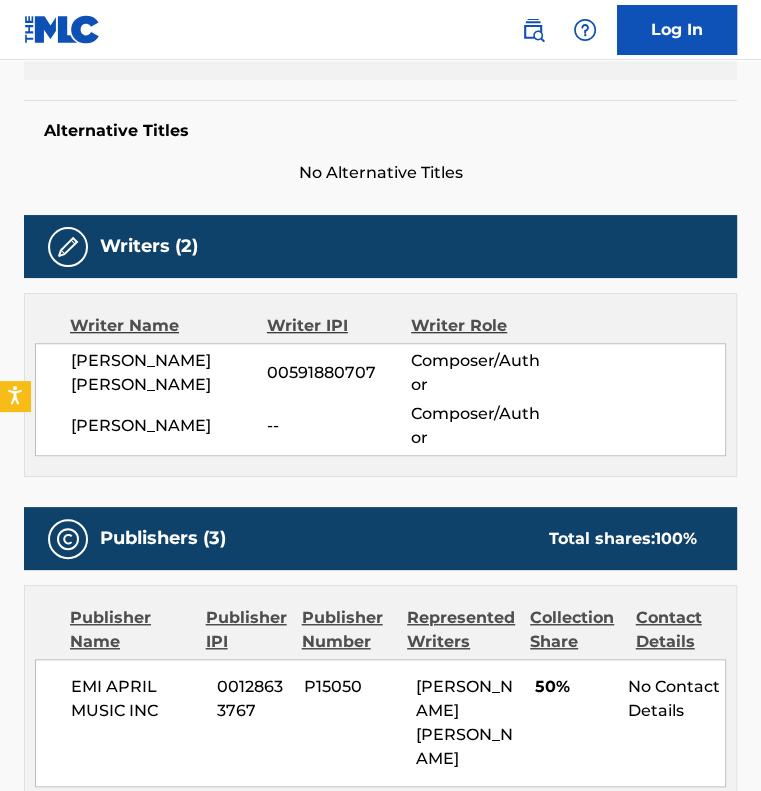 scroll, scrollTop: 0, scrollLeft: 0, axis: both 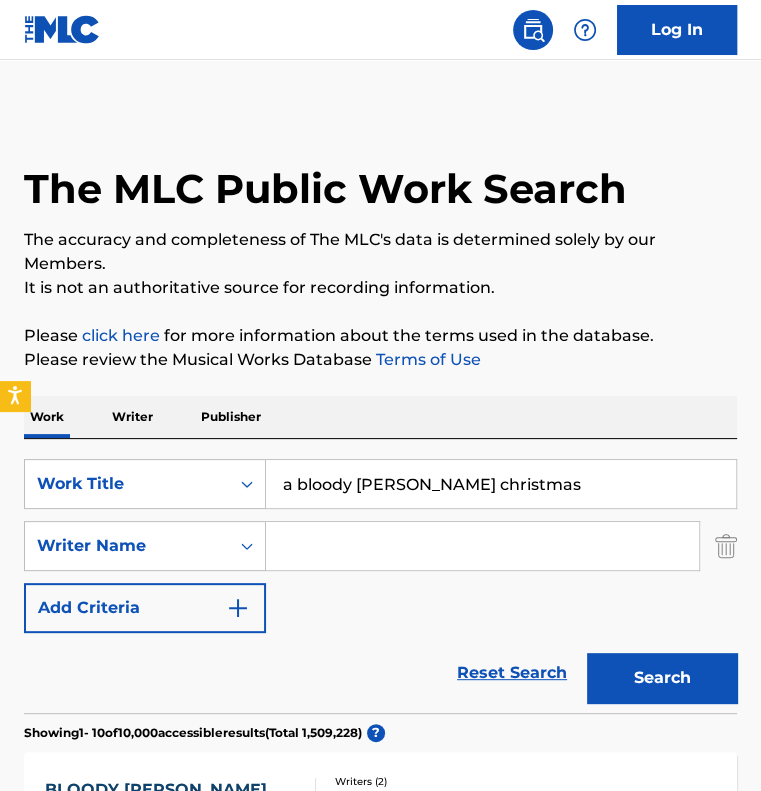 click on "a bloody mary christmas" at bounding box center (501, 484) 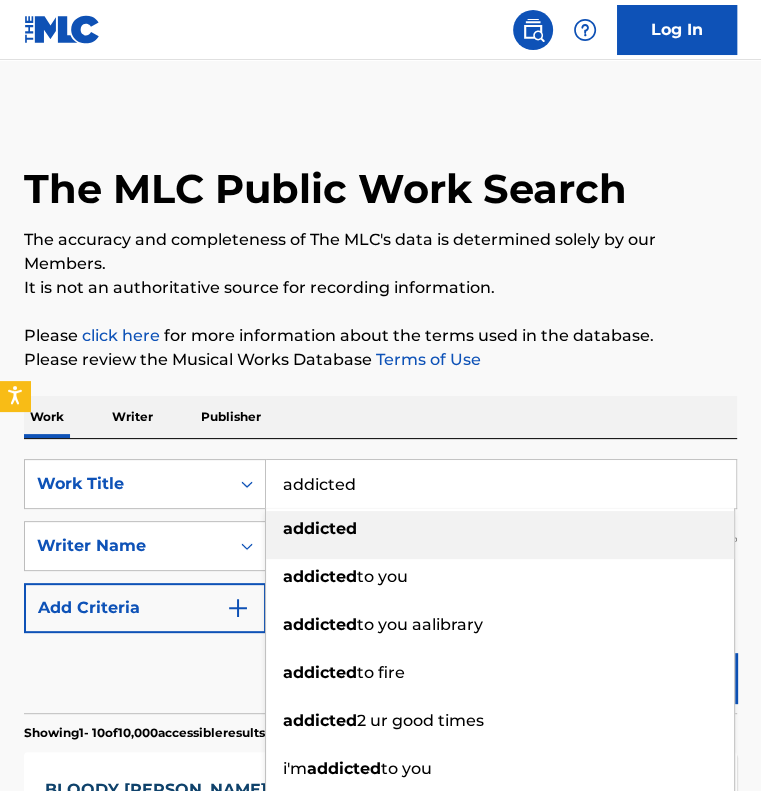 type on "addicted" 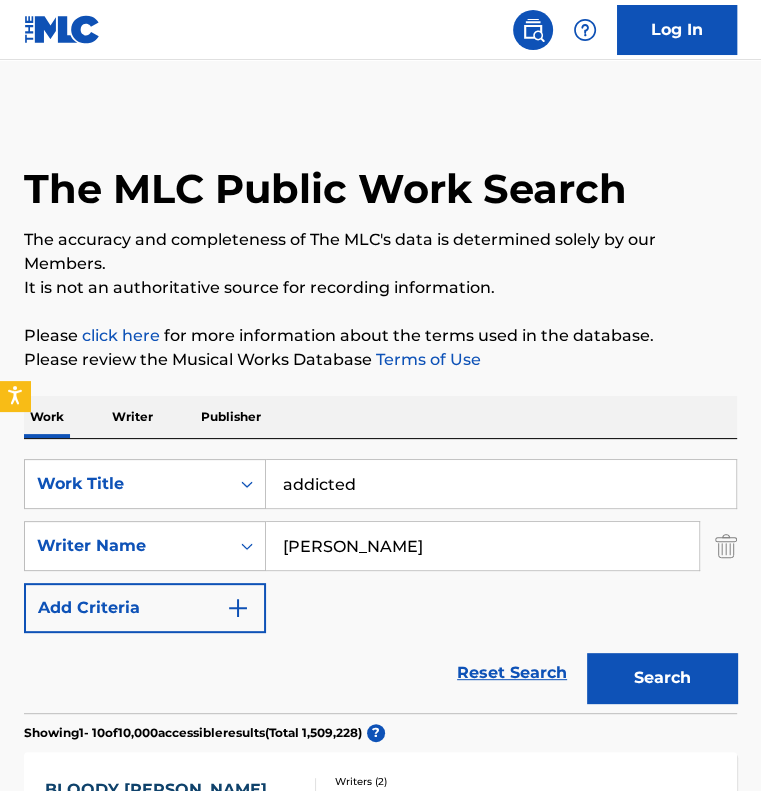 click on "Search" at bounding box center [662, 678] 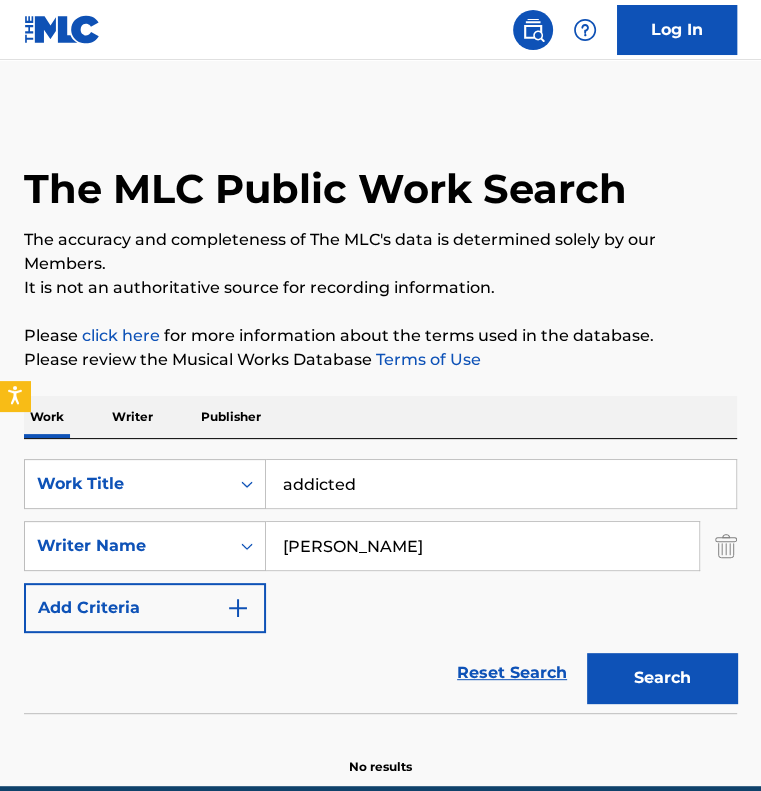 click on "bernie nelson" at bounding box center (482, 546) 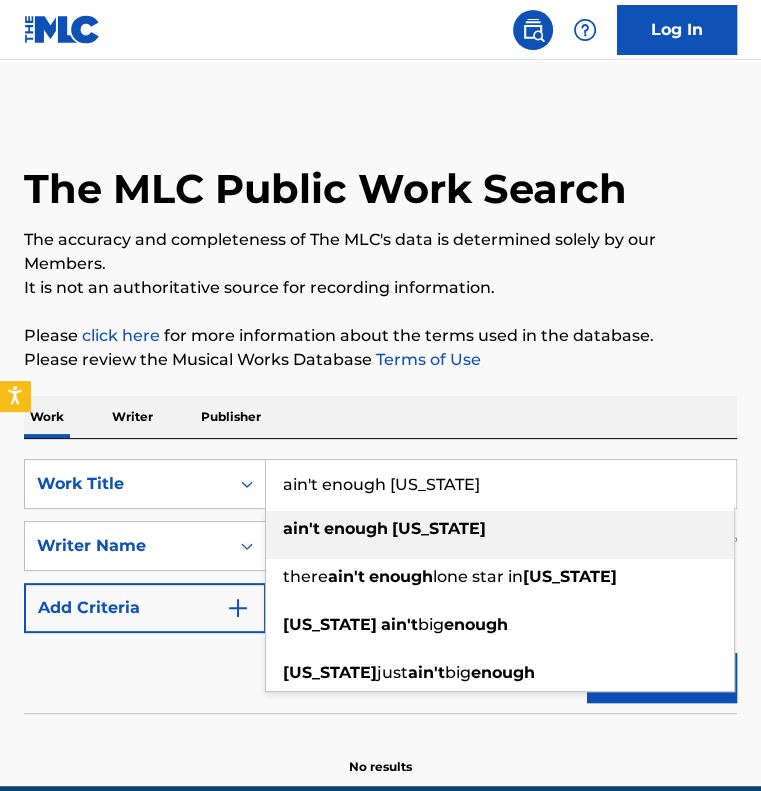 type on "ain't enough texas" 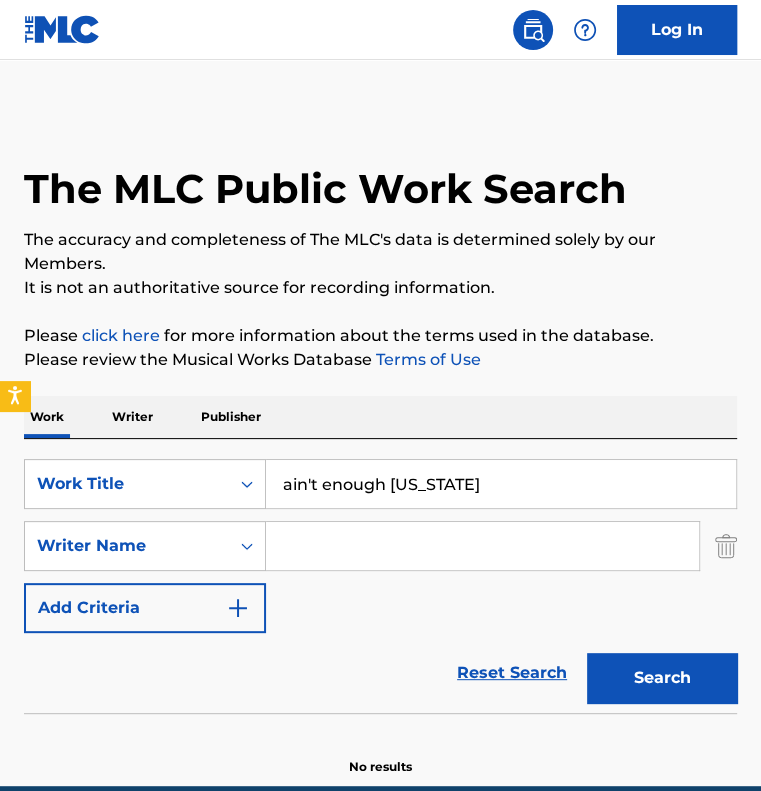 type 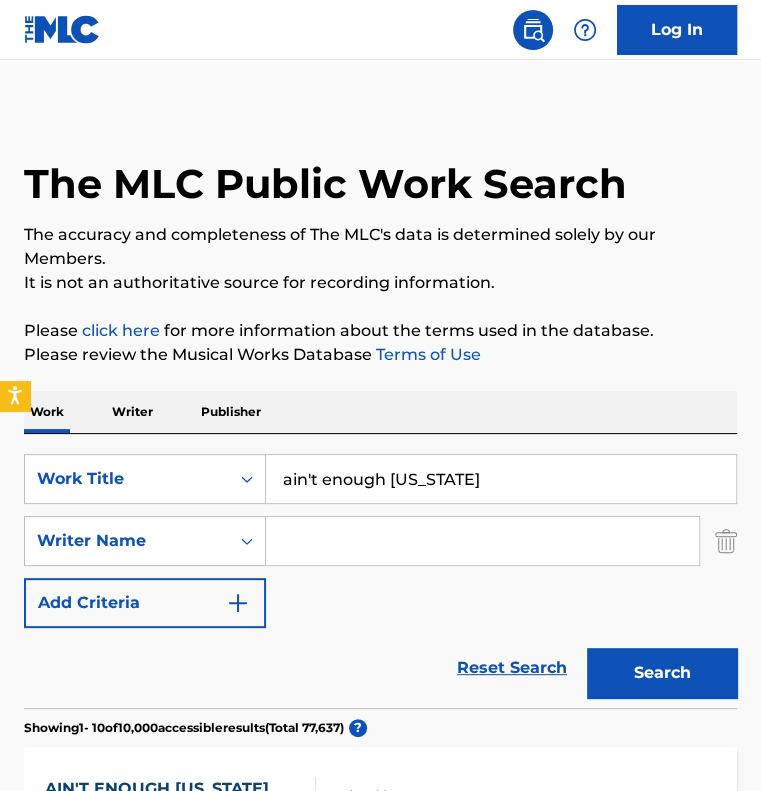scroll, scrollTop: 0, scrollLeft: 0, axis: both 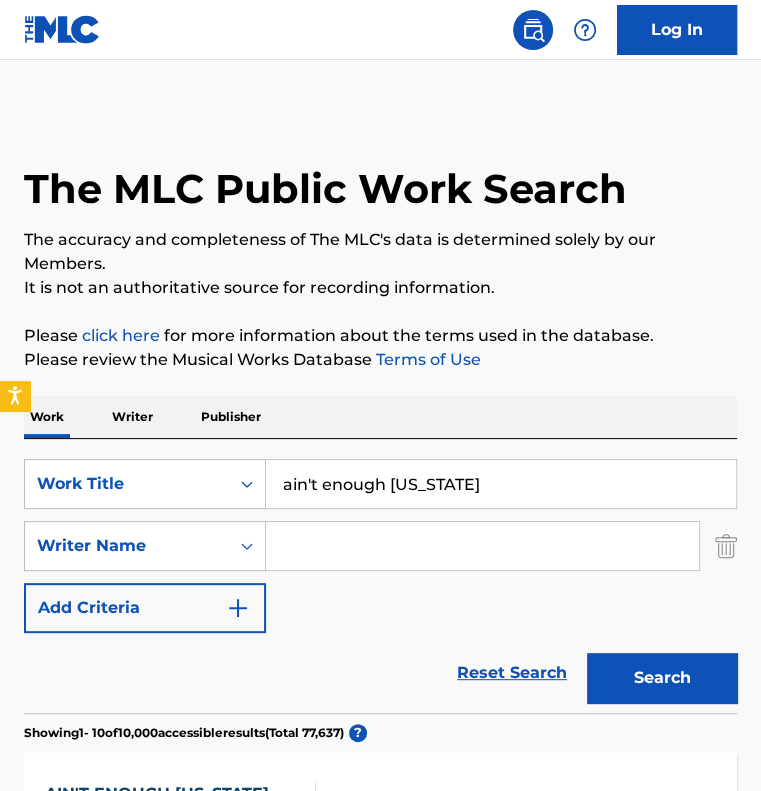 click on "ain't enough texas" at bounding box center (501, 484) 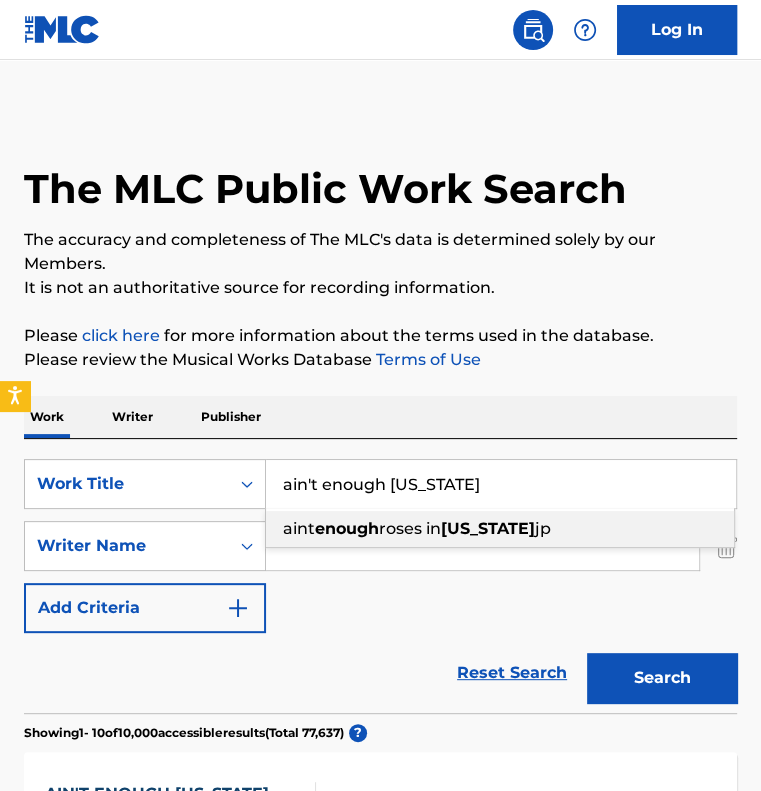 click on "ain't enough texas" at bounding box center (501, 484) 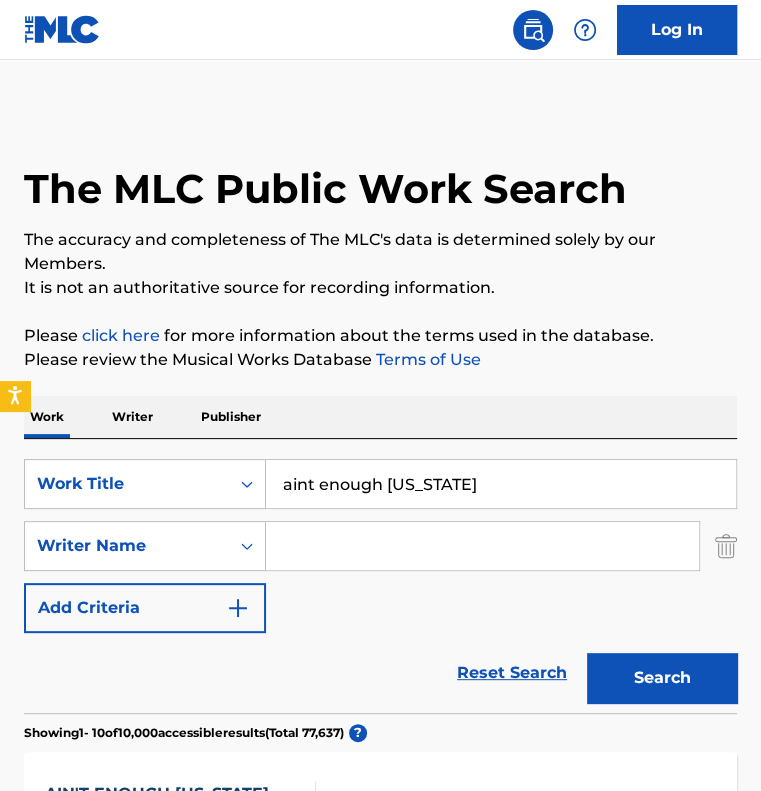 type on "aint enough texas" 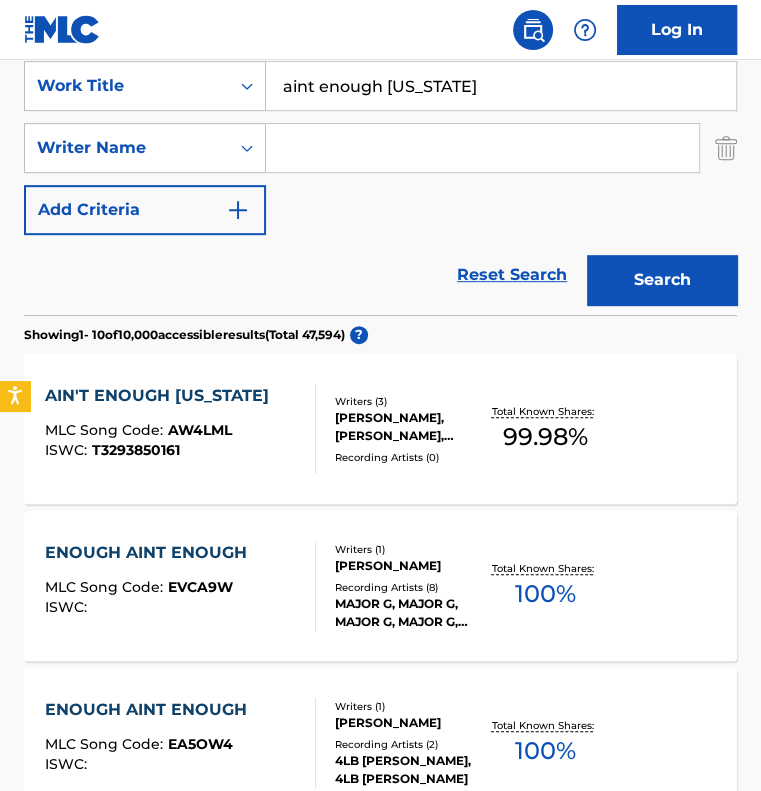 scroll, scrollTop: 400, scrollLeft: 0, axis: vertical 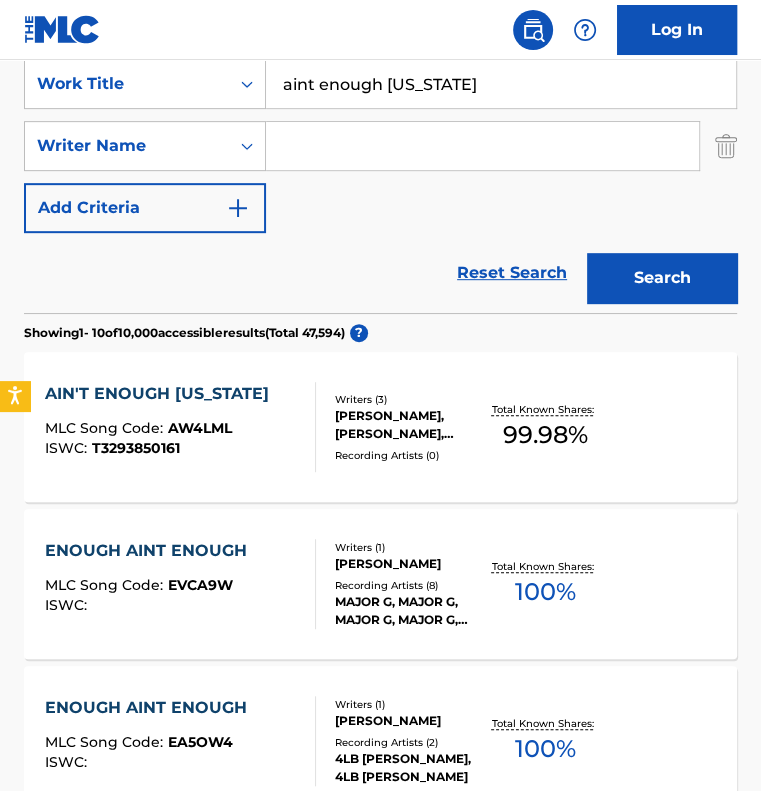 click on "AIN'T ENOUGH TEXAS MLC Song Code : AW4LML ISWC : T3293850161" at bounding box center (180, 427) 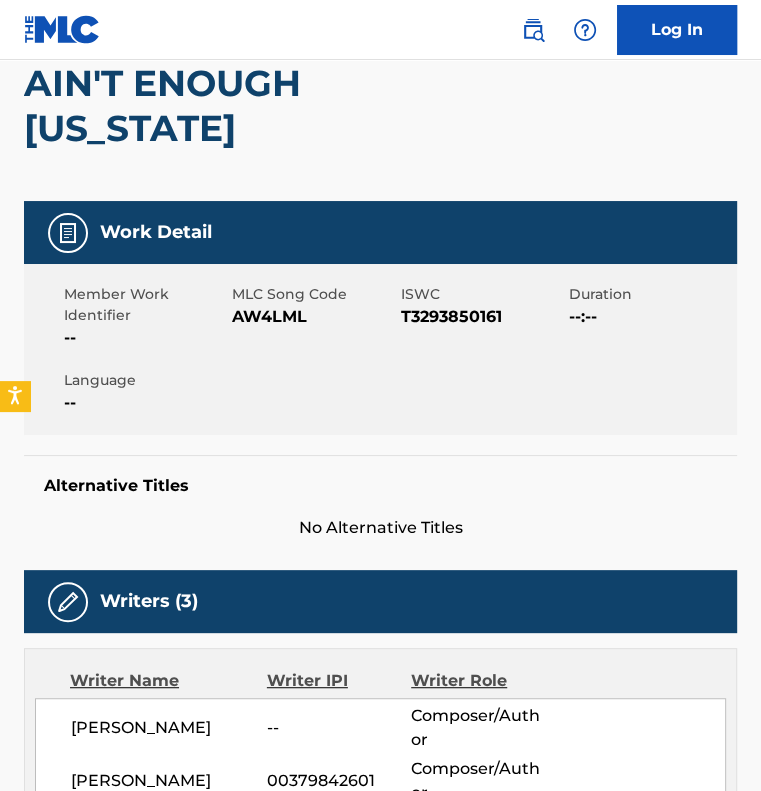 scroll, scrollTop: 600, scrollLeft: 0, axis: vertical 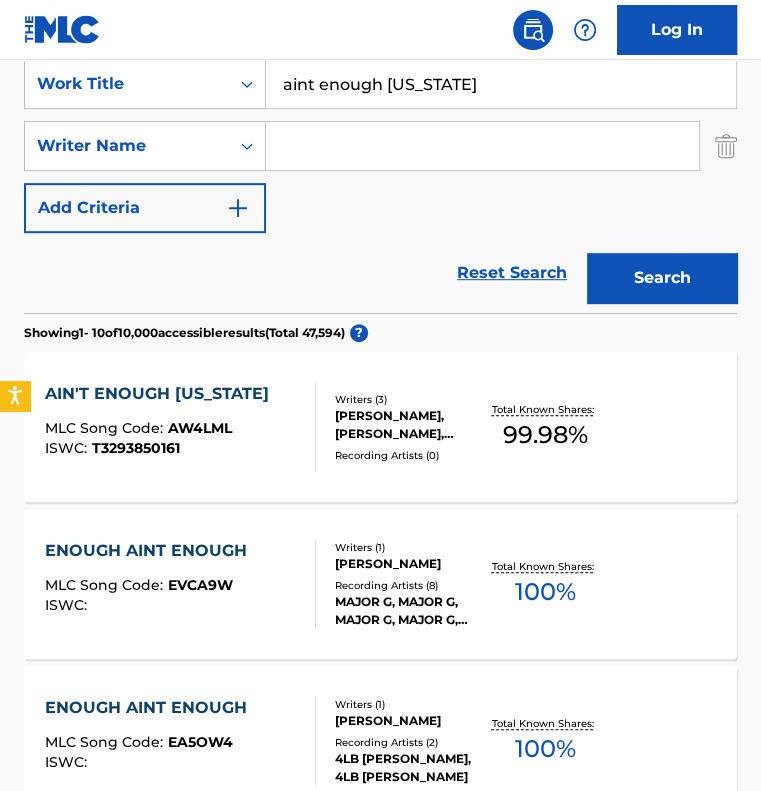 click on "aint enough texas" at bounding box center [501, 84] 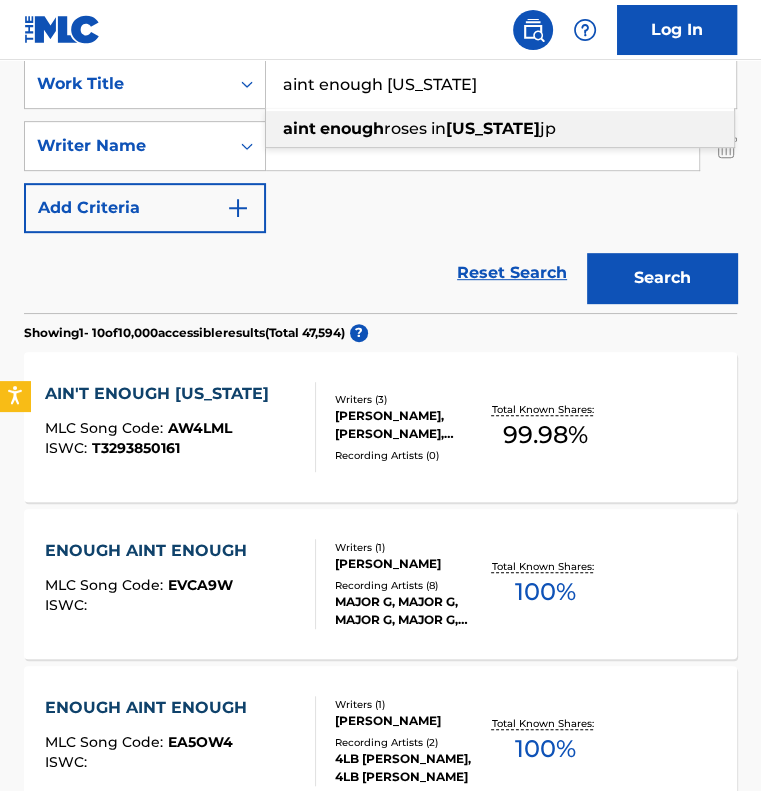 drag, startPoint x: 325, startPoint y: 87, endPoint x: 470, endPoint y: 85, distance: 145.0138 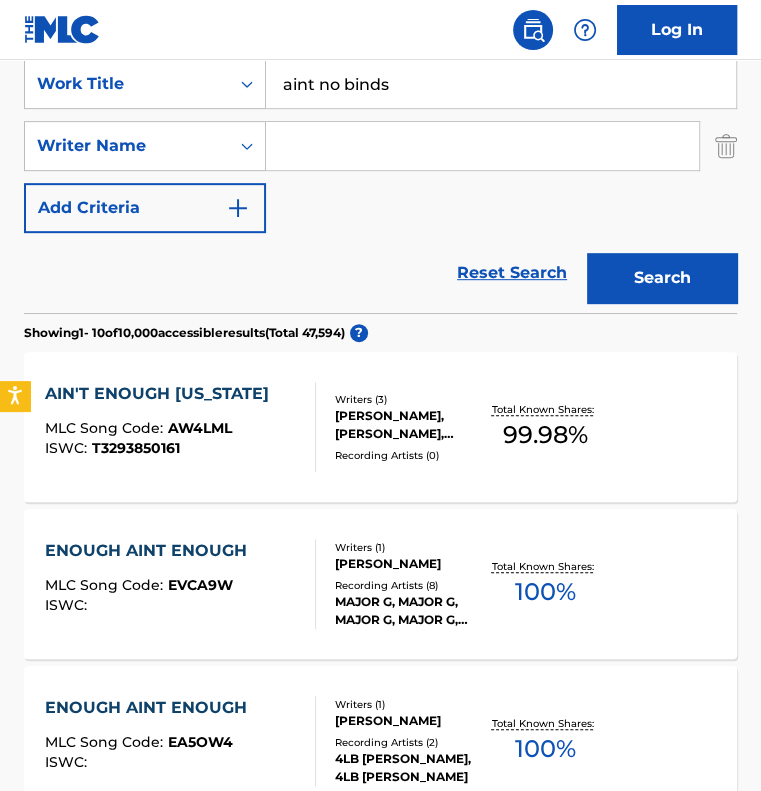 type on "aint no binds" 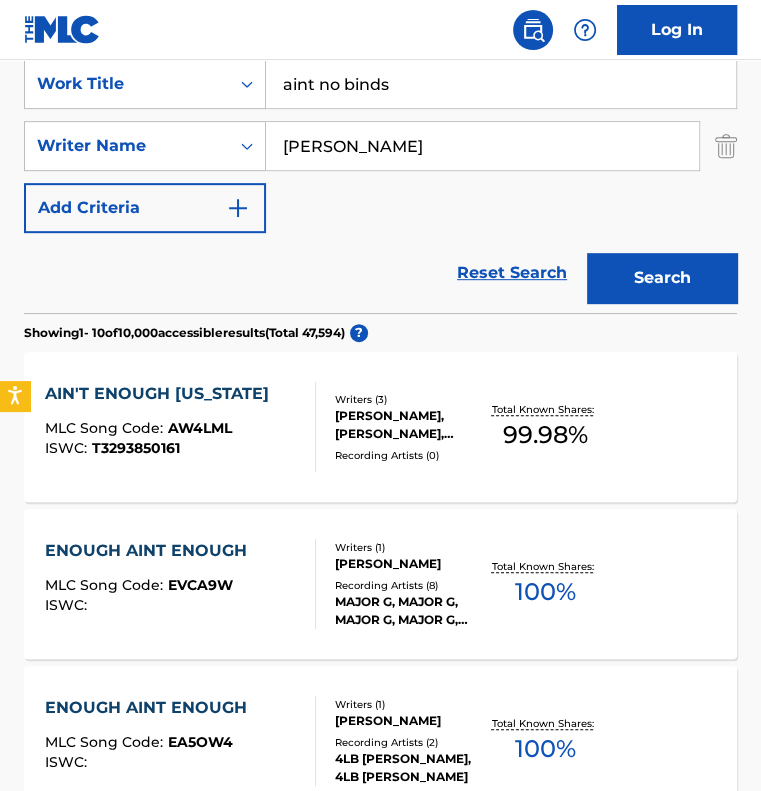 type on "bernie nelson" 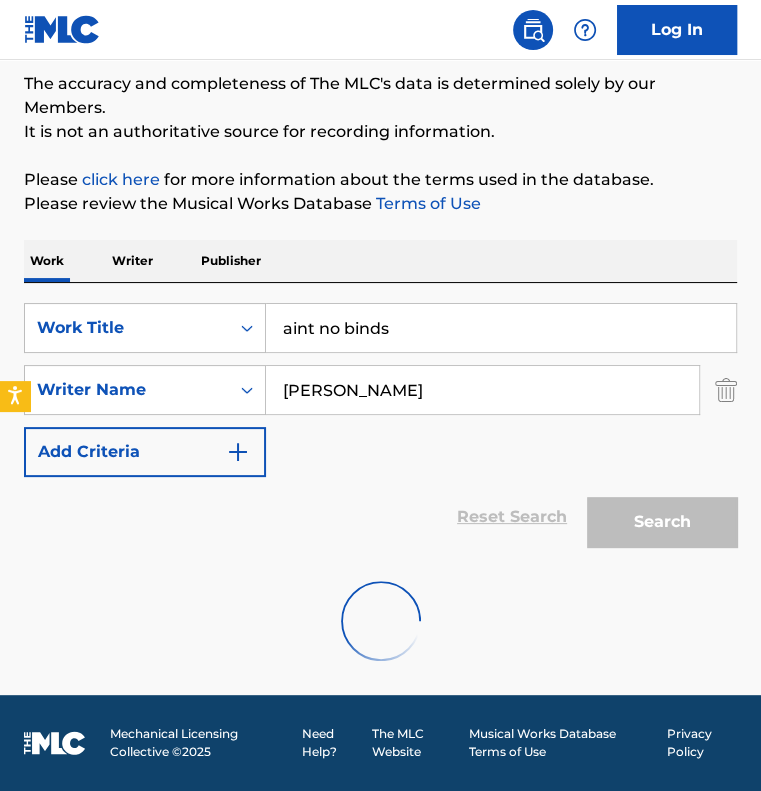 scroll, scrollTop: 400, scrollLeft: 0, axis: vertical 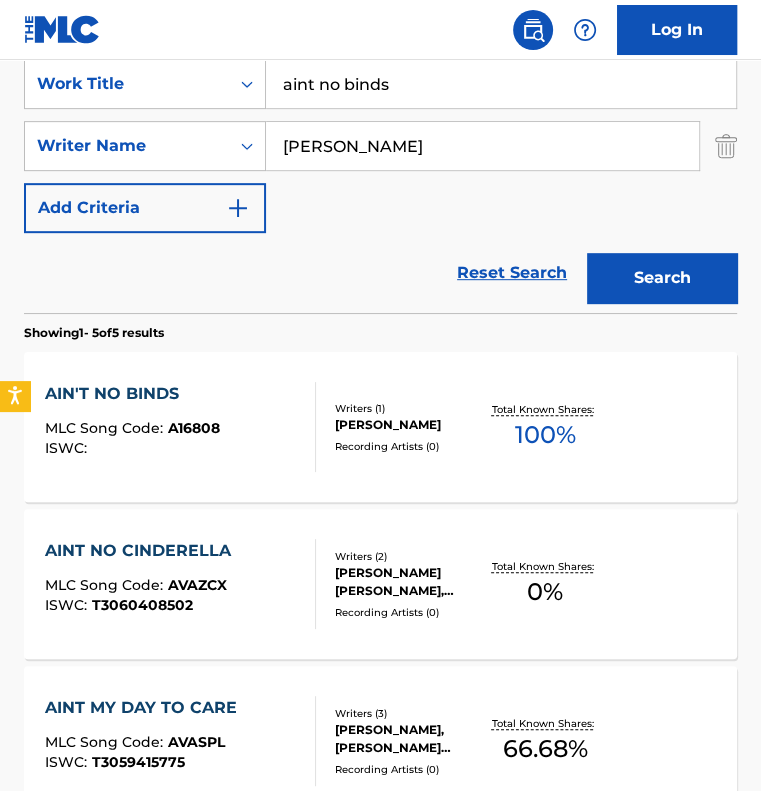 click on "AIN'T NO BINDS MLC Song Code : A16808 ISWC :" at bounding box center (180, 427) 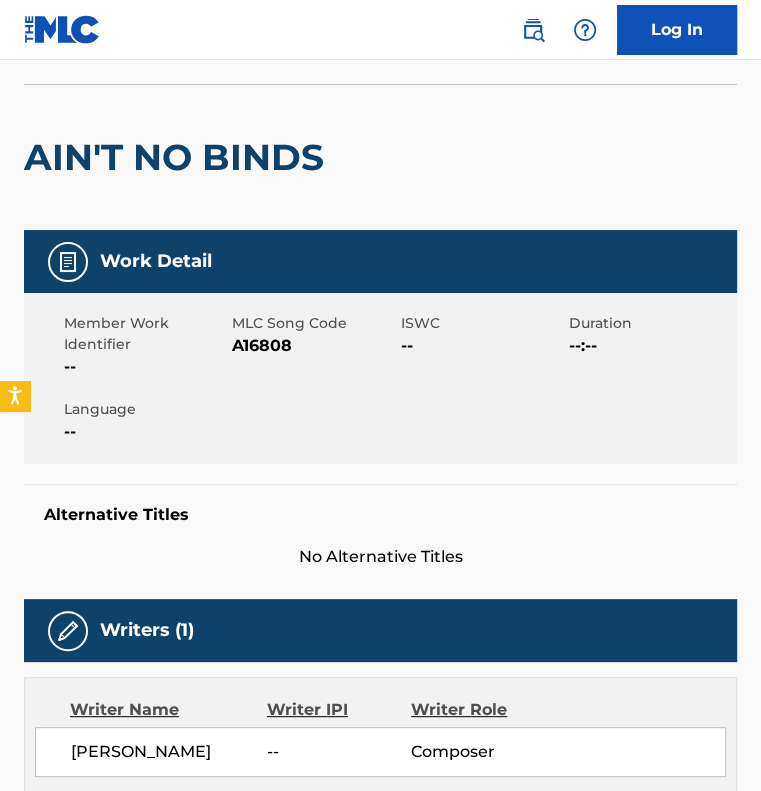 scroll, scrollTop: 0, scrollLeft: 0, axis: both 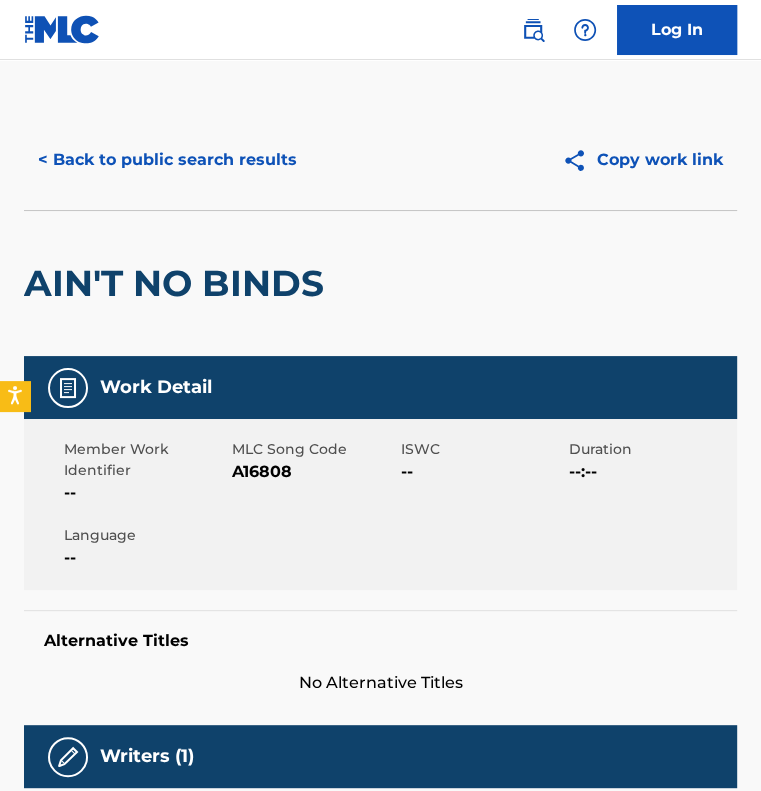 click on "< Back to public search results" at bounding box center (167, 160) 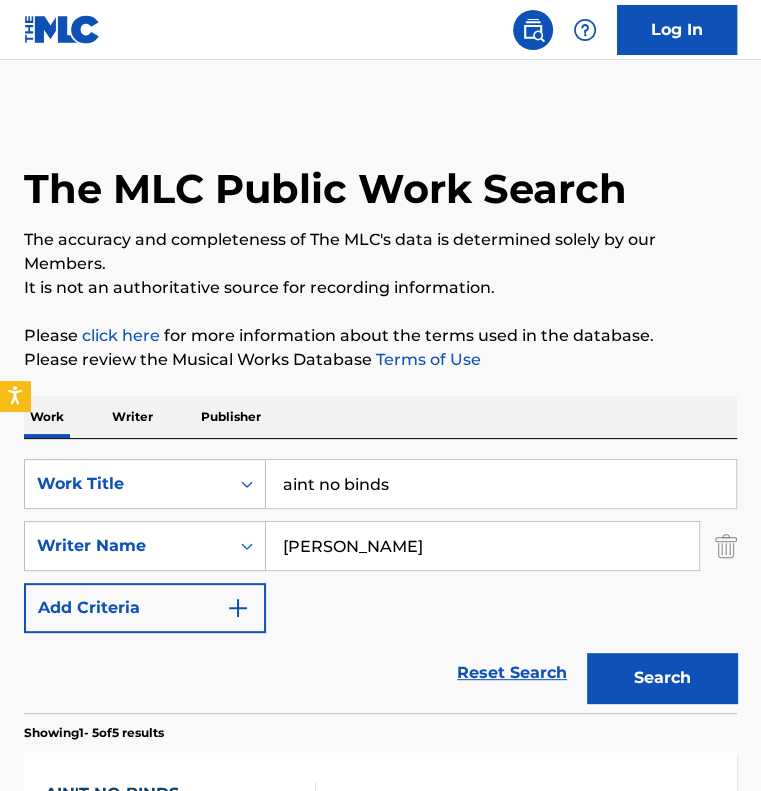 scroll, scrollTop: 400, scrollLeft: 0, axis: vertical 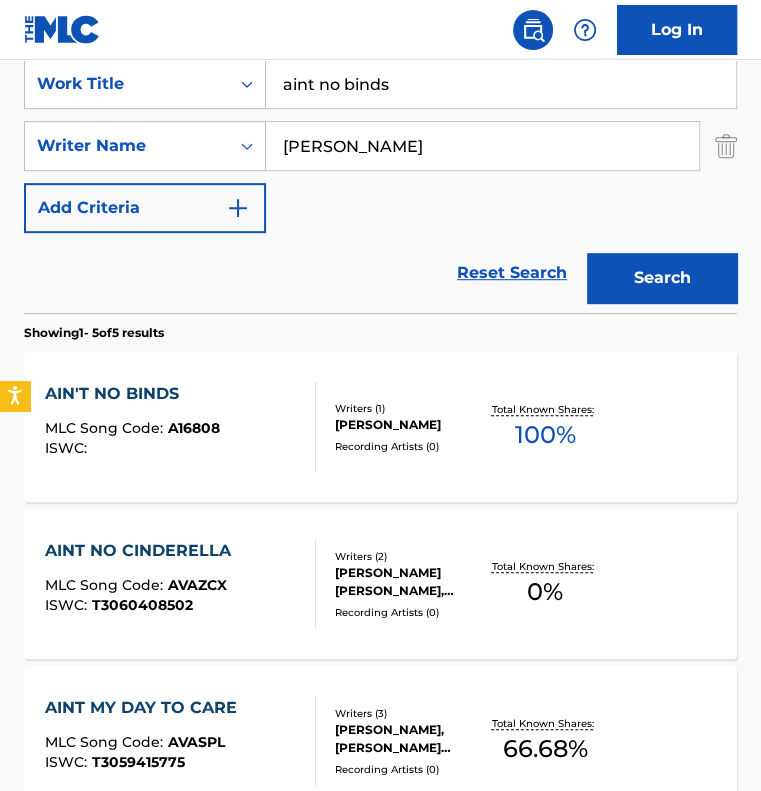 click on "aint no binds" at bounding box center [501, 84] 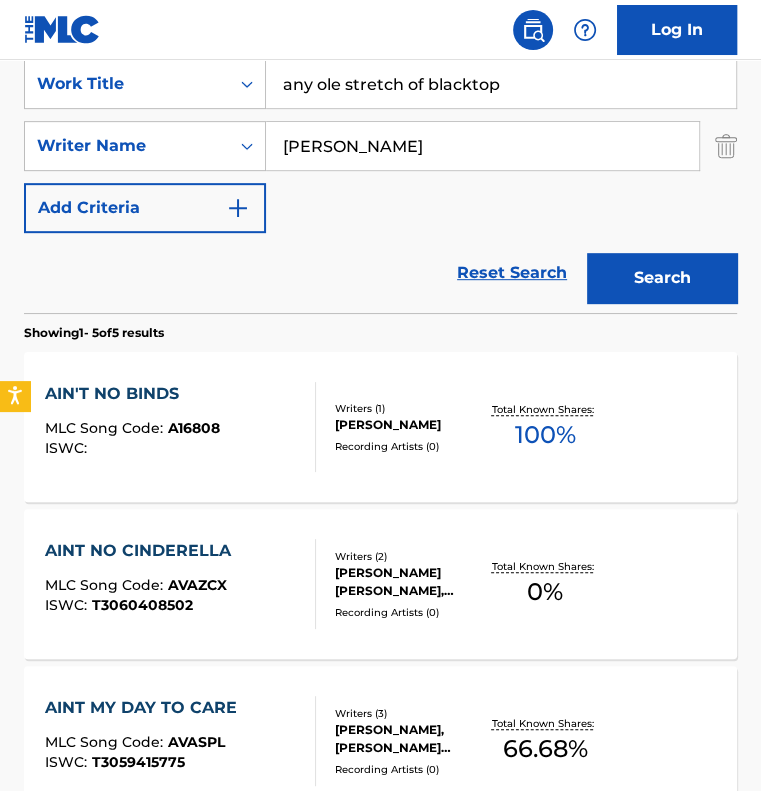 type on "any ole stretch of blacktop" 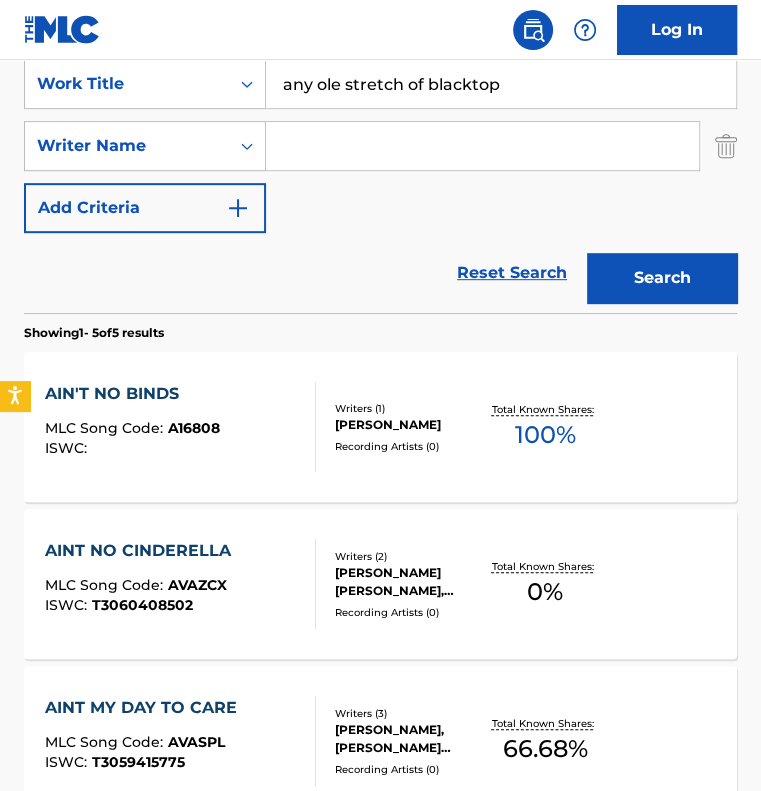 type 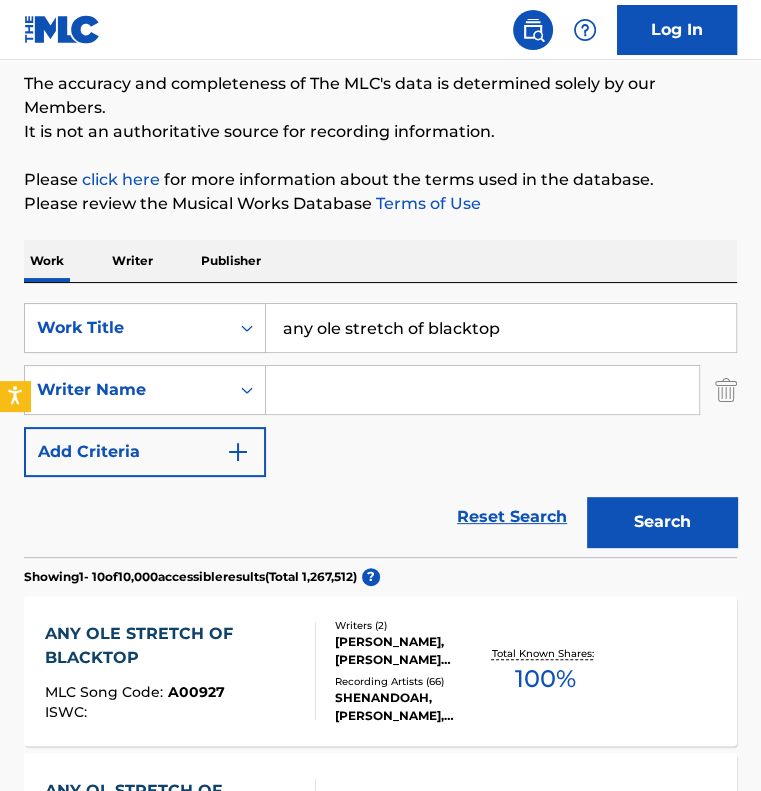 scroll, scrollTop: 400, scrollLeft: 0, axis: vertical 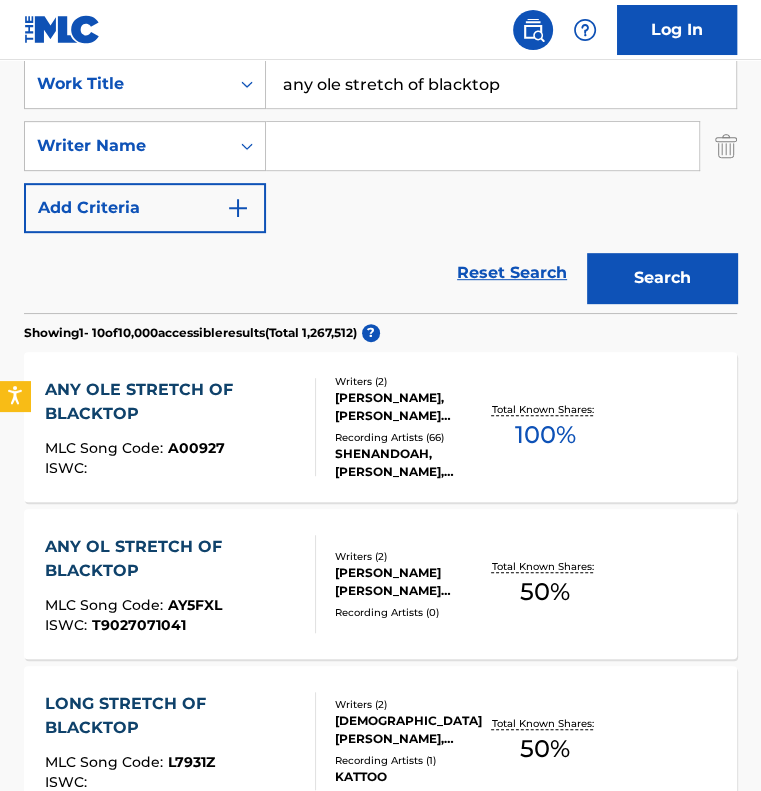 click on "ANY OLE STRETCH OF BLACKTOP" at bounding box center (172, 402) 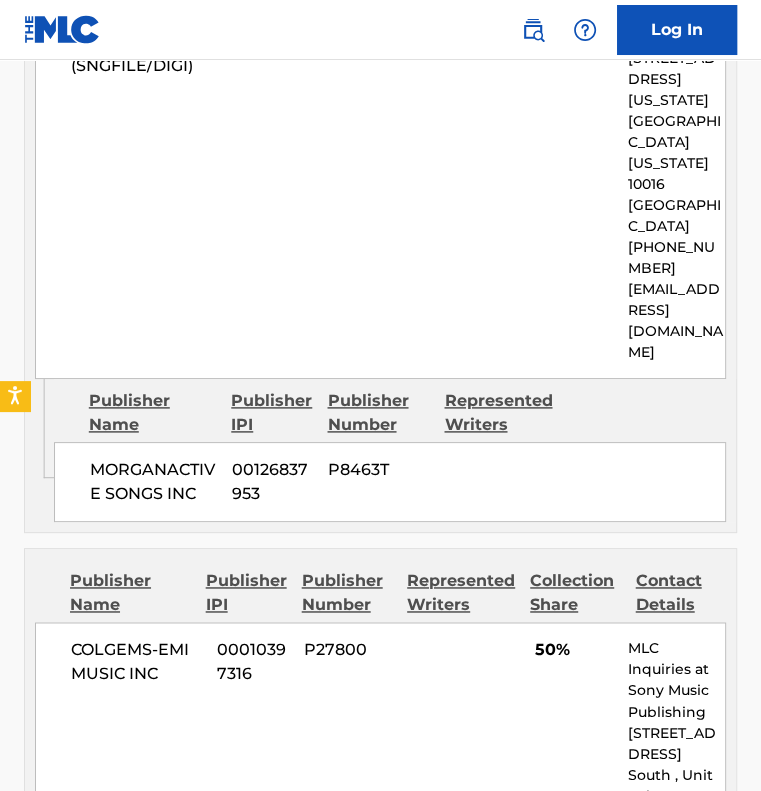scroll, scrollTop: 1300, scrollLeft: 0, axis: vertical 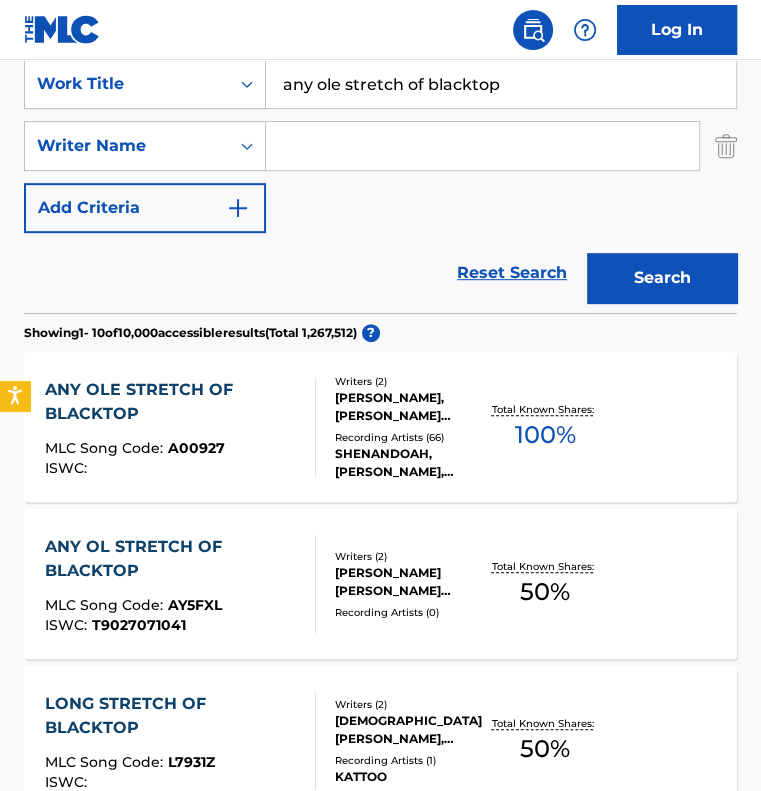 click on "any ole stretch of blacktop" at bounding box center [501, 84] 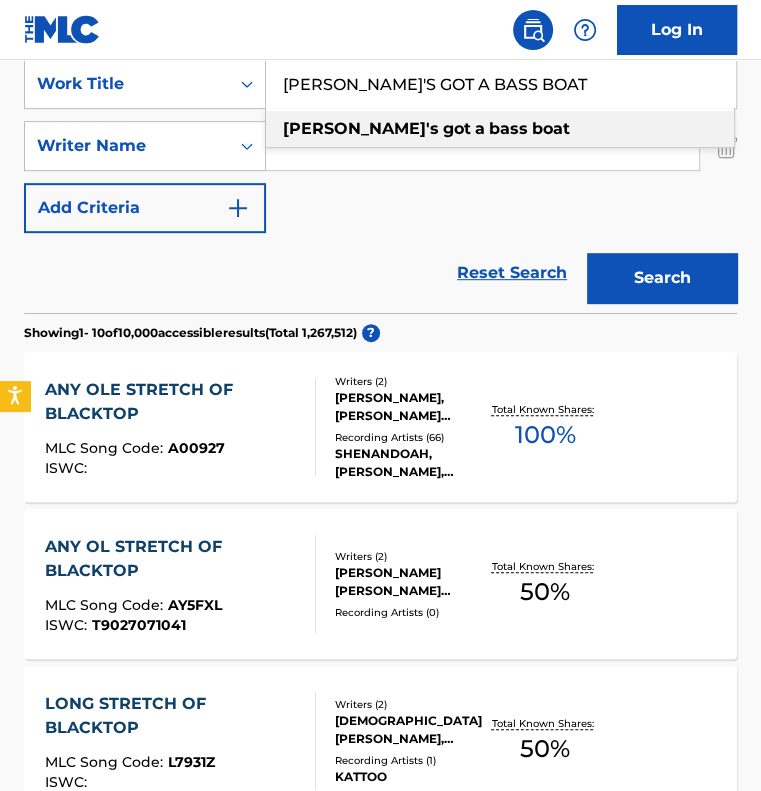 type on "BETTY'S GOT A BASS BOAT" 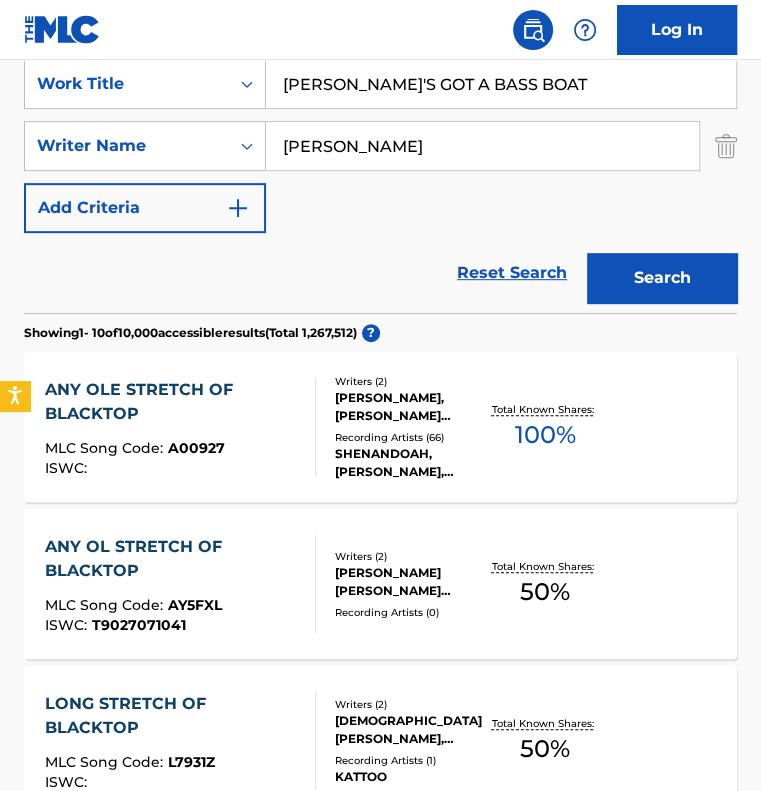 type on "BERNIE" 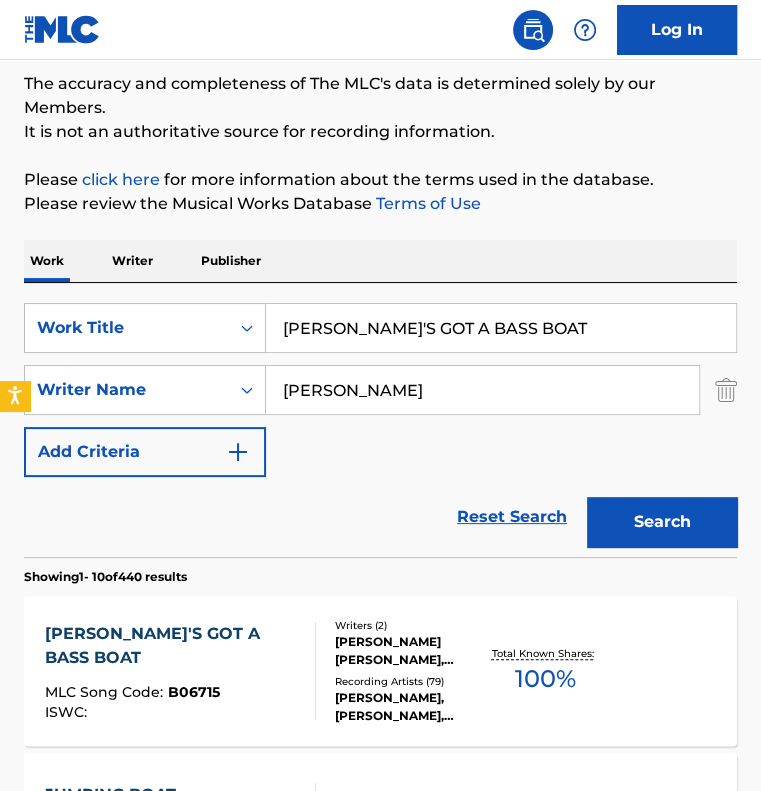 scroll, scrollTop: 400, scrollLeft: 0, axis: vertical 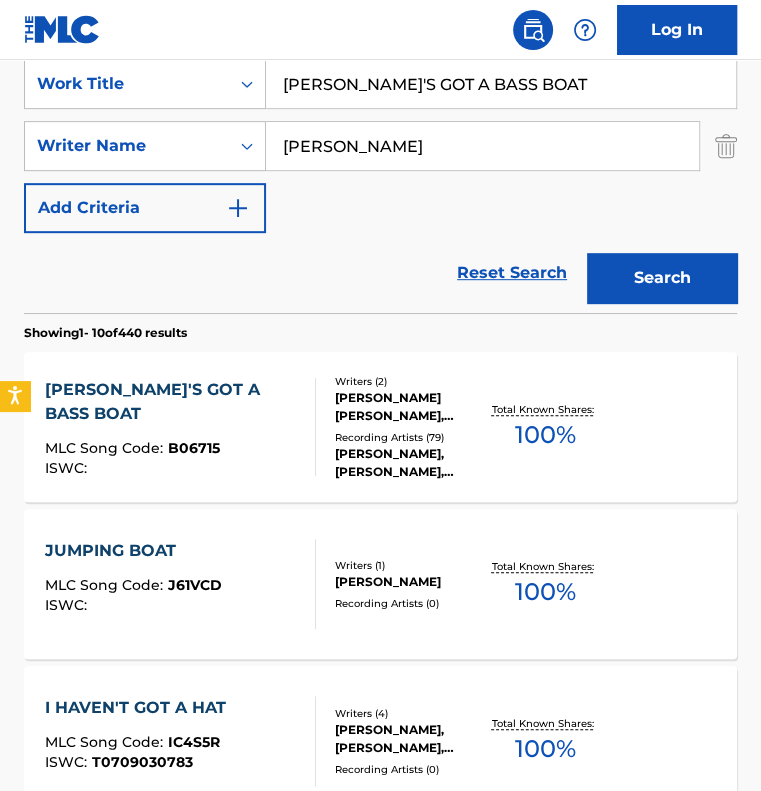 click on "BETTY'S GOT A BASS BOAT" at bounding box center [172, 402] 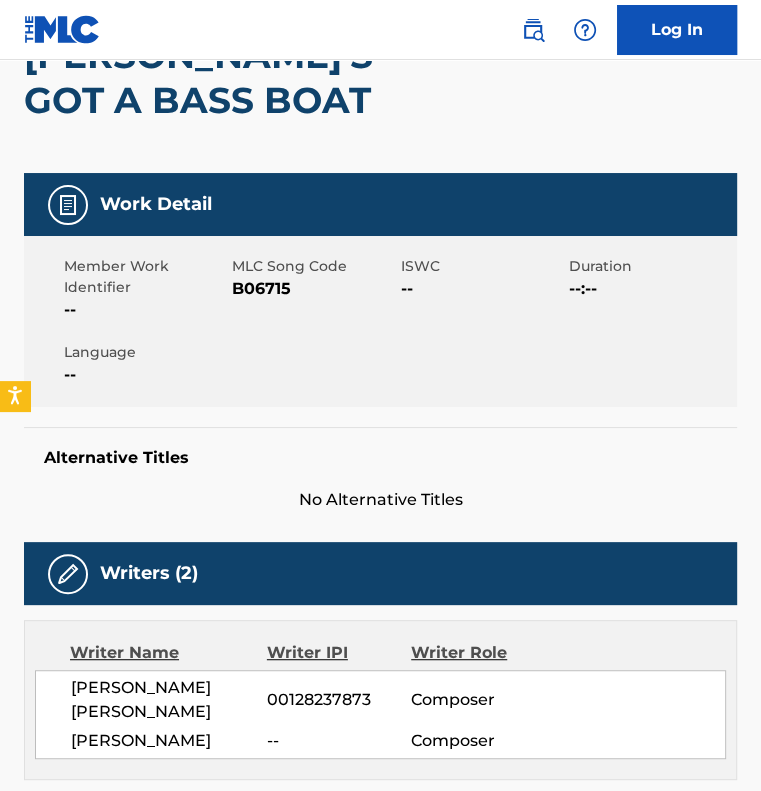 scroll, scrollTop: 0, scrollLeft: 0, axis: both 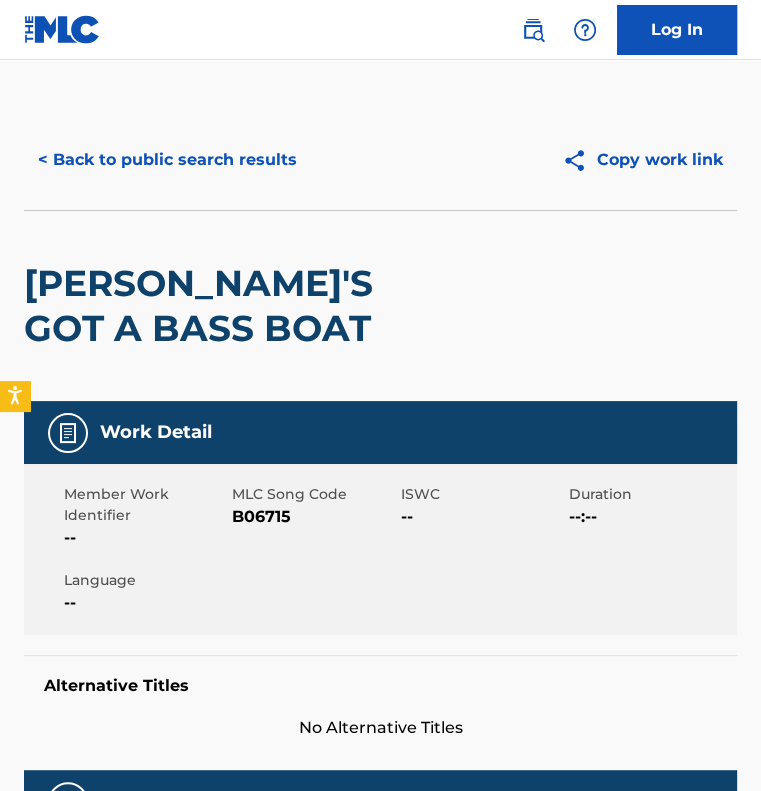 click on "< Back to public search results" at bounding box center (167, 160) 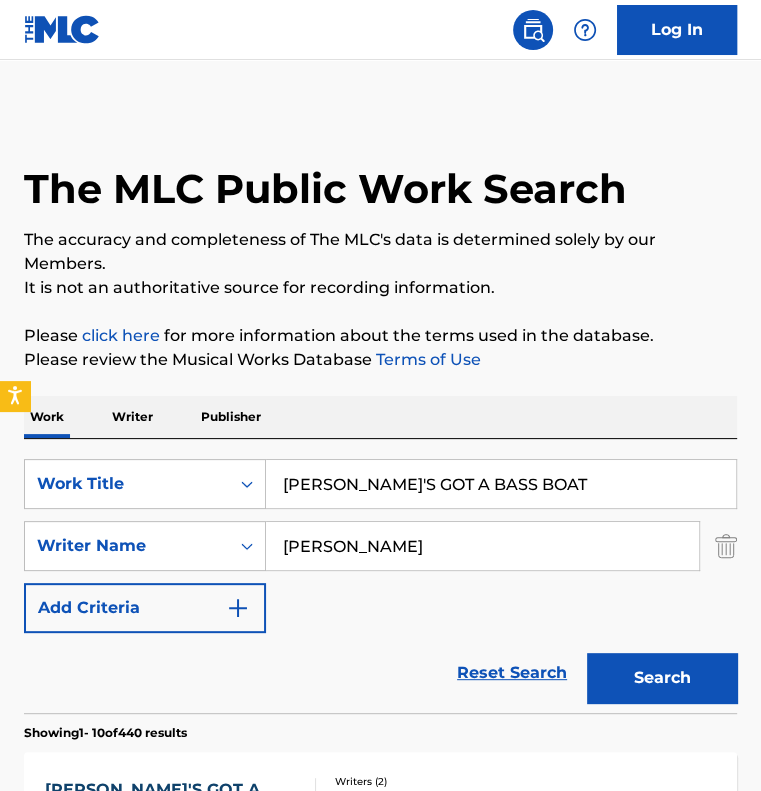 scroll, scrollTop: 400, scrollLeft: 0, axis: vertical 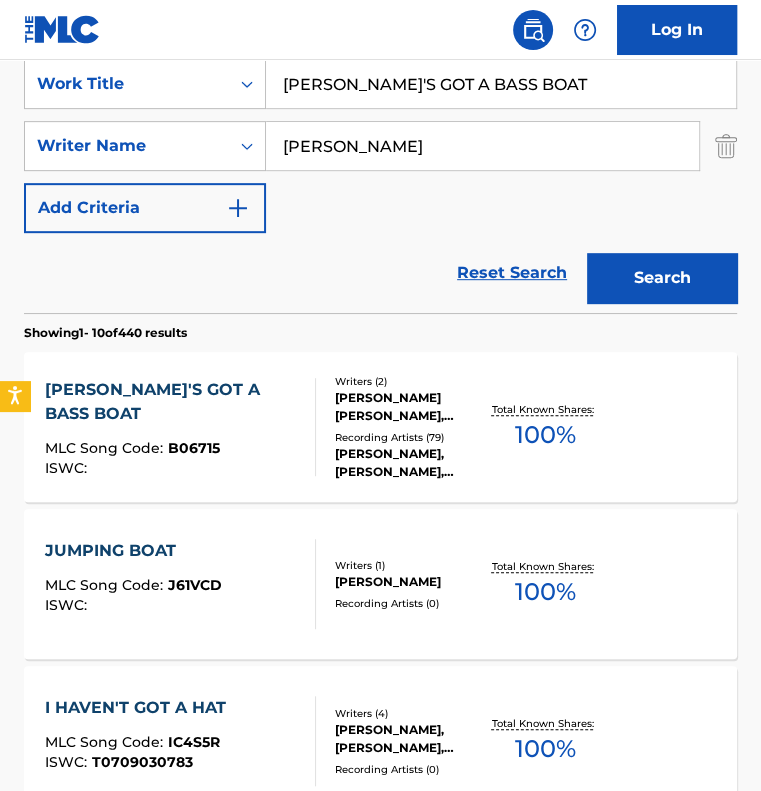 click on "BETTY'S GOT A BASS BOAT" at bounding box center (501, 84) 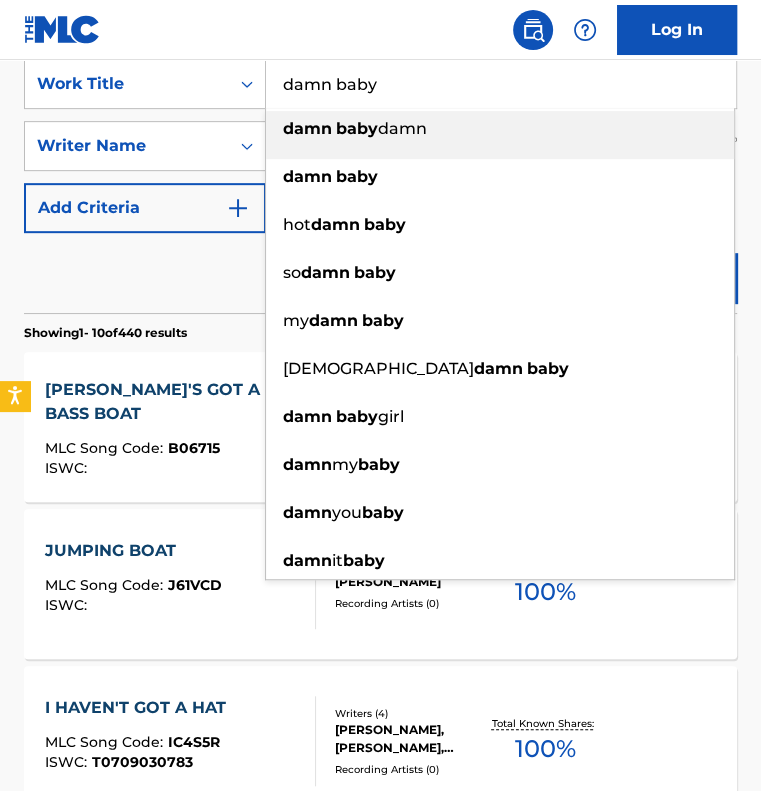 type on "damn baby" 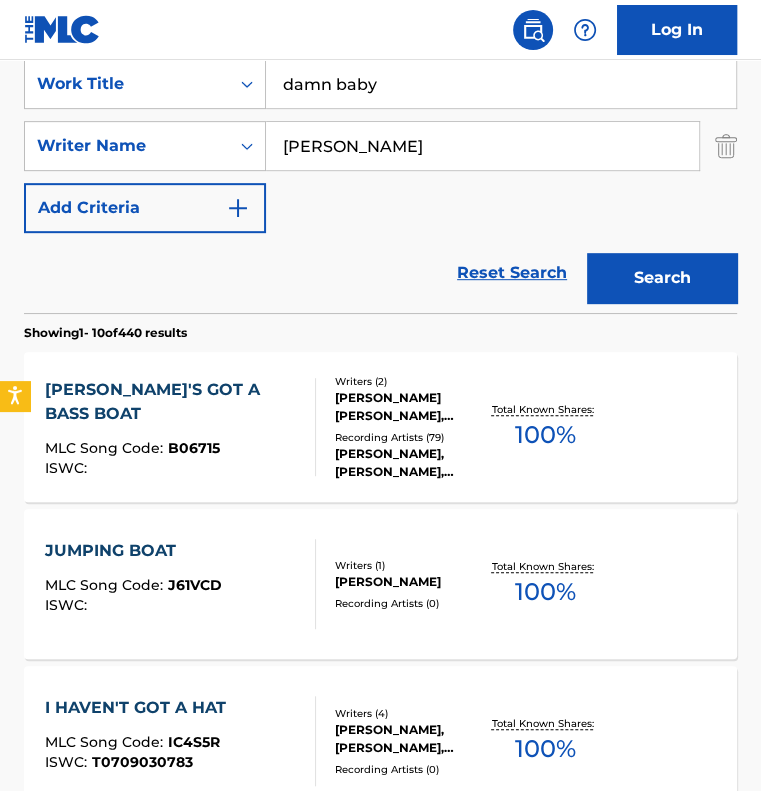 click on "Search" at bounding box center (662, 278) 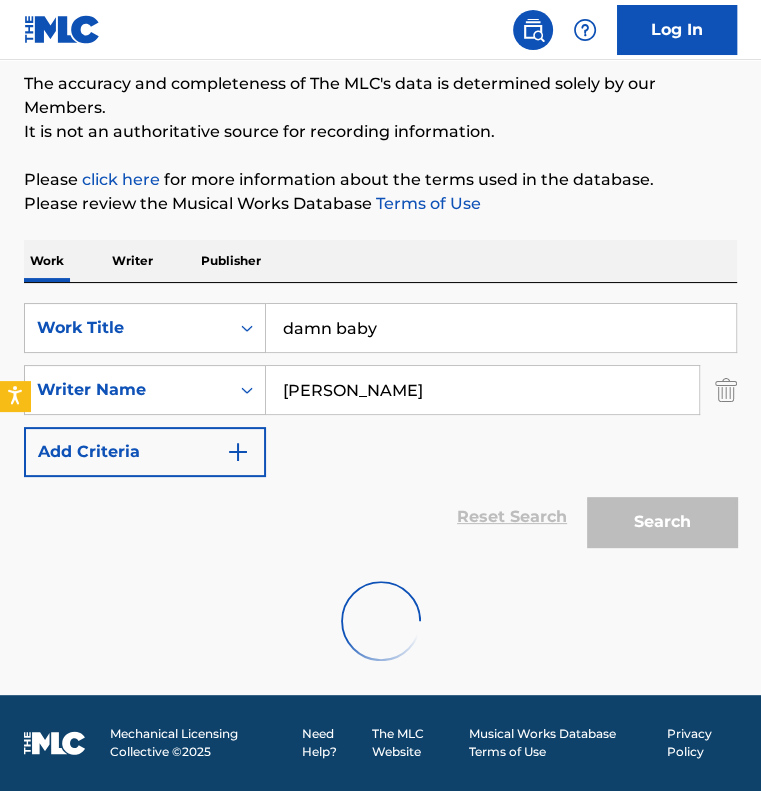 scroll, scrollTop: 400, scrollLeft: 0, axis: vertical 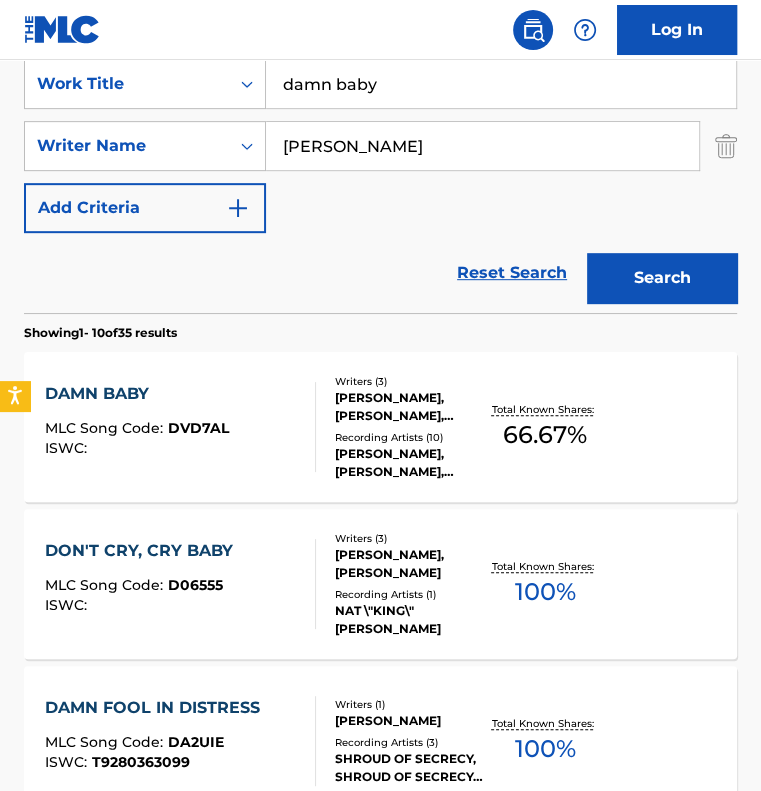 click on "DAMN BABY MLC Song Code : DVD7AL ISWC :" at bounding box center [180, 427] 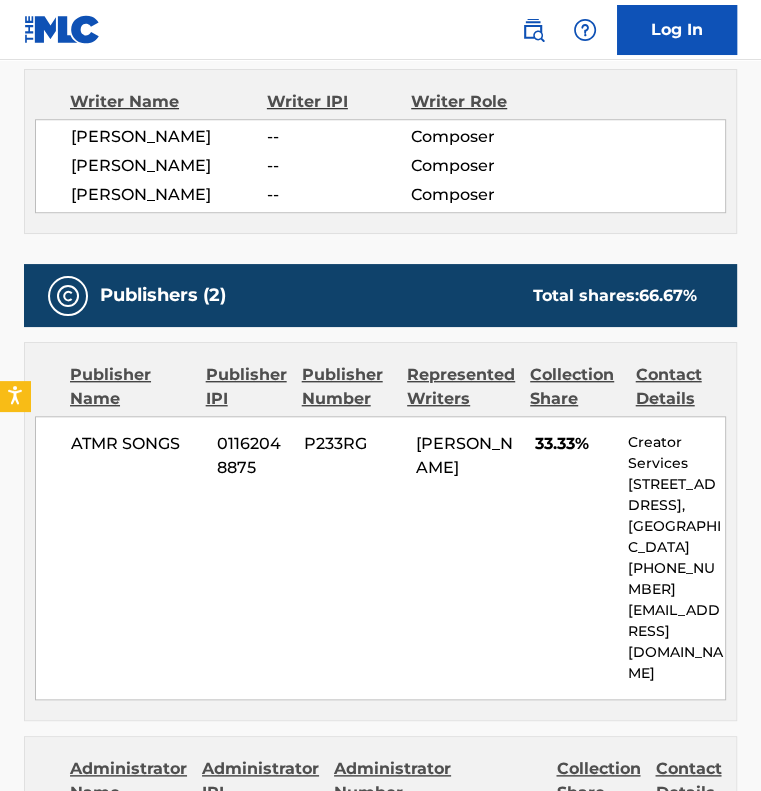 scroll, scrollTop: 700, scrollLeft: 0, axis: vertical 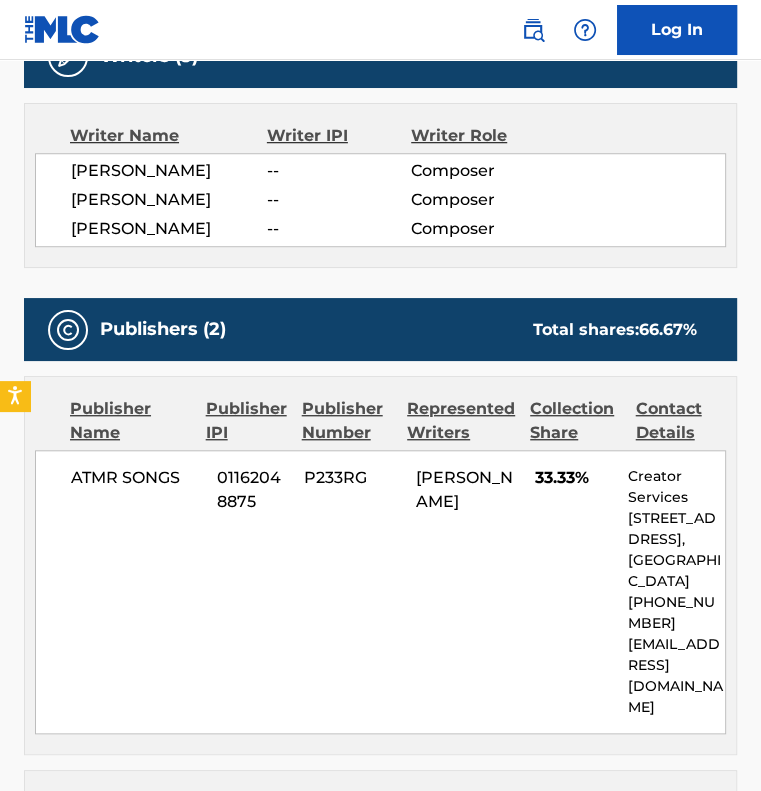 click on "Work Detail   Member Work Identifier -- MLC Song Code DVD7AL ISWC -- Duration --:-- Language English Alternative Titles No Alternative Titles Writers   (3) Writer Name Writer IPI Writer Role BERNIE NELSON -- Composer ADAM FISHER -- Composer PHILIP A. DOUGLAS -- Composer Publishers   (2) Total shares:  66.67 % Publisher Name Publisher IPI Publisher Number Represented Writers Collection Share Contact Details ATMR SONGS 01162048875 P233RG BERNIE NELSON 33.33% Creator Services 324 S. Beverly Dr., Unit Suite 523,  Beverly Hills, CA 90212 +1-424-2740942 creators@alltrack.com Administrator Name Administrator IPI Administrator Number Collection Share Contact Details CLEARBOX RIGHTS LLC 00648128335 P7148P 33.34% Emily Chadwell P.O. Box 1547,  Brentwood, Tennessee 37024 United States +1-615-6307500 echadwell@clearboxrights.com Admin Original Publisher Connecting Line Publisher Name Publisher IPI Publisher Number Represented Writers LISAMANE MUSIC -- P8562J Total shares:  66.67 % Matched Recordings   (10) Showing  1  -" at bounding box center [380, 952] 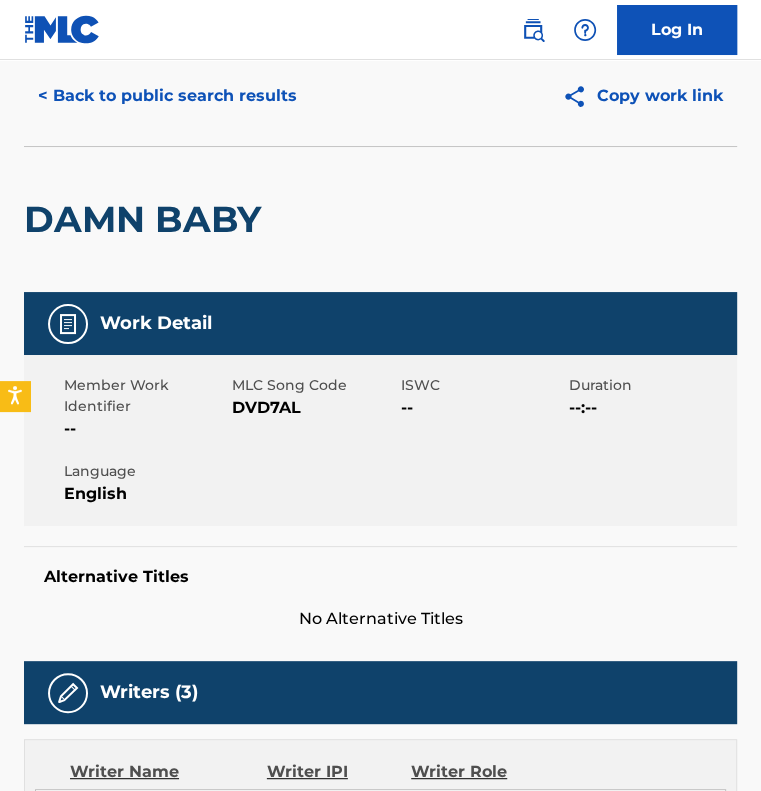 scroll, scrollTop: 0, scrollLeft: 0, axis: both 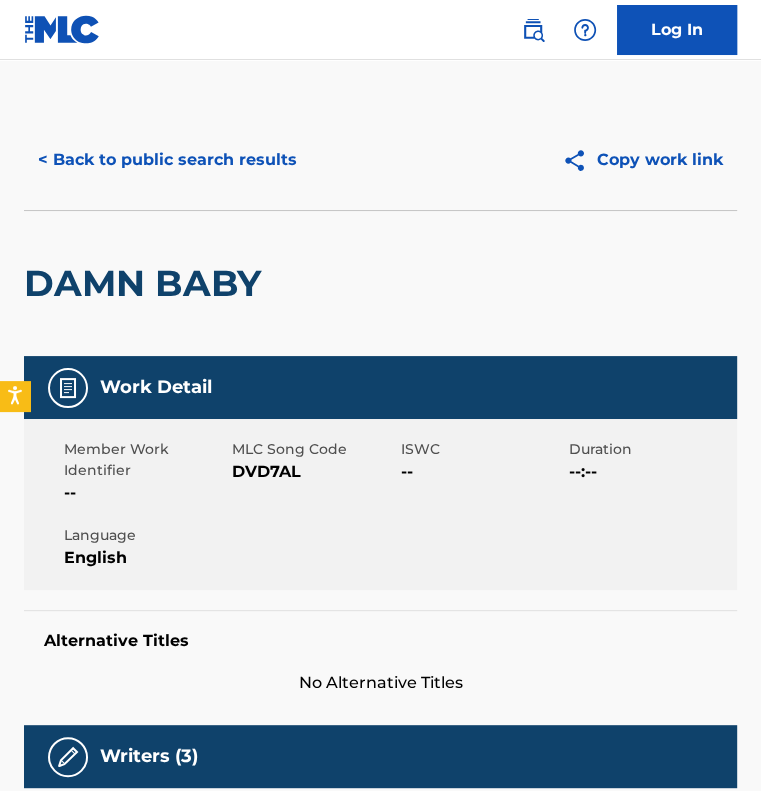 click on "< Back to public search results" at bounding box center [167, 160] 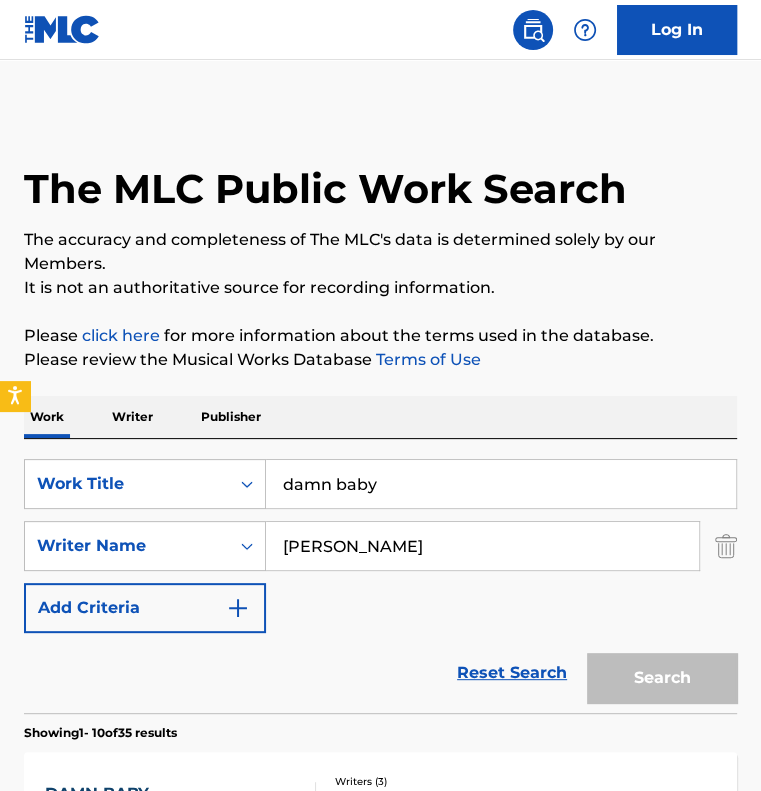 scroll, scrollTop: 400, scrollLeft: 0, axis: vertical 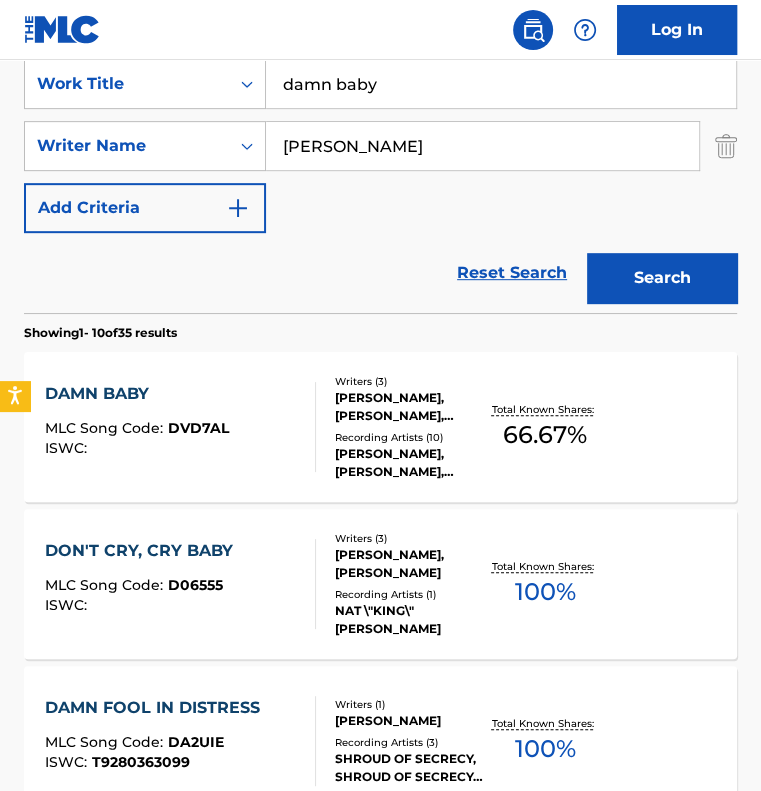 click on "damn baby" at bounding box center [501, 84] 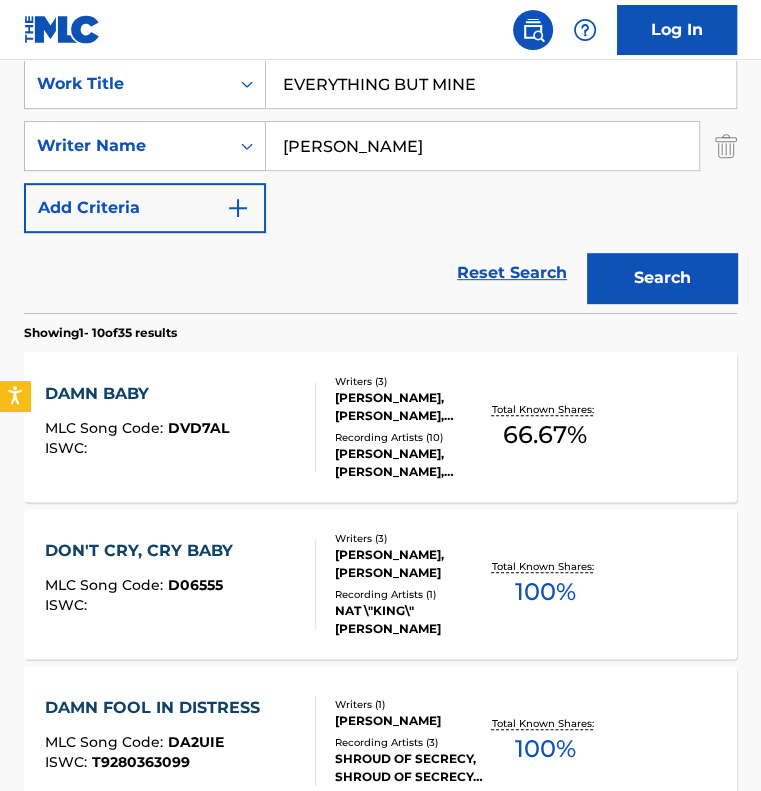 type on "EVERYTHING BUT MINE" 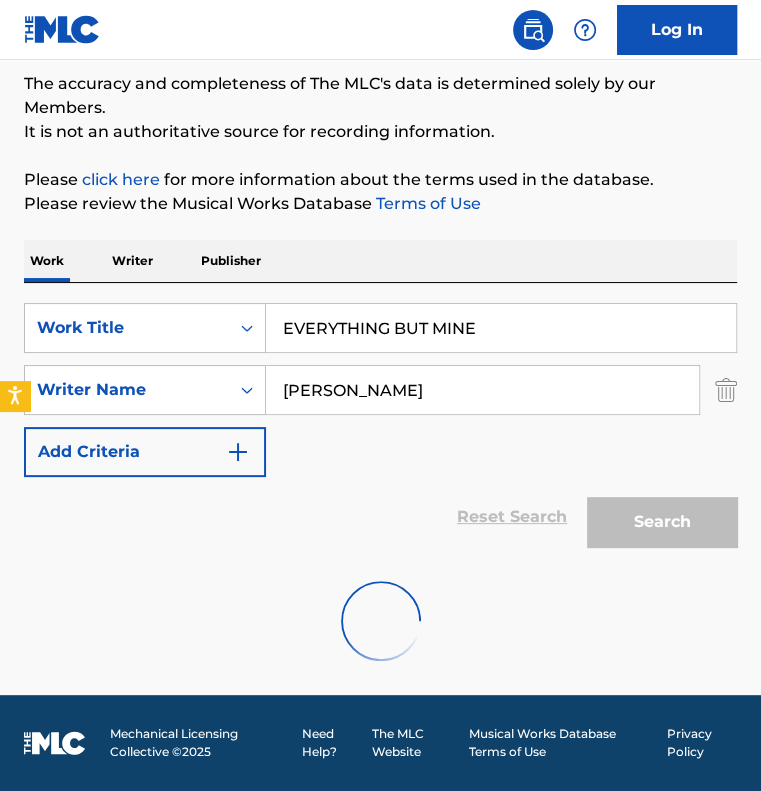 scroll, scrollTop: 400, scrollLeft: 0, axis: vertical 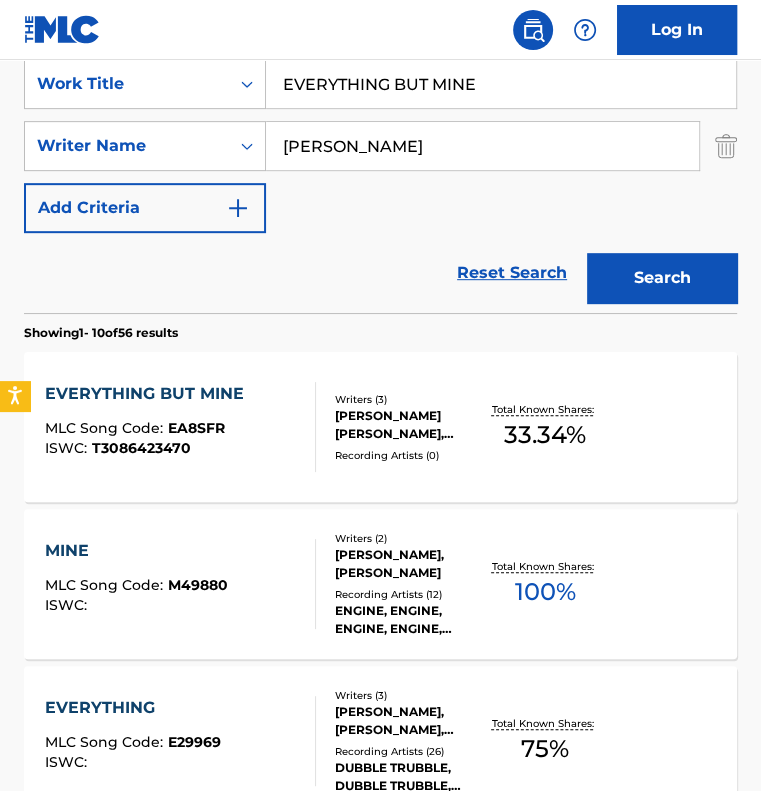 click on "EVERYTHING BUT MINE MLC Song Code : EA8SFR ISWC : T3086423470" at bounding box center (180, 427) 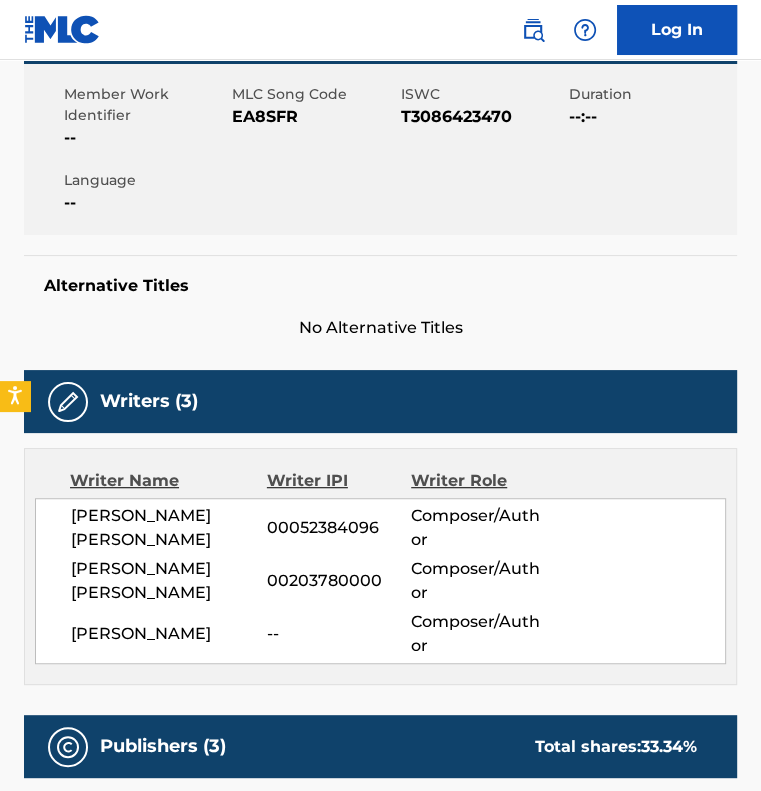 scroll, scrollTop: 0, scrollLeft: 0, axis: both 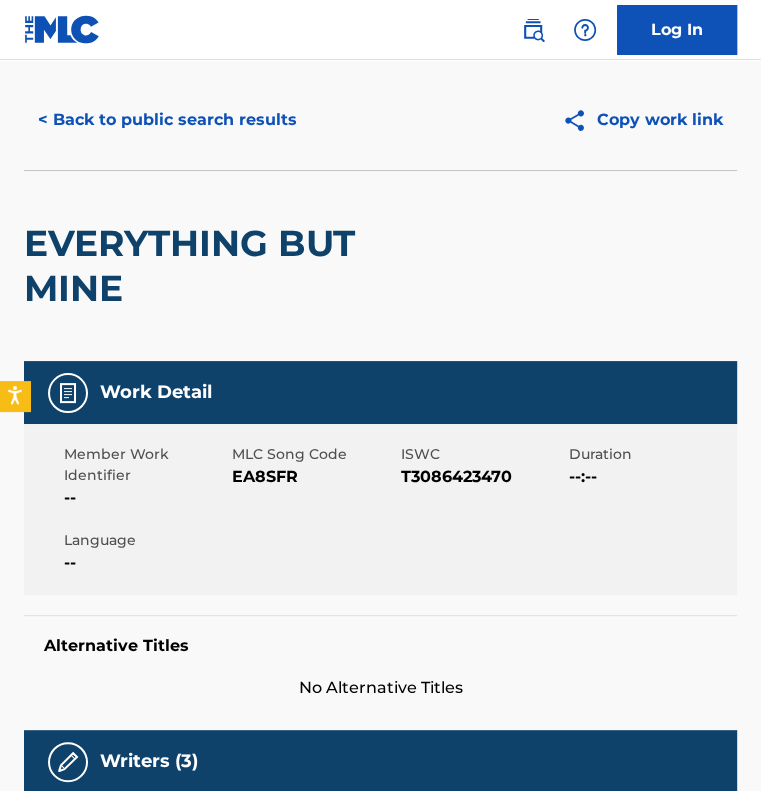 click on "< Back to public search results" at bounding box center [167, 120] 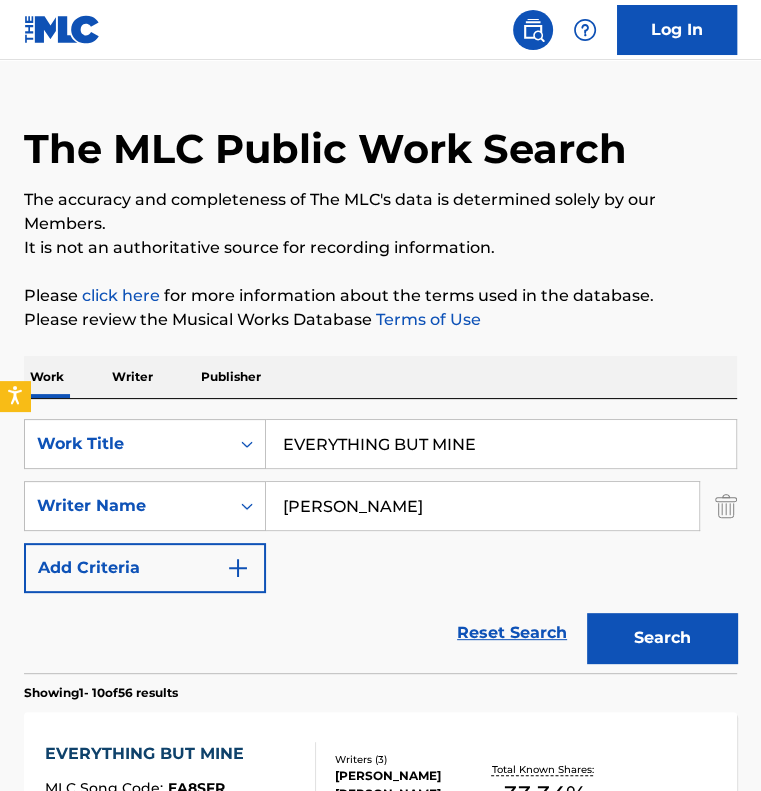 scroll, scrollTop: 400, scrollLeft: 0, axis: vertical 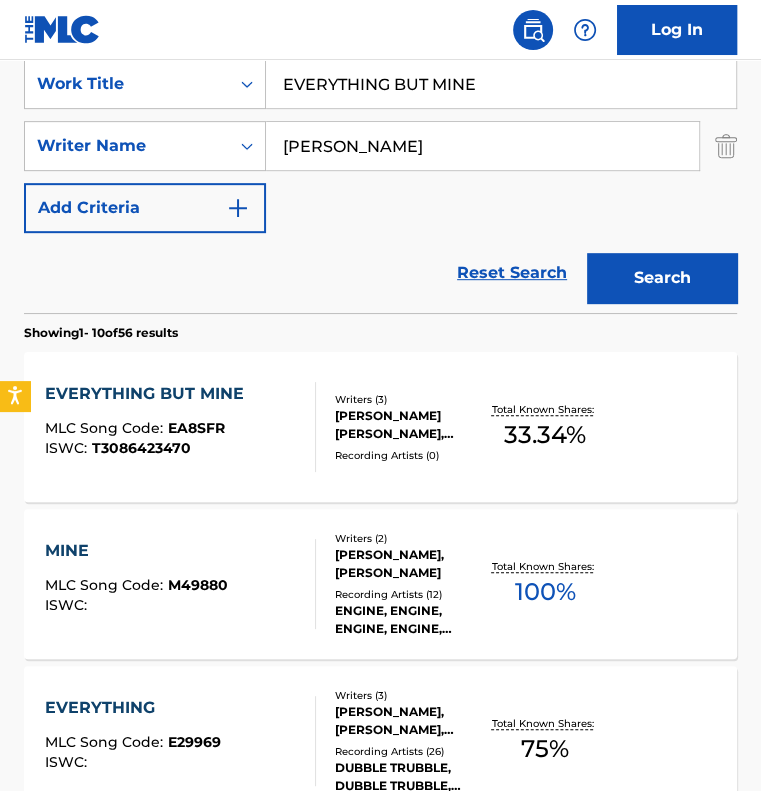 click on "BERNIE" at bounding box center [482, 146] 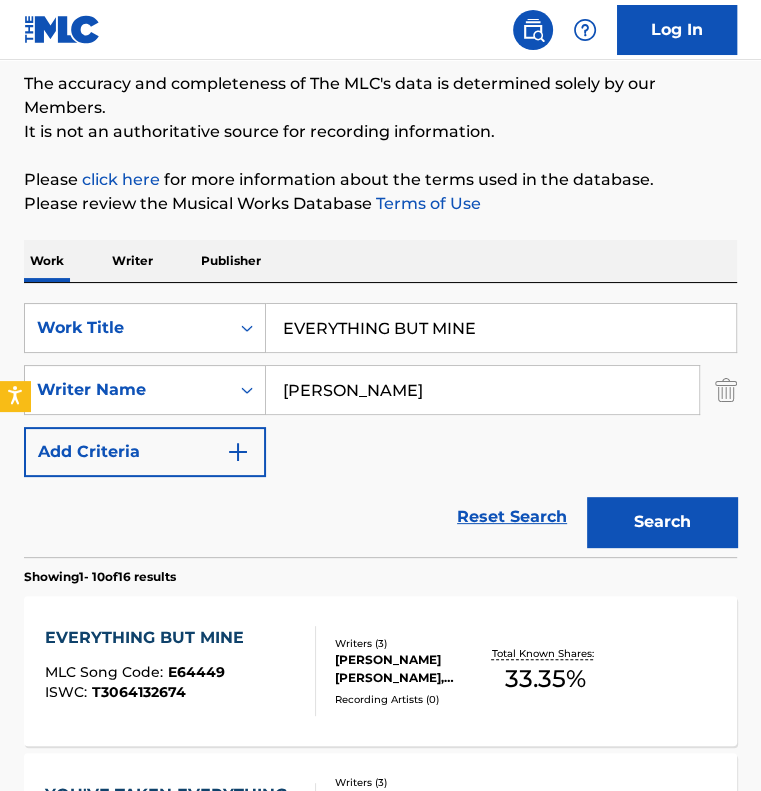 scroll, scrollTop: 400, scrollLeft: 0, axis: vertical 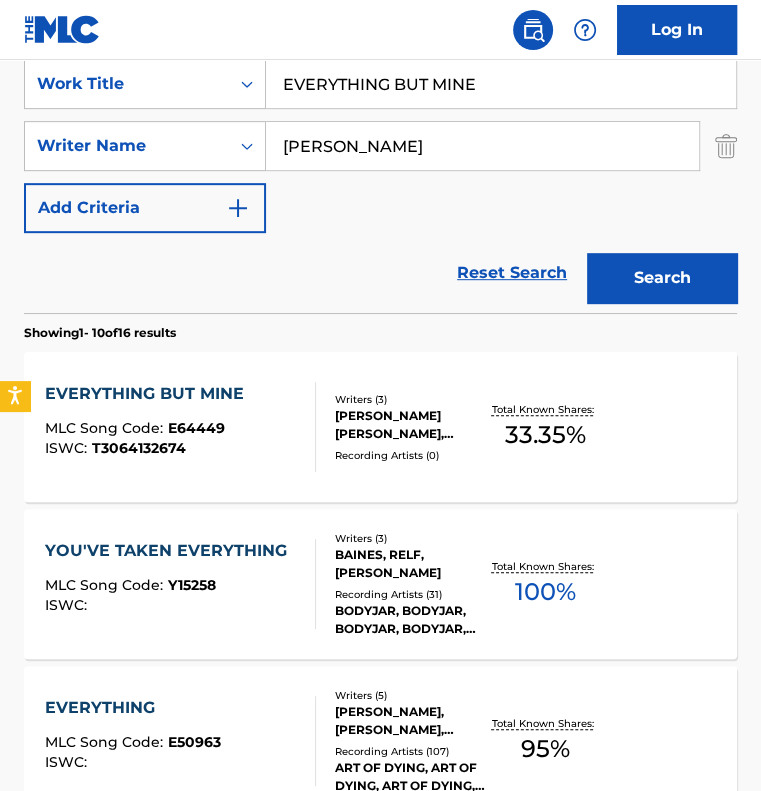 click on "EVERYTHING BUT MINE MLC Song Code : E64449 ISWC : T3064132674" at bounding box center [180, 427] 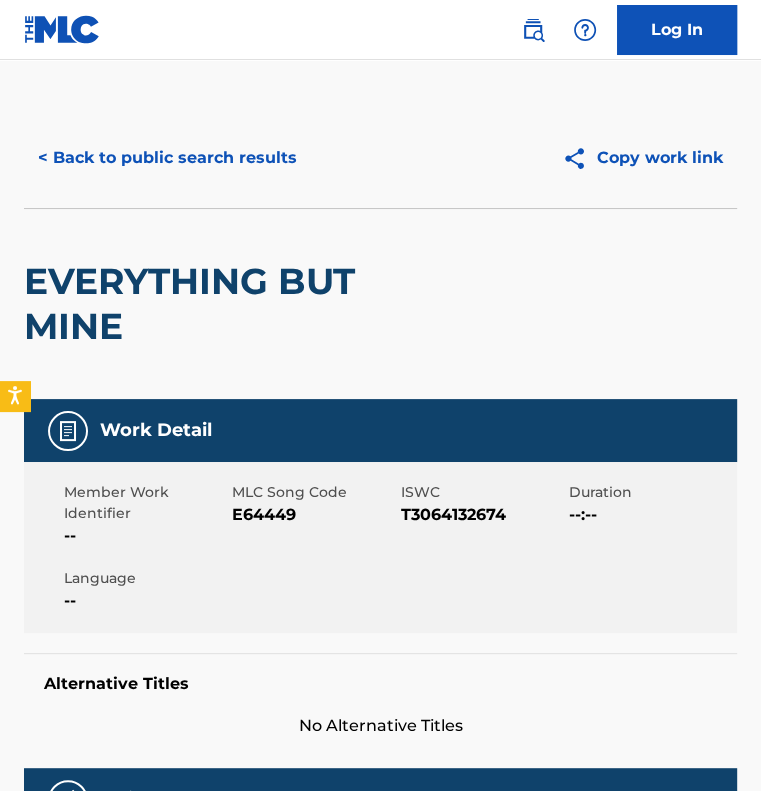 scroll, scrollTop: 0, scrollLeft: 0, axis: both 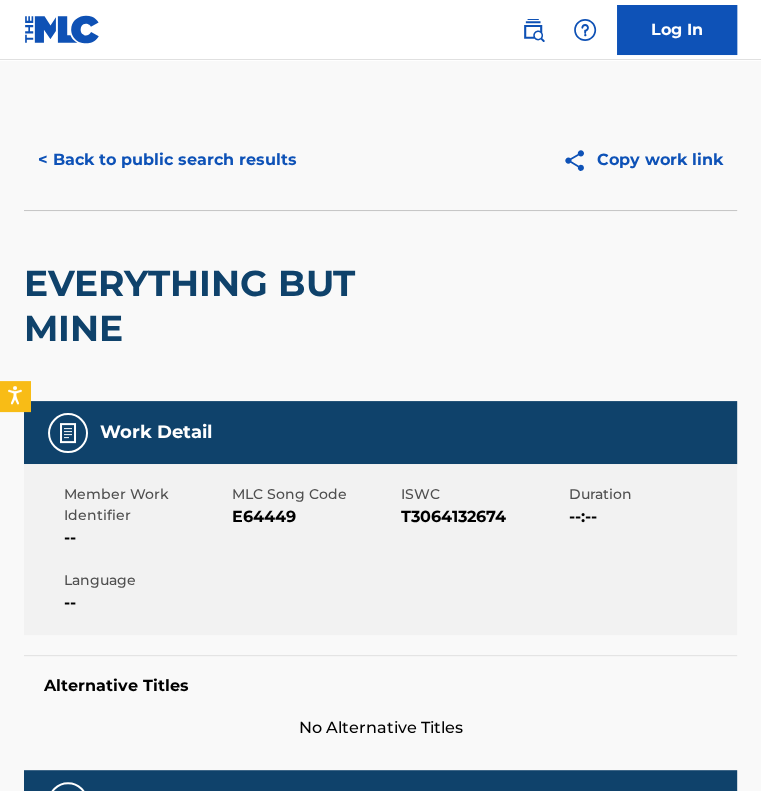 click on "< Back to public search results" at bounding box center (167, 160) 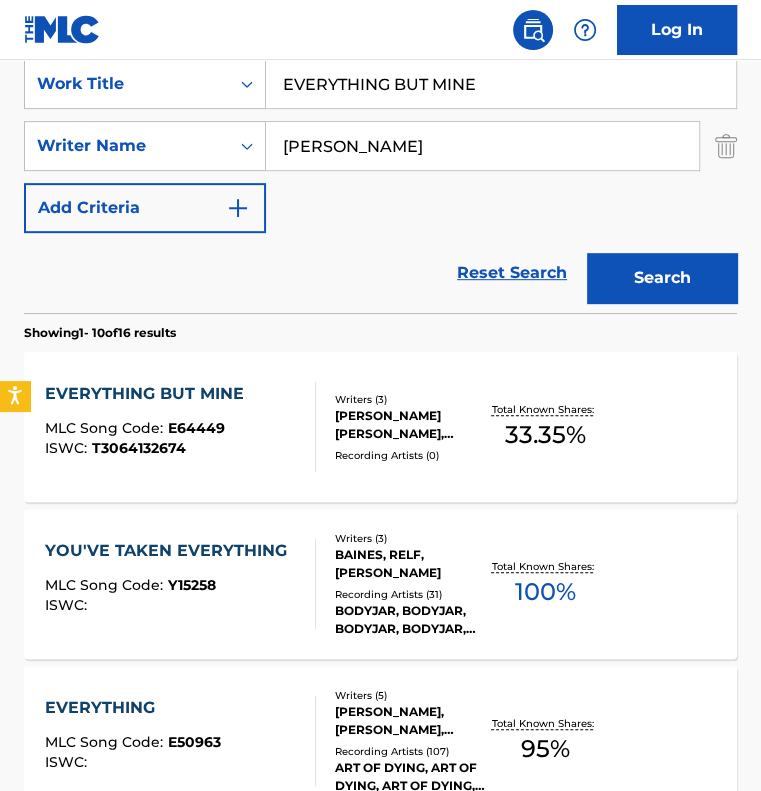click on "EVERYTHING BUT MINE" at bounding box center [501, 84] 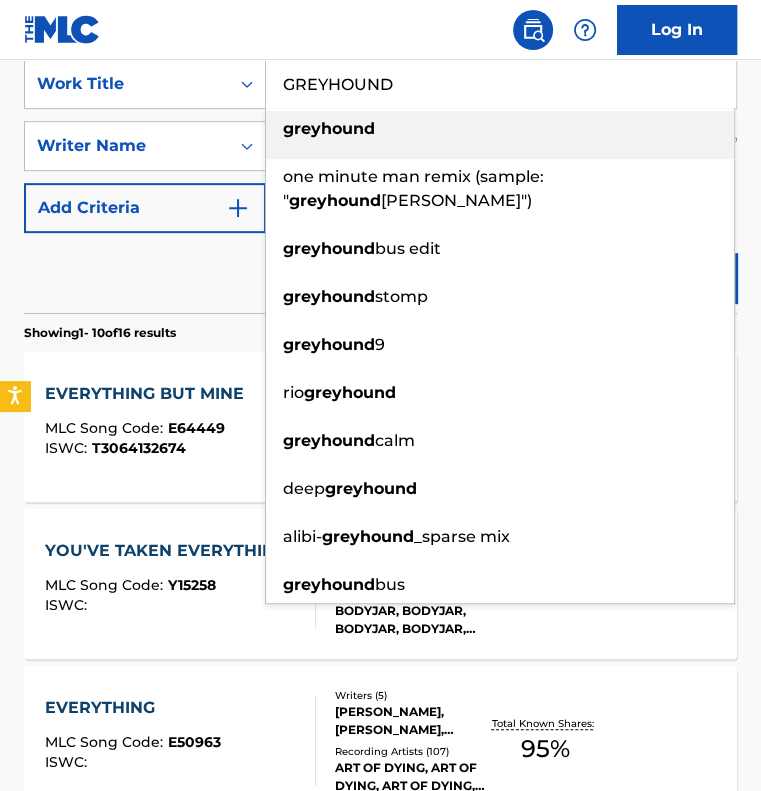 type on "GREYHOUND" 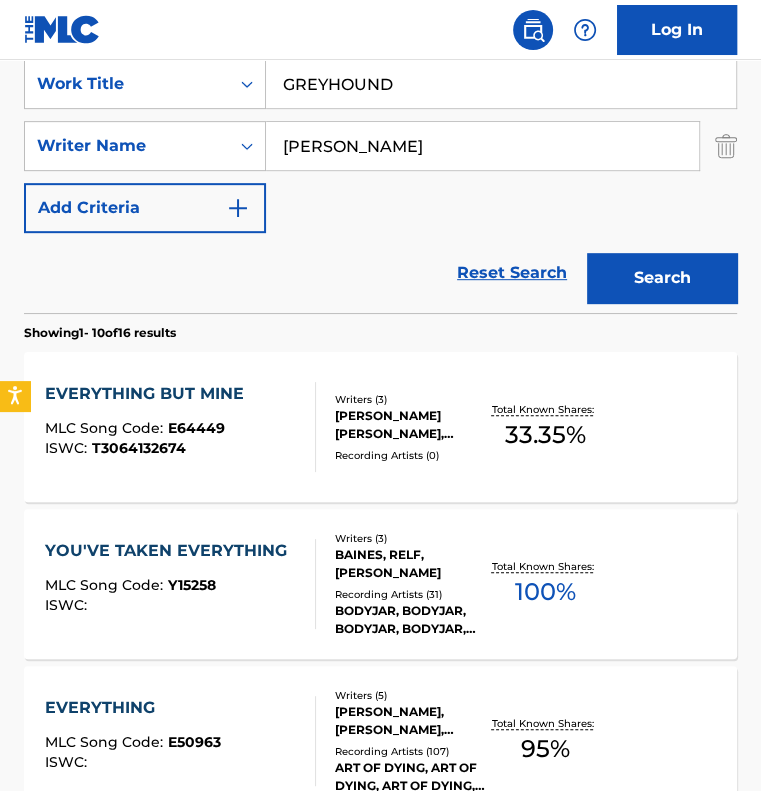 type on "BERNIE NELSON" 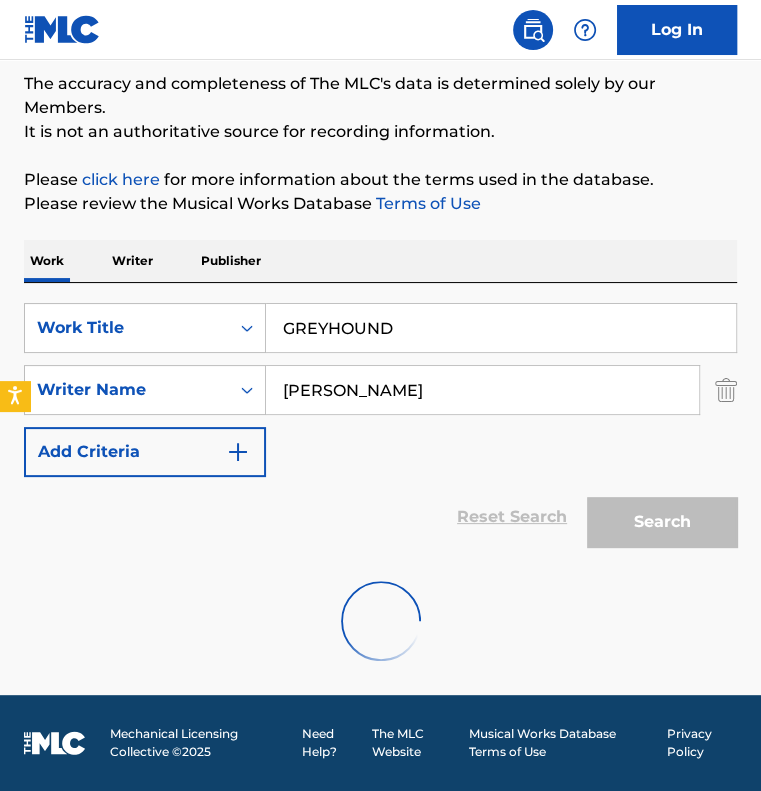scroll, scrollTop: 310, scrollLeft: 0, axis: vertical 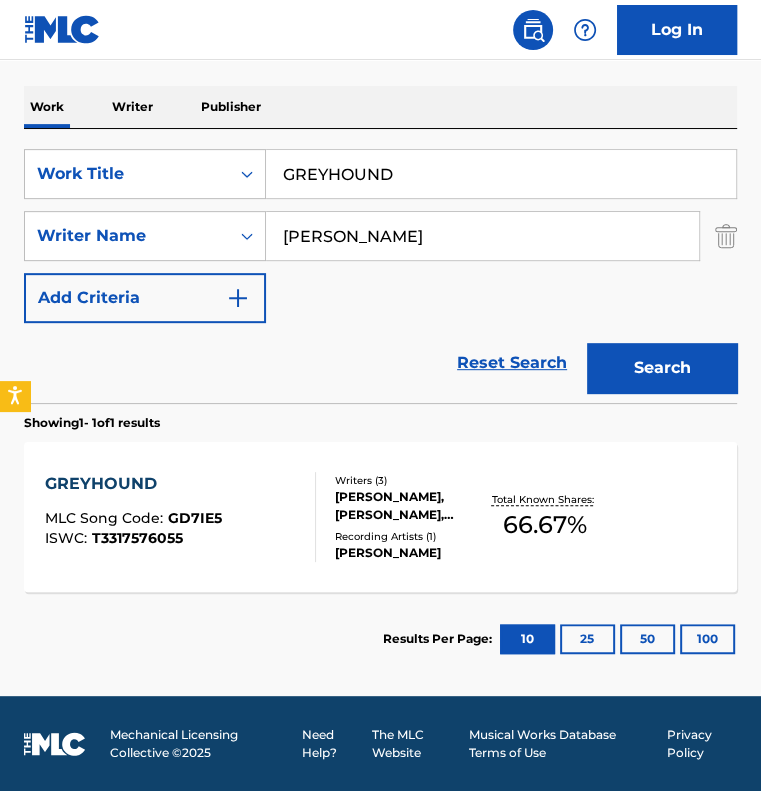 click on "GREYHOUND MLC Song Code : GD7IE5 ISWC : T3317576055" at bounding box center [180, 517] 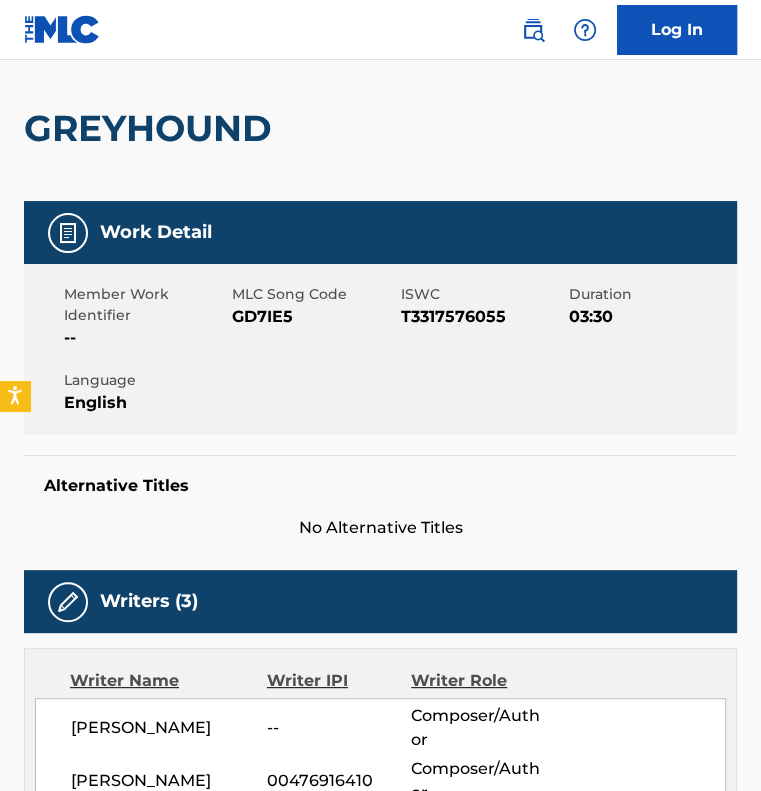 scroll, scrollTop: 0, scrollLeft: 0, axis: both 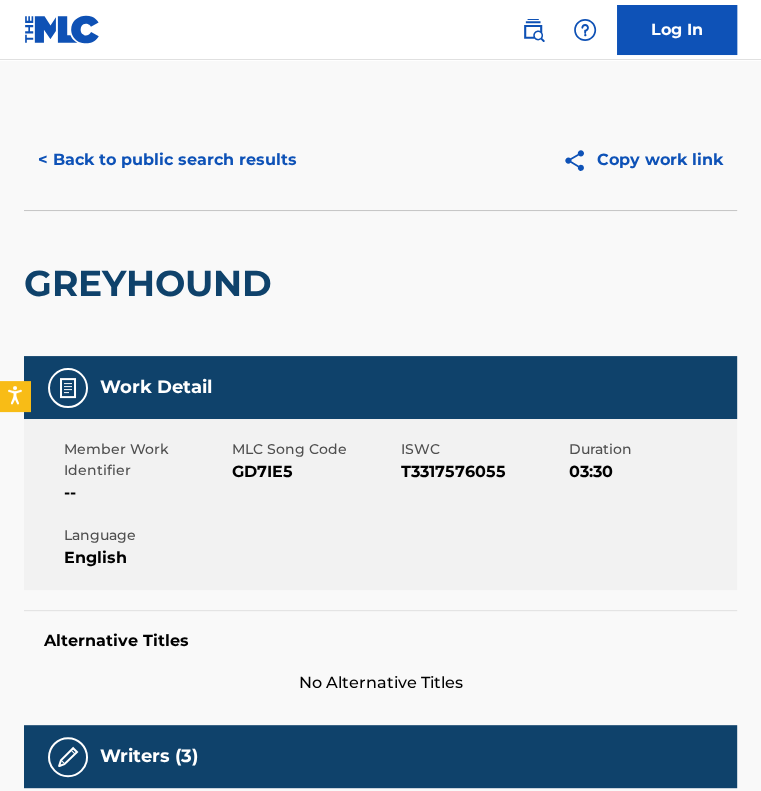 click on "< Back to public search results" at bounding box center [167, 160] 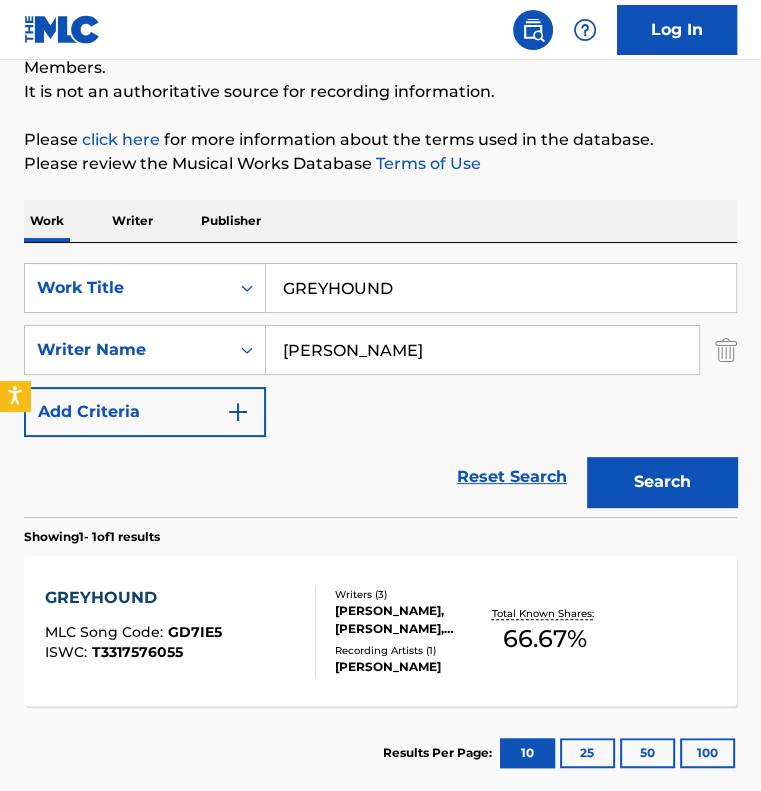 click on "GREYHOUND" at bounding box center [501, 288] 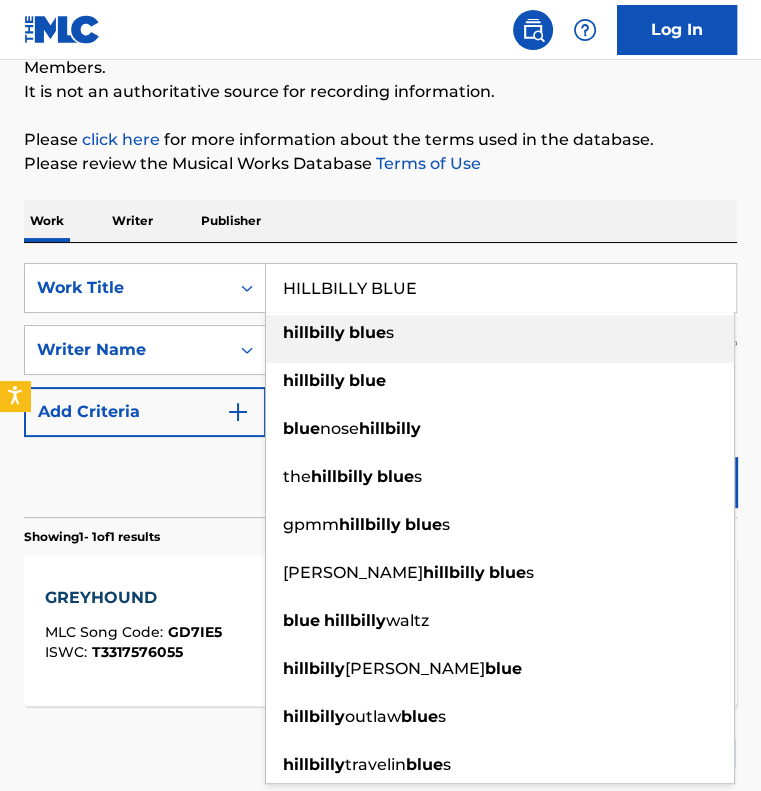 type on "HILLBILLY BLUE" 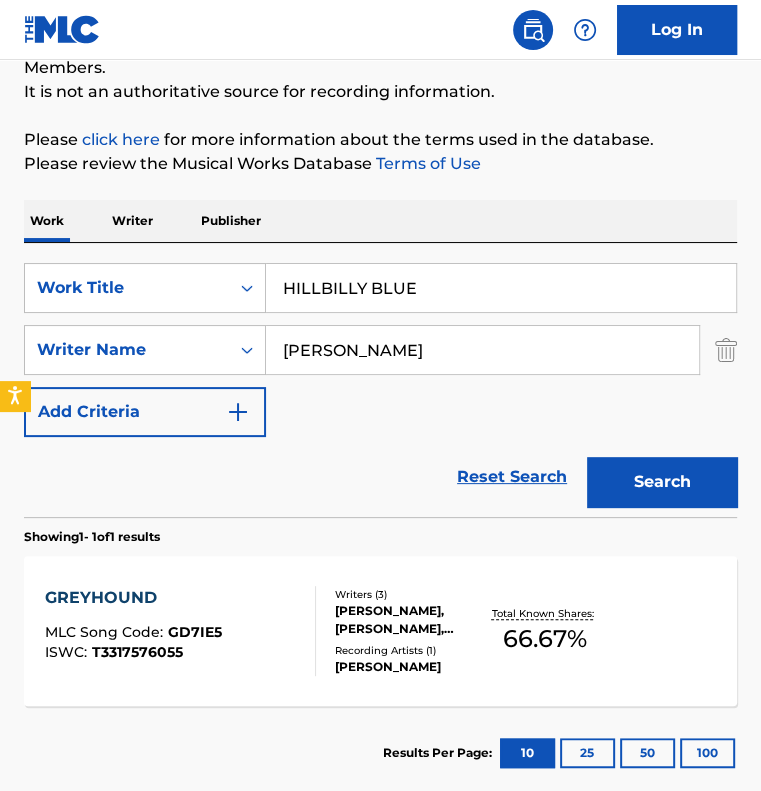 click on "Search" at bounding box center (662, 482) 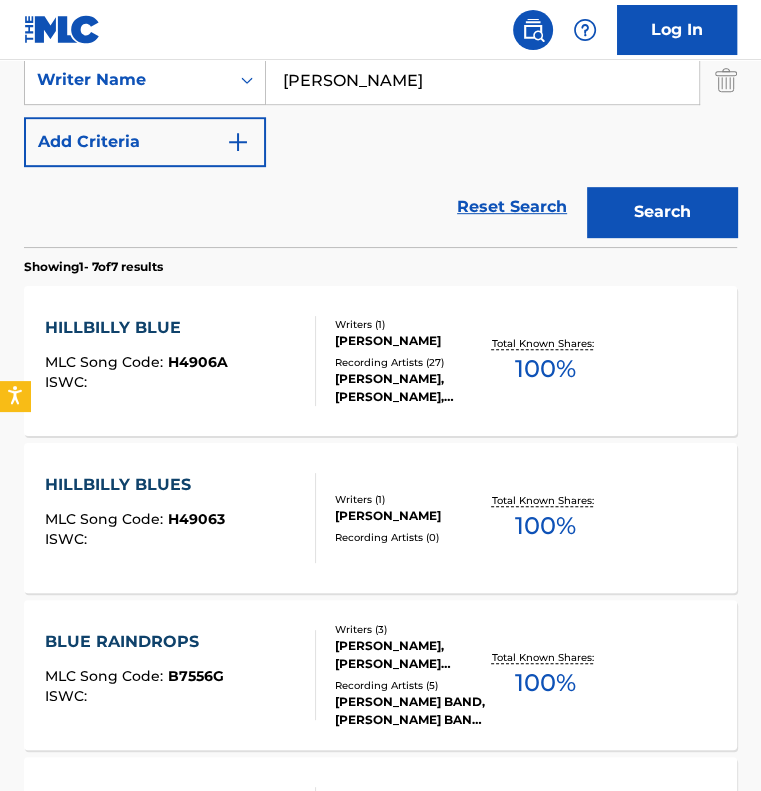 scroll, scrollTop: 496, scrollLeft: 0, axis: vertical 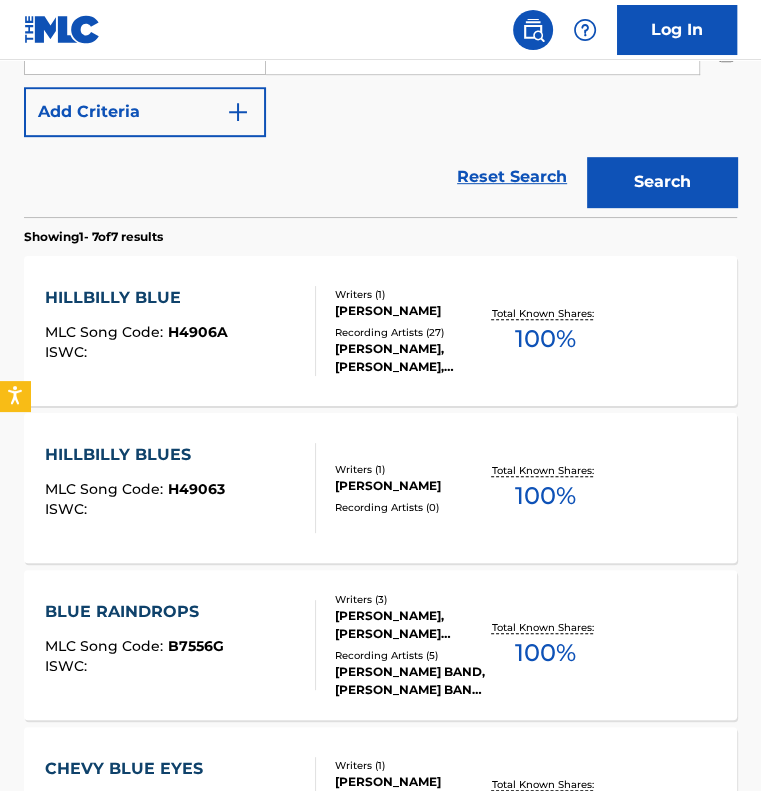 click on "HILLBILLY BLUE MLC Song Code : H4906A ISWC :" at bounding box center (180, 331) 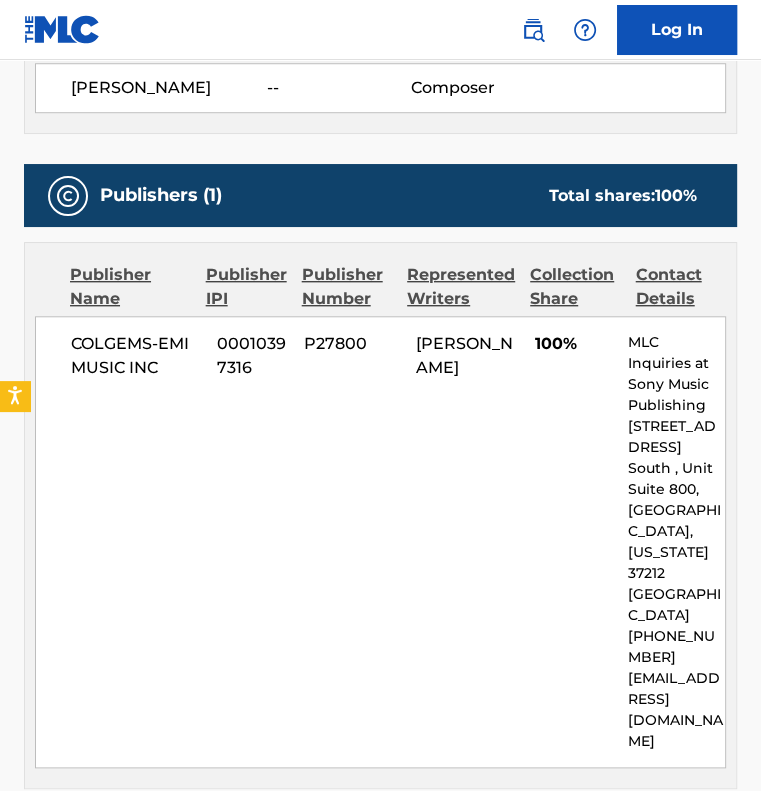scroll, scrollTop: 900, scrollLeft: 0, axis: vertical 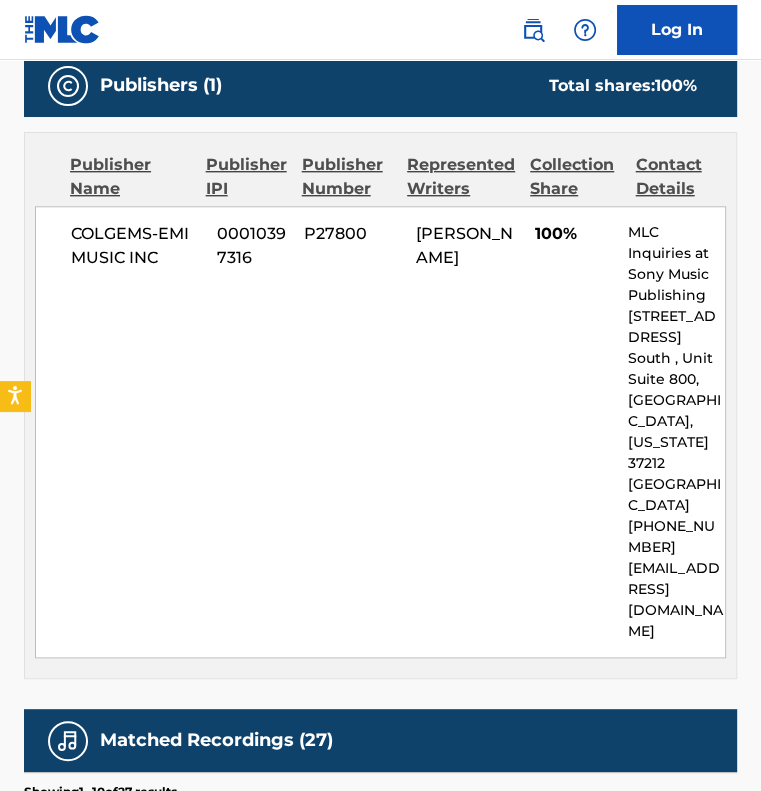 click on "COLGEMS-EMI MUSIC INC 00010397316 P27800 BERNIE NELSON 100% MLC Inquiries at Sony Music Publishing 1005 17th Ave. South , Unit Suite 800,  Nashville, Tennessee 37212 United States +1-615-7268300 info@sonymusicpub.com" at bounding box center (380, 432) 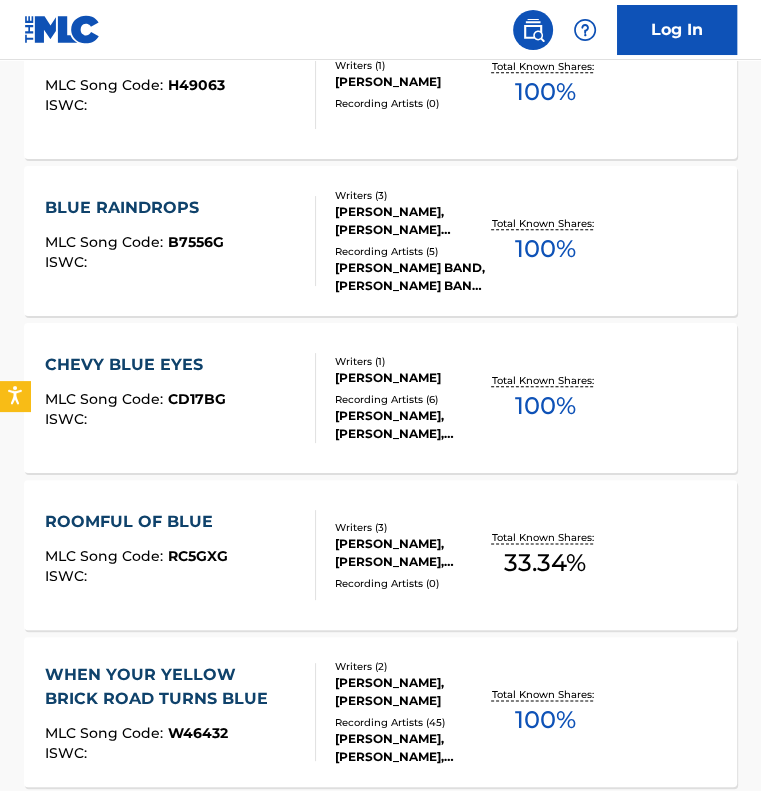 scroll, scrollTop: 611, scrollLeft: 0, axis: vertical 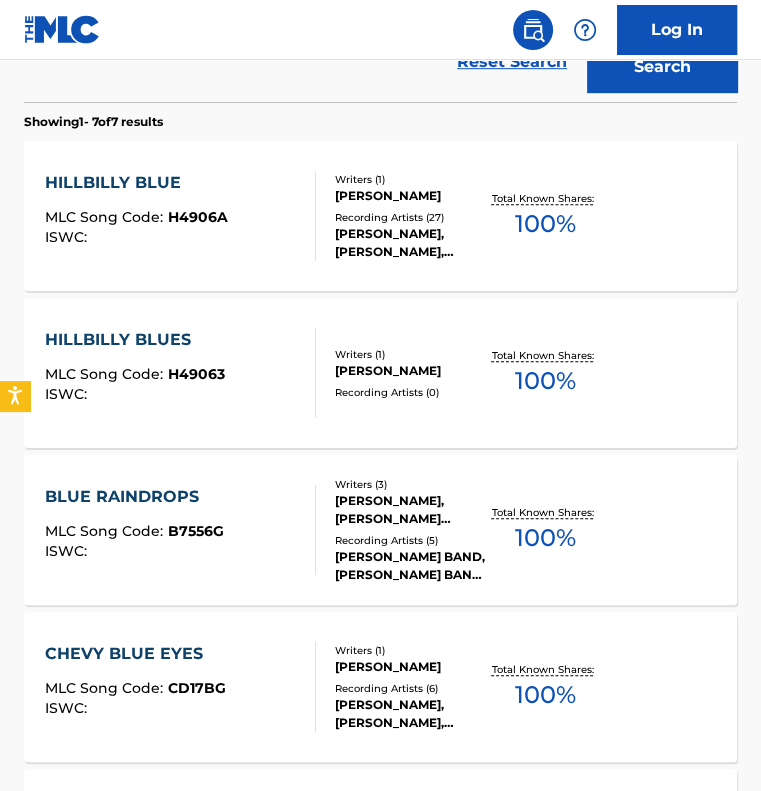 click on "HILLBILLY BLUES MLC Song Code : H49063 ISWC :" at bounding box center [180, 373] 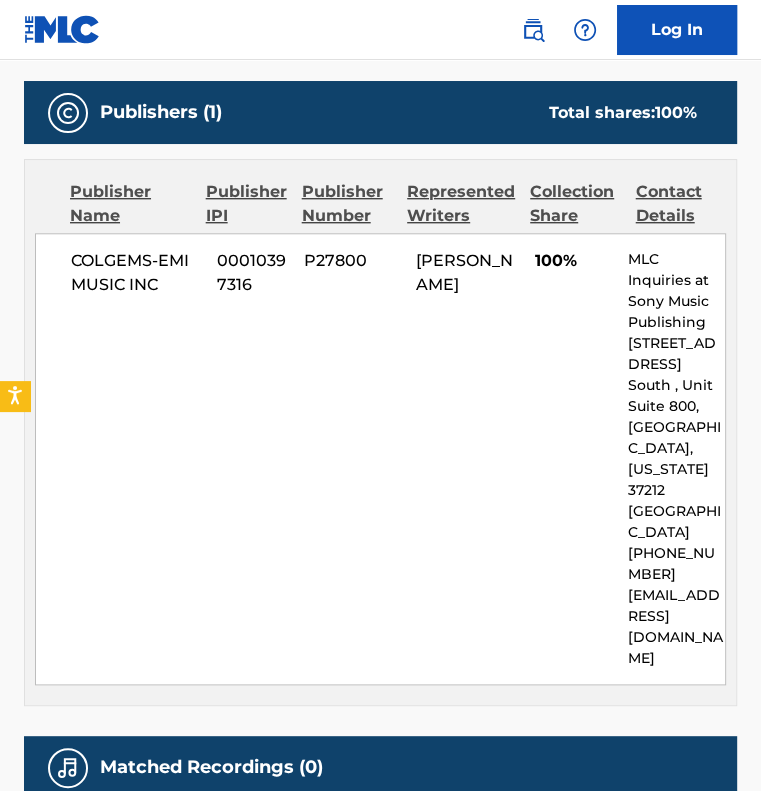scroll, scrollTop: 900, scrollLeft: 0, axis: vertical 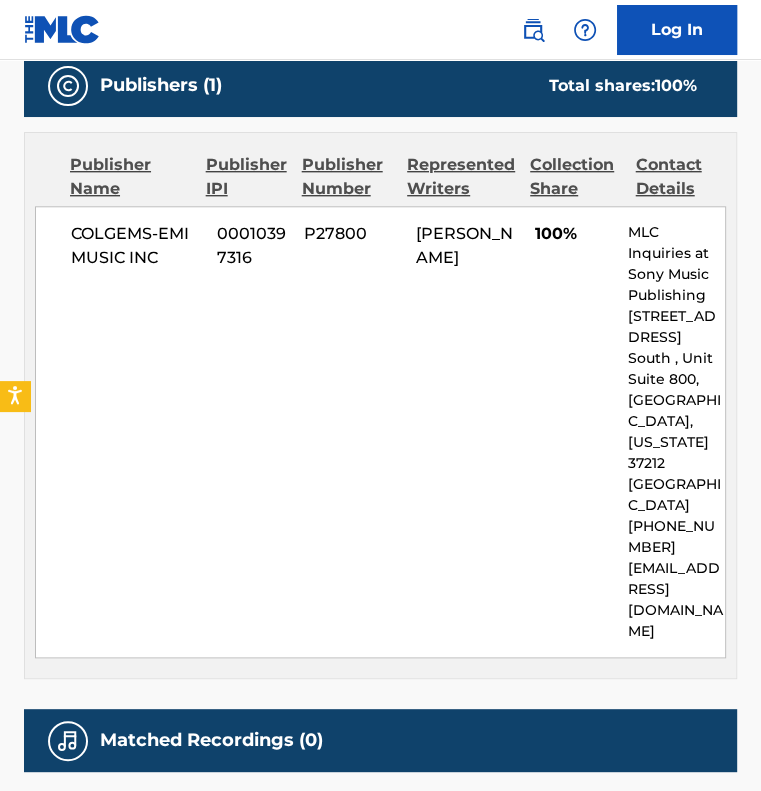 click on "COLGEMS-EMI MUSIC INC 00010397316 P27800 BERNIE NELSON 100% MLC Inquiries at Sony Music Publishing 1005 17th Ave. South , Unit Suite 800,  Nashville, Tennessee 37212 United States +1-615-7268300 info@sonymusicpub.com" at bounding box center [380, 432] 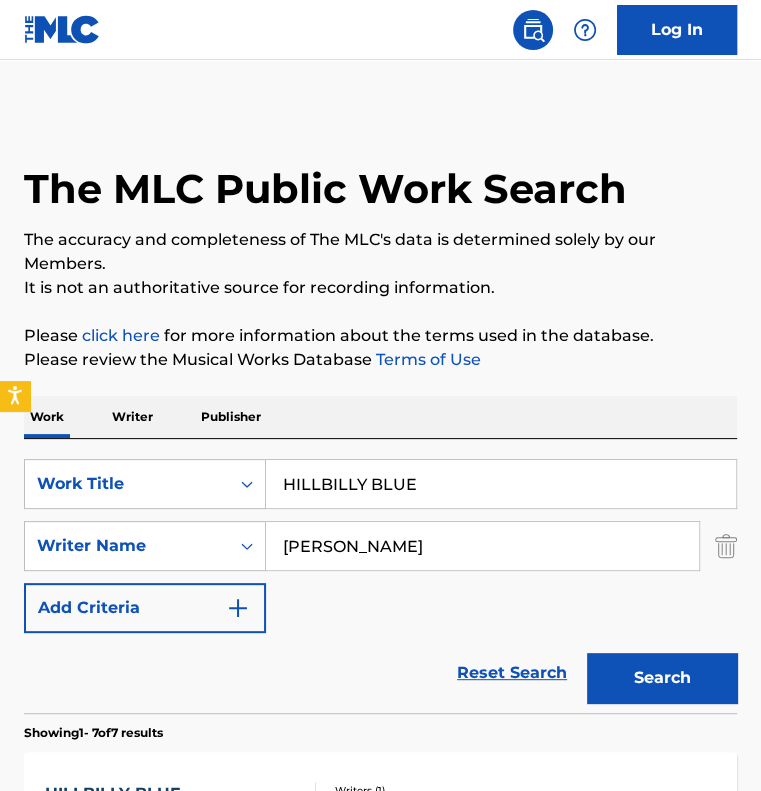 scroll, scrollTop: 0, scrollLeft: 0, axis: both 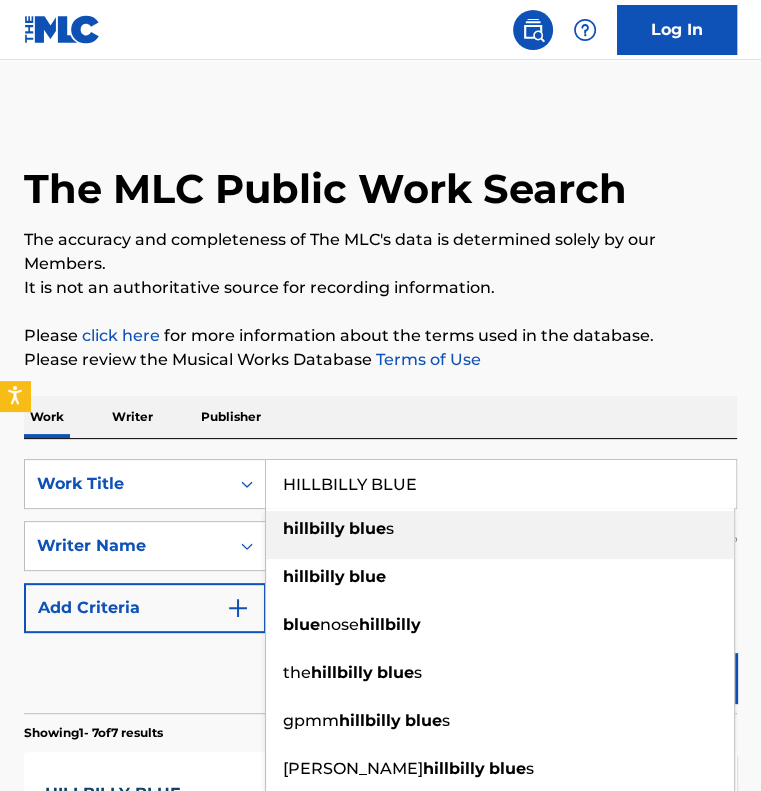 click on "HILLBILLY BLUE" at bounding box center (501, 484) 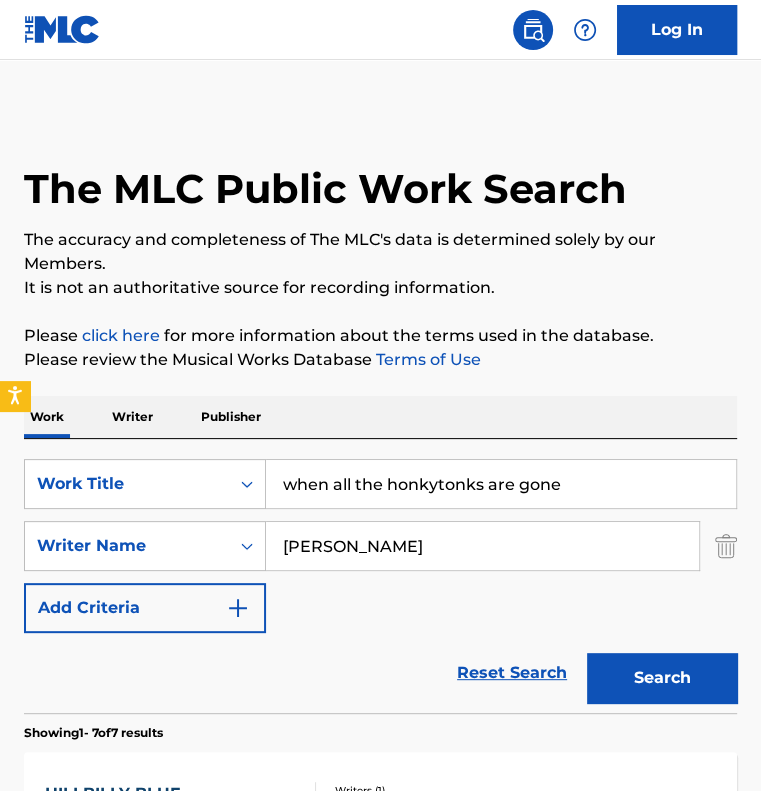 click on "Search" at bounding box center [662, 678] 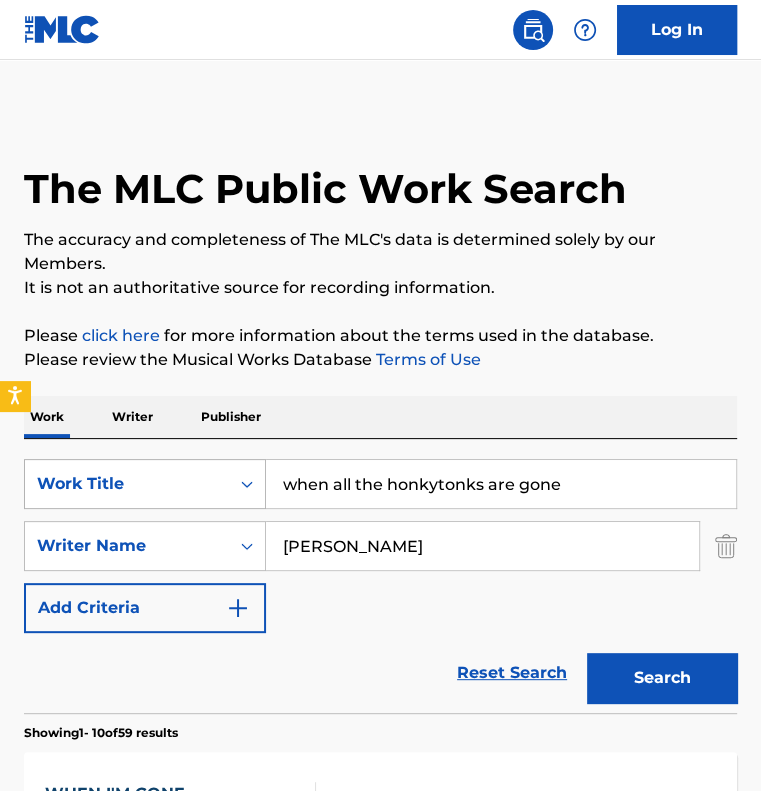 drag, startPoint x: 190, startPoint y: 465, endPoint x: 71, endPoint y: 459, distance: 119.15116 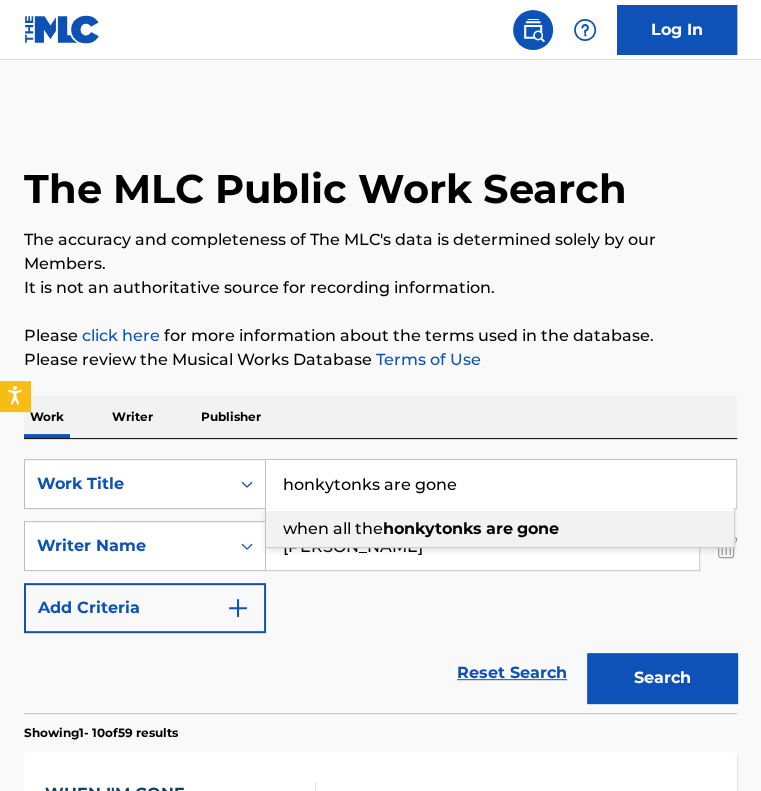 drag, startPoint x: 372, startPoint y: 484, endPoint x: 586, endPoint y: 478, distance: 214.08409 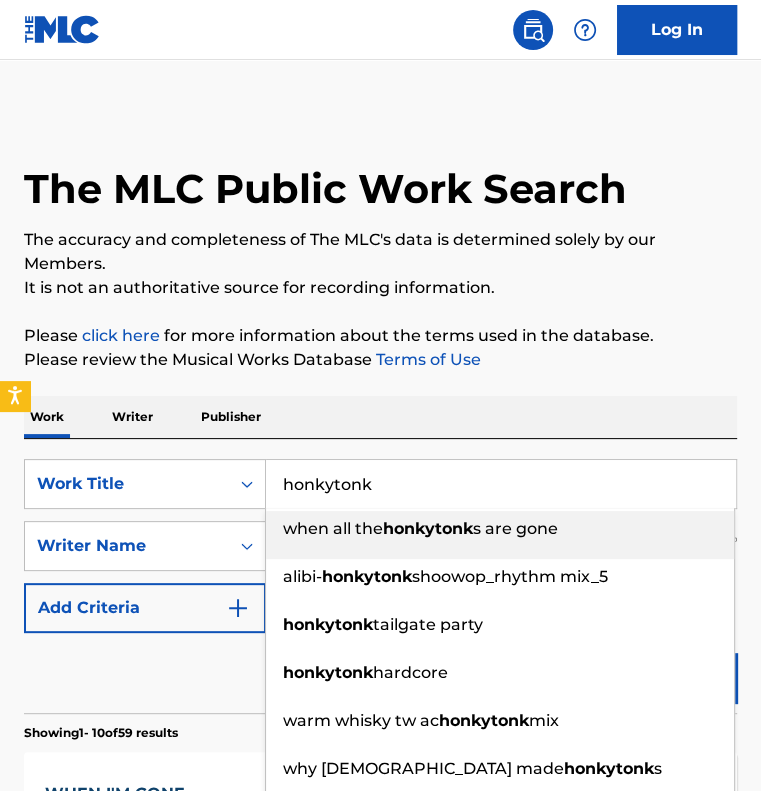 type on "honkytonk" 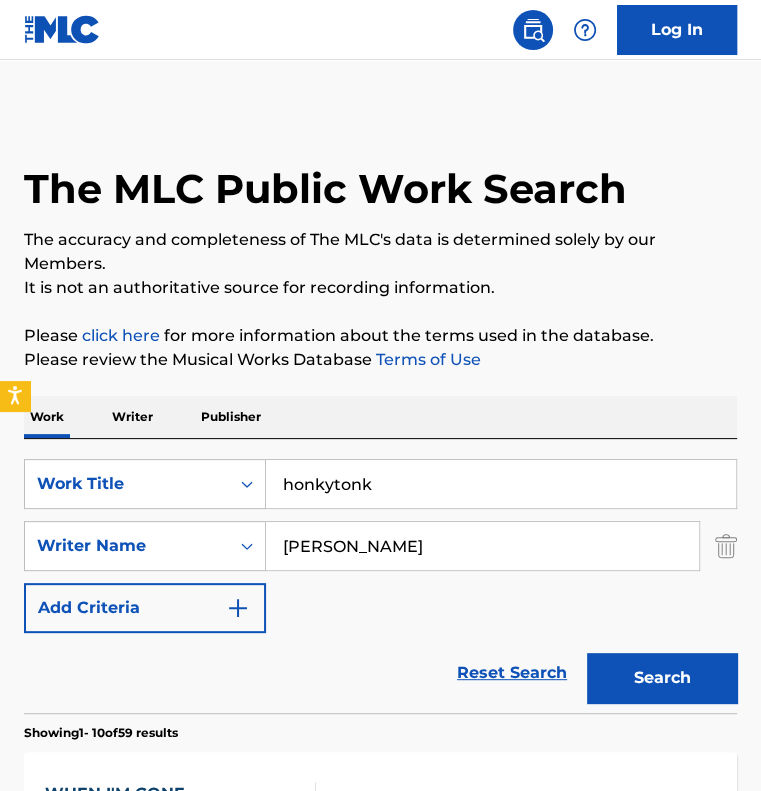 click on "Search" at bounding box center (662, 678) 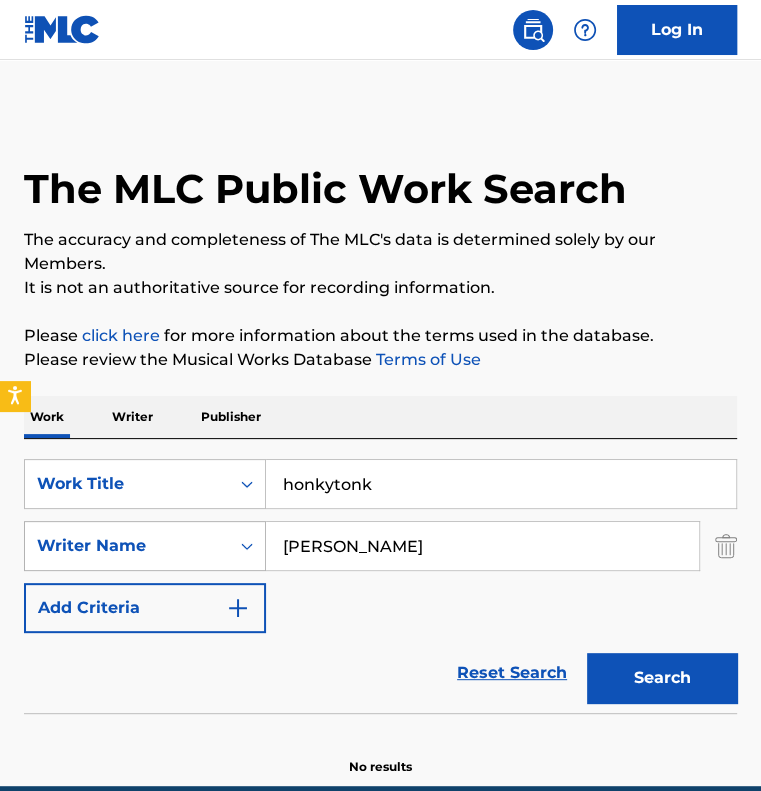 drag, startPoint x: 410, startPoint y: 540, endPoint x: 195, endPoint y: 523, distance: 215.67105 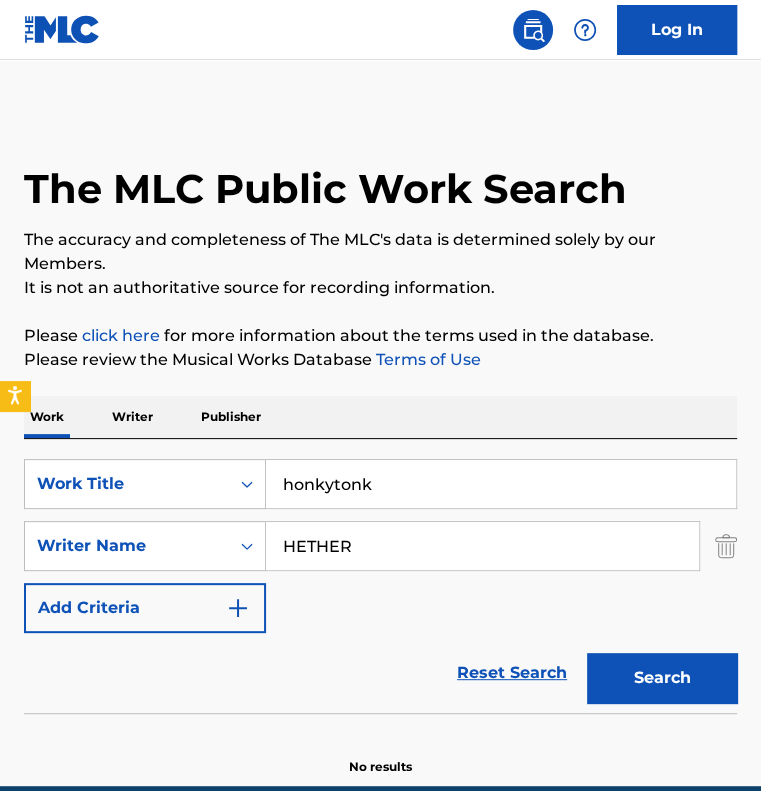 type on "HETHERINGTON" 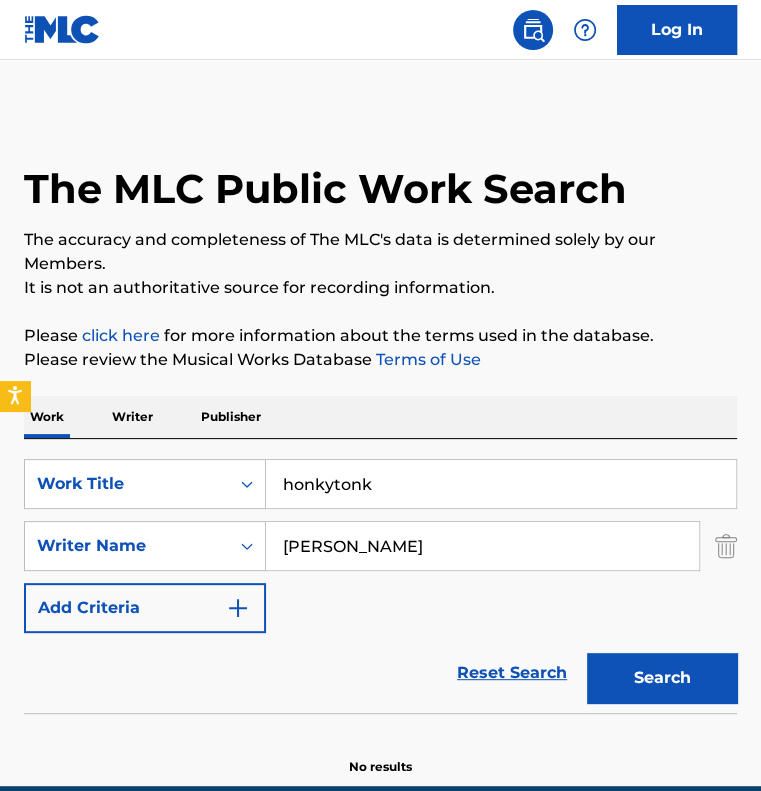 click on "Search" at bounding box center [662, 678] 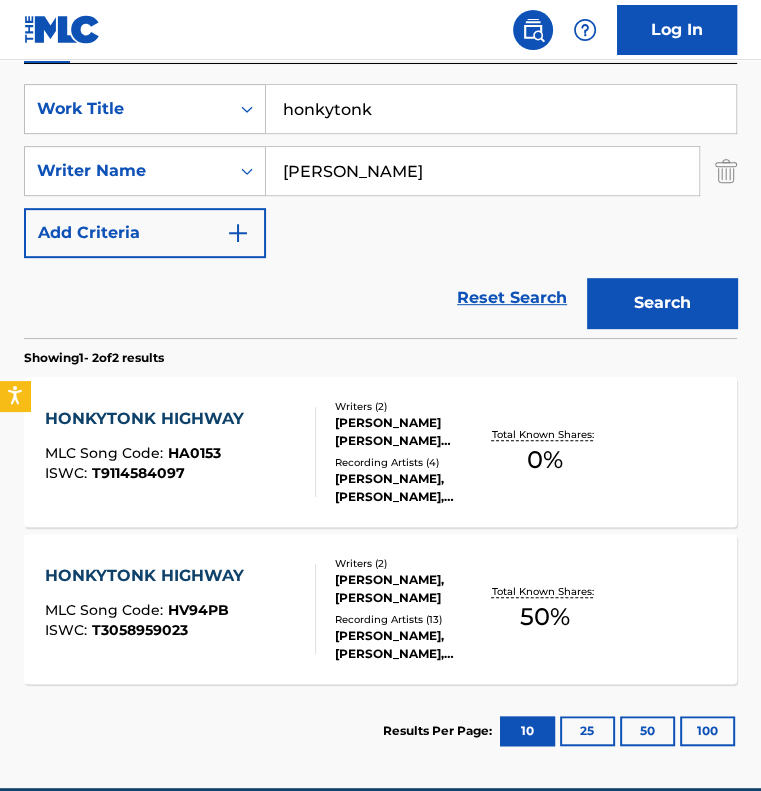 scroll, scrollTop: 400, scrollLeft: 0, axis: vertical 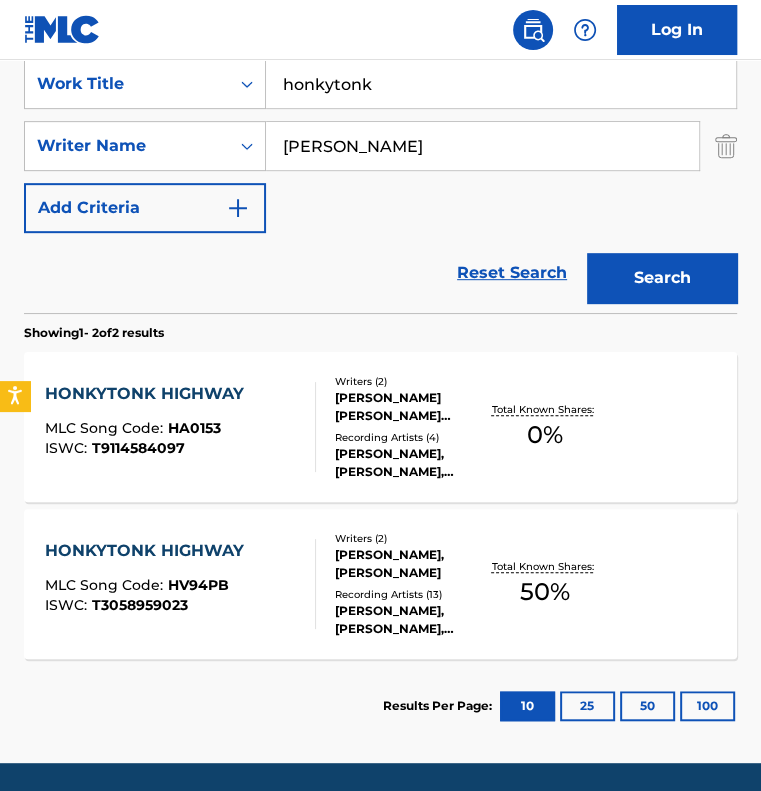 click on "HONKYTONK HIGHWAY MLC Song Code : HA0153 ISWC : T9114584097" at bounding box center [180, 427] 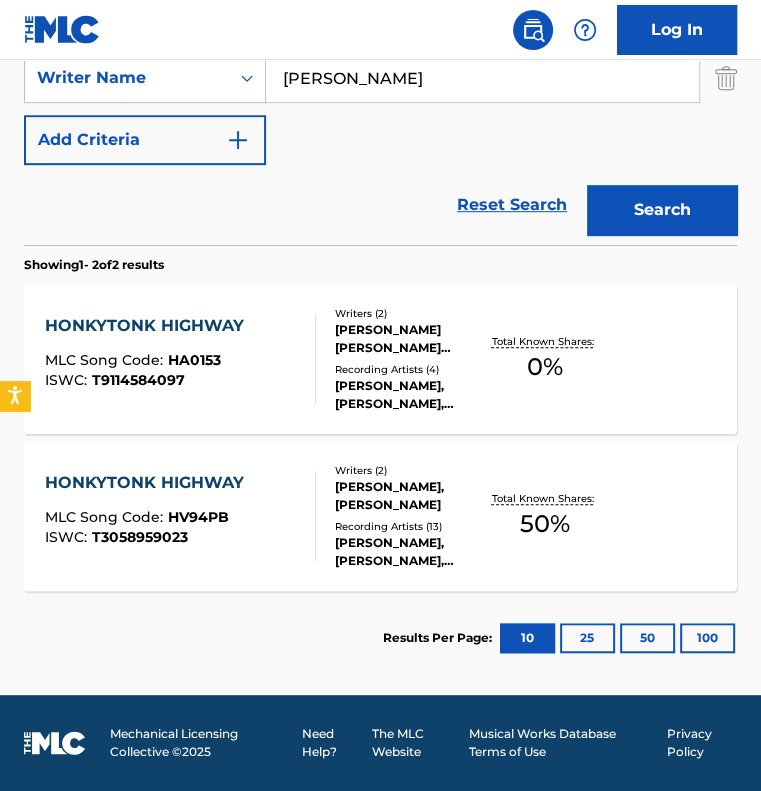 scroll, scrollTop: 467, scrollLeft: 0, axis: vertical 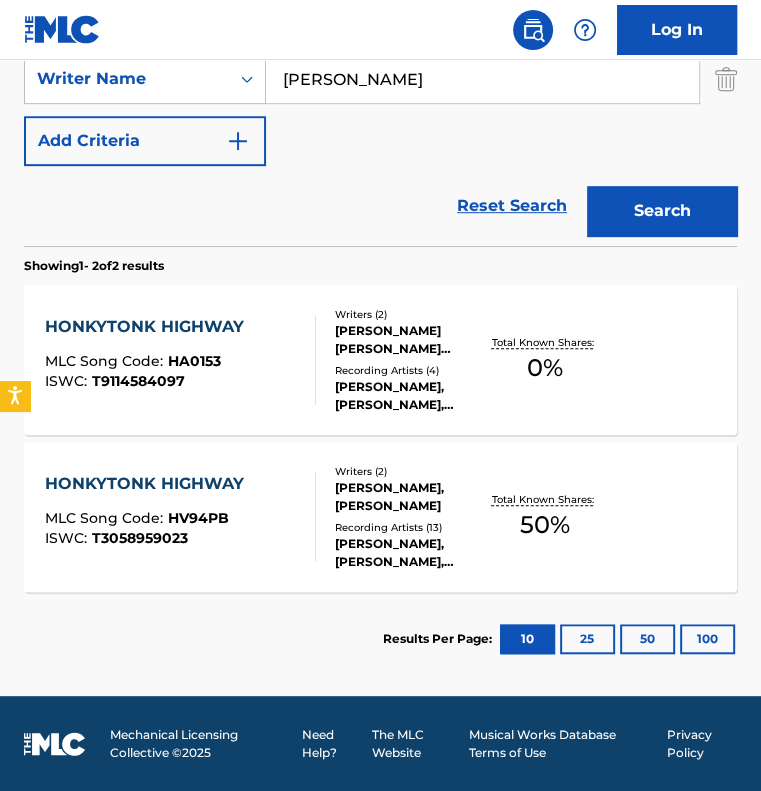 click on "HONKYTONK HIGHWAY MLC Song Code : HV94PB ISWC : T3058959023" at bounding box center (180, 517) 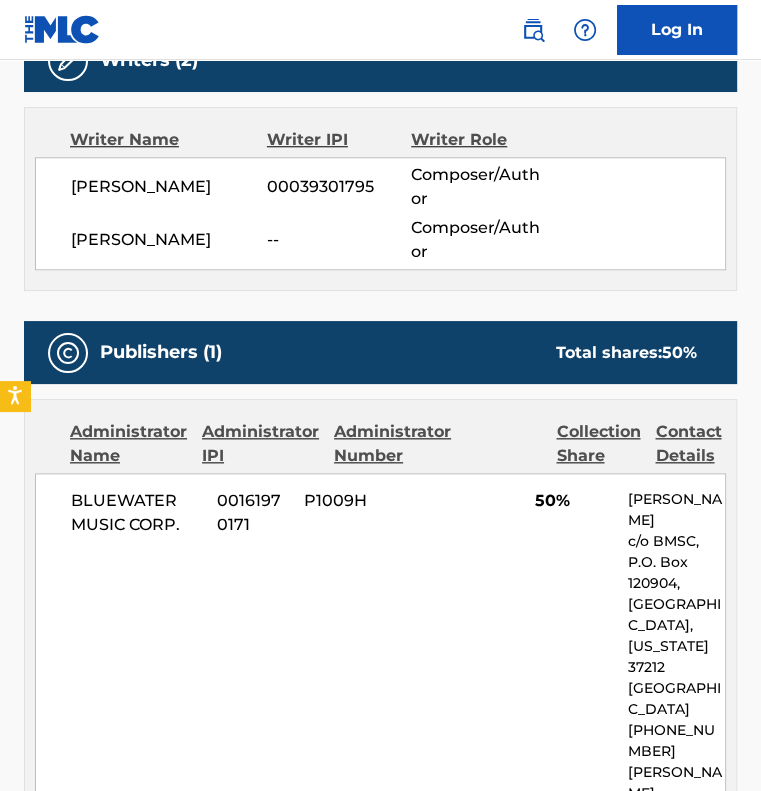 scroll, scrollTop: 1000, scrollLeft: 0, axis: vertical 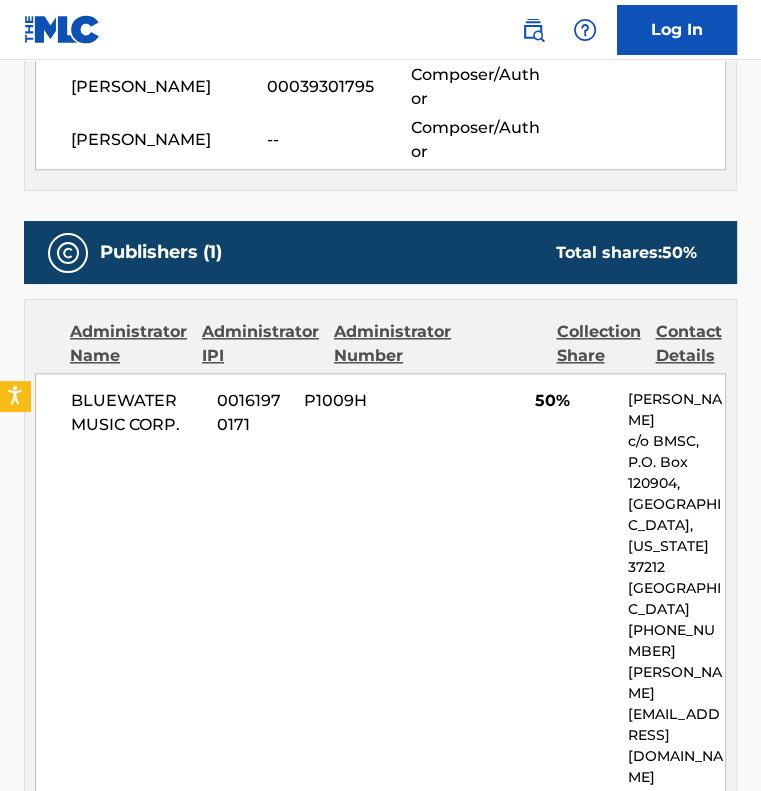 click on "BLUEWATER MUSIC CORP. 00161970171 P1009H 50% Peter Roselli c/o BMSC, P.O. Box 120904,  Nashville, Tennessee 37212 United States +1-615-3270808 peter@bluewatermusic.com" at bounding box center [380, 588] 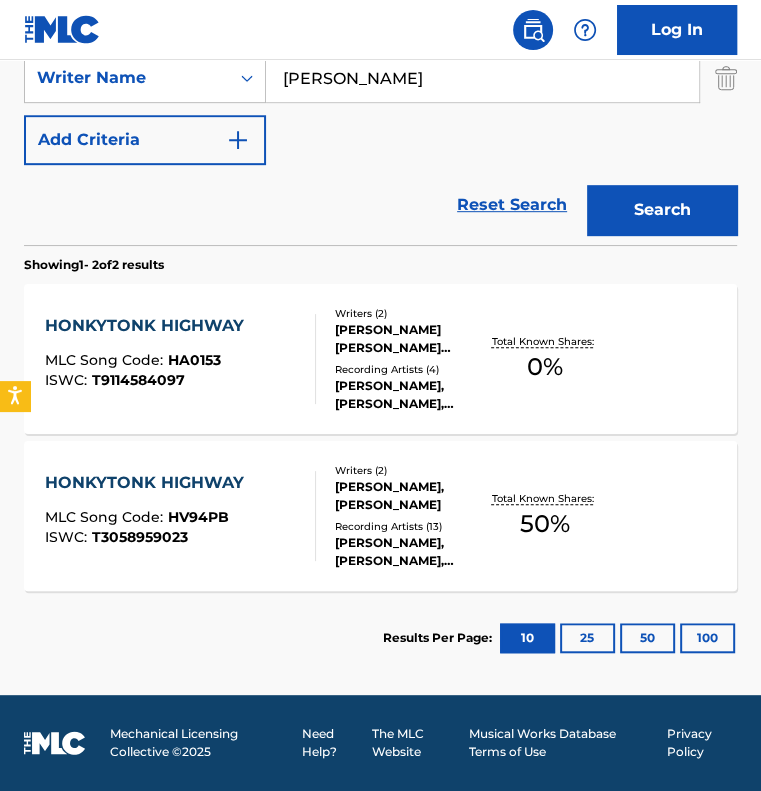 scroll, scrollTop: 467, scrollLeft: 0, axis: vertical 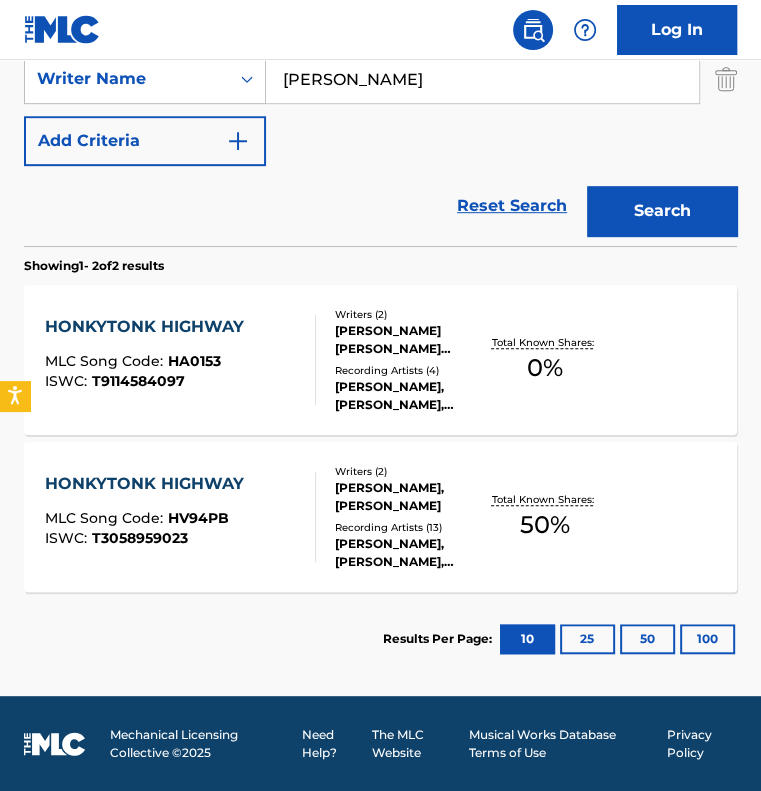 click on "Reset Search Search" at bounding box center (380, 206) 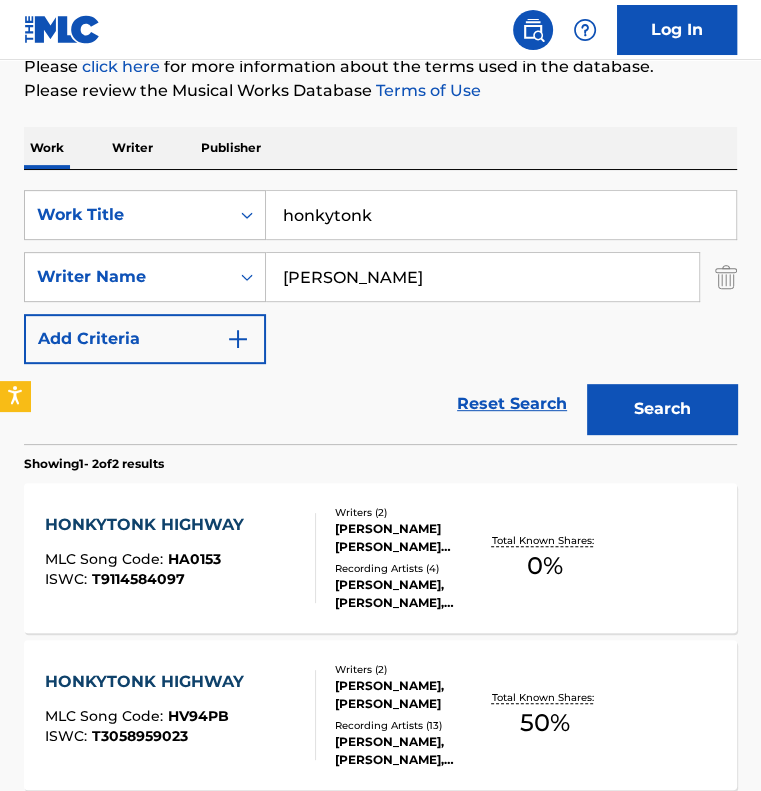 scroll, scrollTop: 267, scrollLeft: 0, axis: vertical 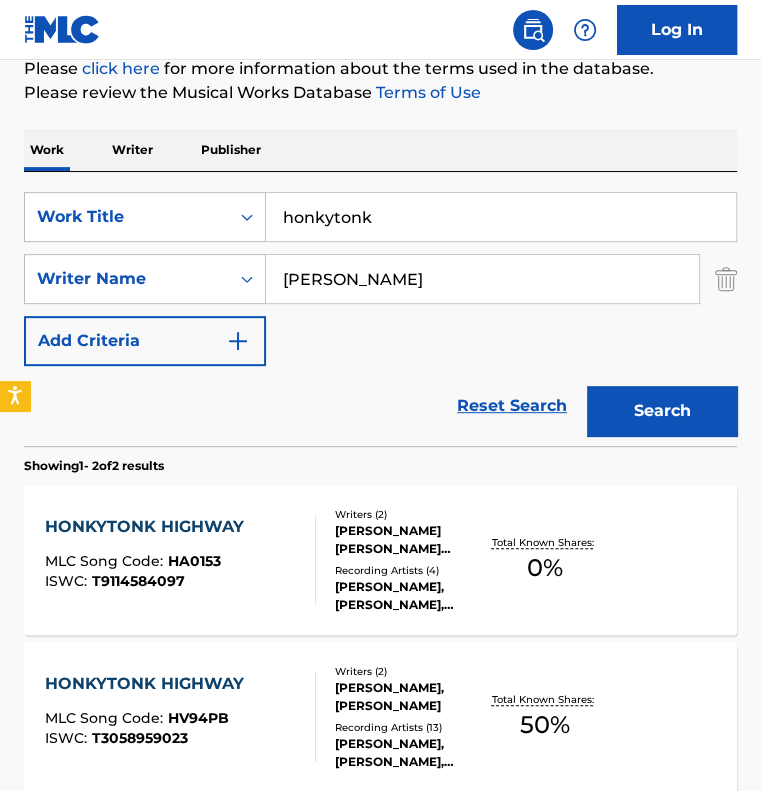 click on "honkytonk" at bounding box center [501, 217] 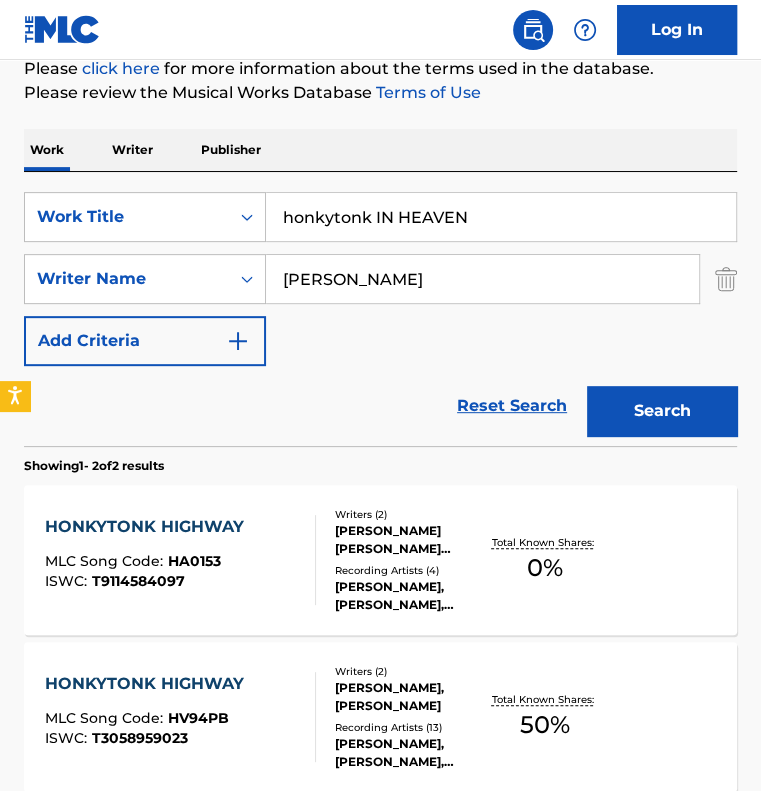 type on "honkytonk IN HEAVEN" 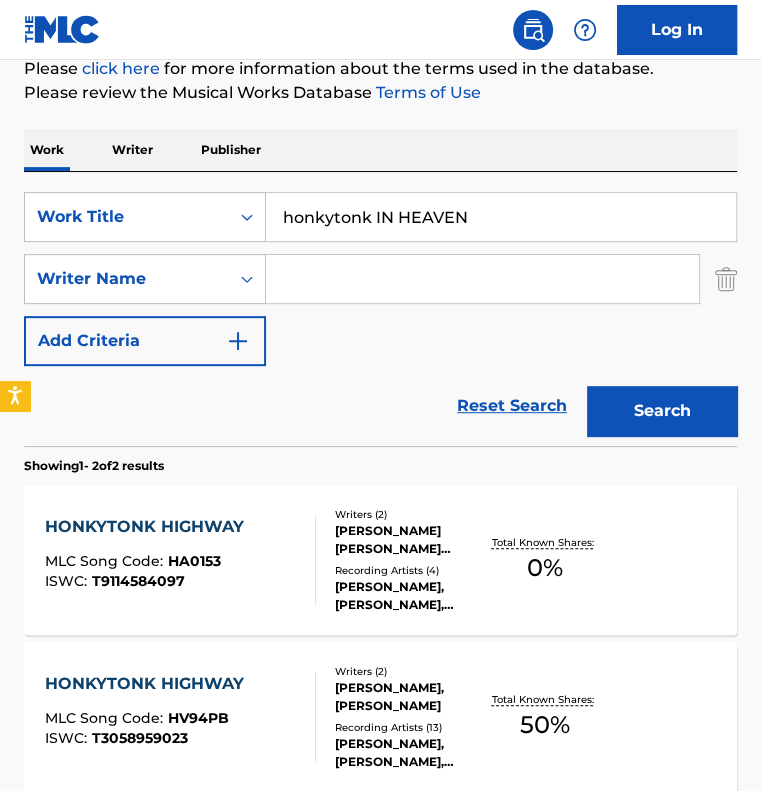 type 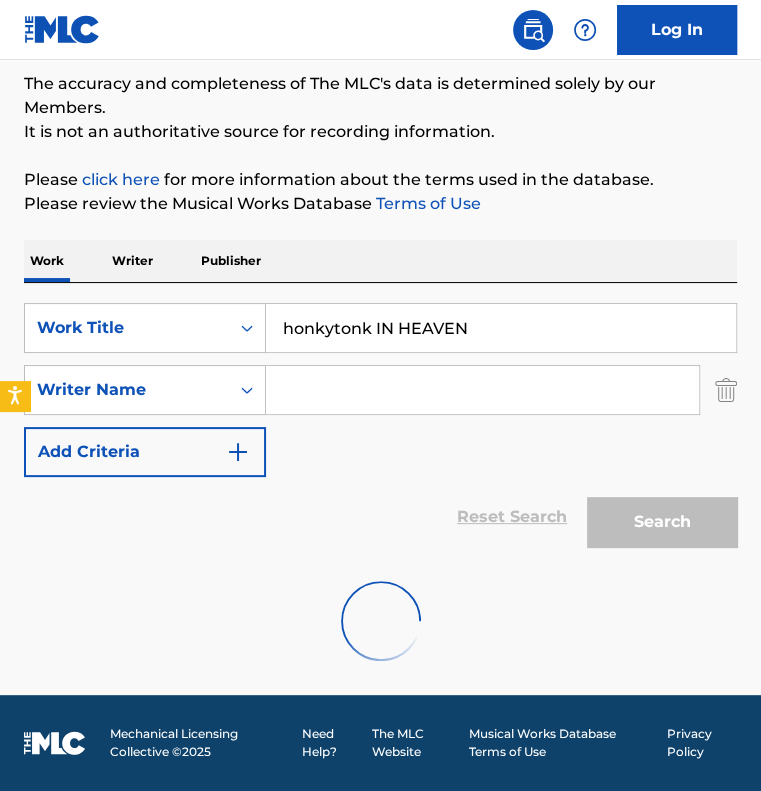 scroll, scrollTop: 267, scrollLeft: 0, axis: vertical 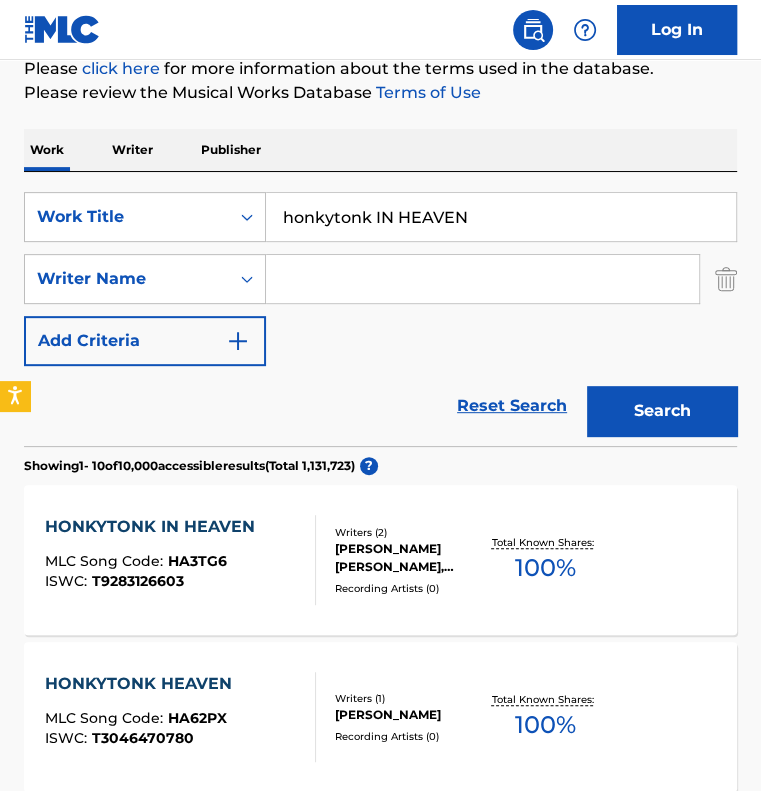 click on "HONKYTONK IN HEAVEN MLC Song Code : HA3TG6 ISWC : T9283126603" at bounding box center [180, 560] 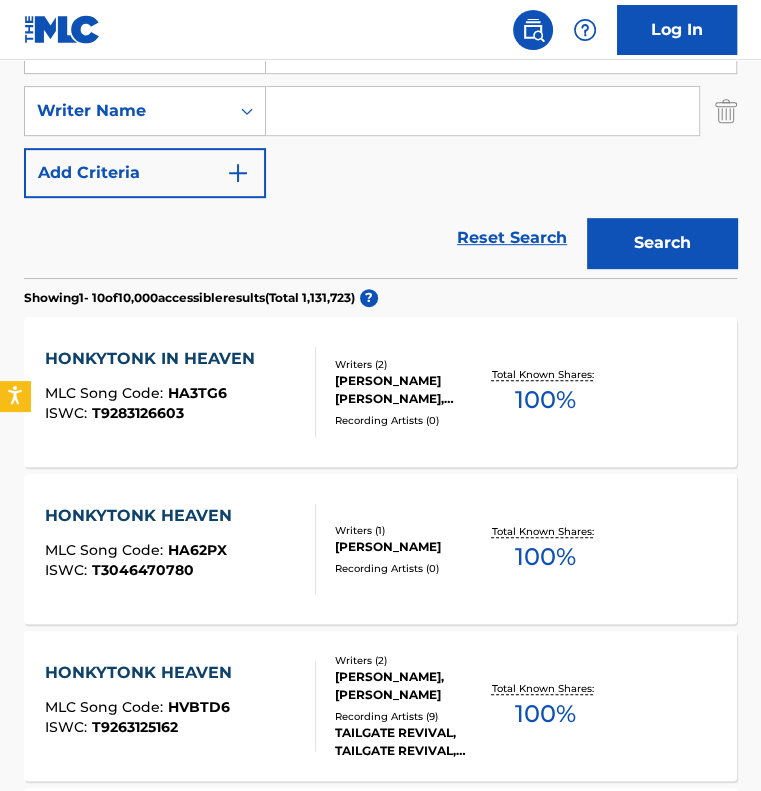 scroll, scrollTop: 467, scrollLeft: 0, axis: vertical 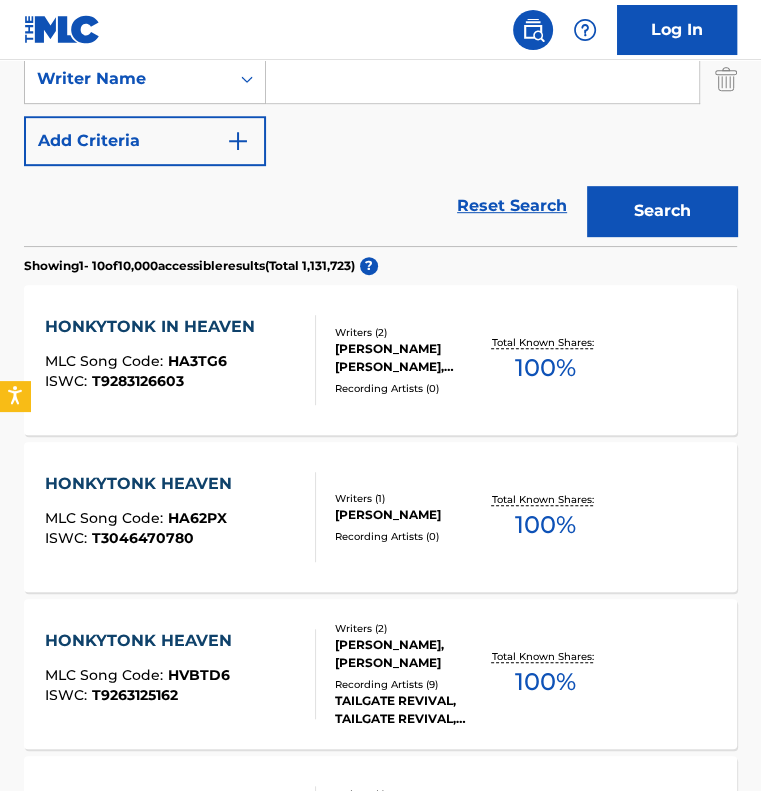 click on "HONKYTONK HEAVEN MLC Song Code : HA62PX ISWC : T3046470780" at bounding box center (180, 517) 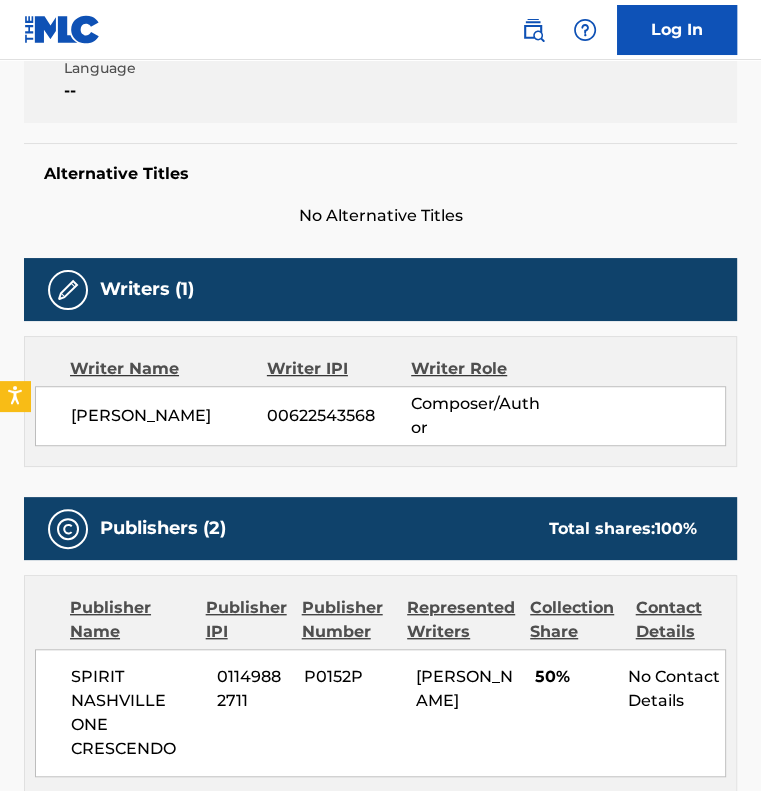 scroll, scrollTop: 0, scrollLeft: 0, axis: both 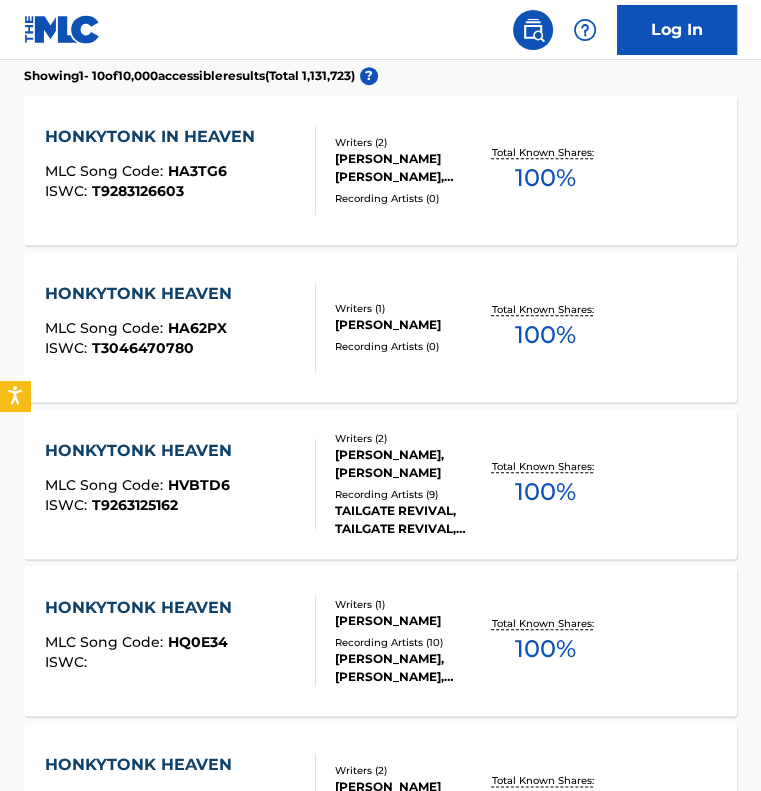 click on "HONKYTONK HEAVEN MLC Song Code : HVBTD6 ISWC : T9263125162 Writers ( 2 ) PHILIP EUGENE O'DONNELL, DAWSON WRIGHT EDWARDS Recording Artists ( 9 ) TAILGATE REVIVAL, TAILGATE REVIVAL, TAILGATE REVIVAL, TAILGATE REVIVAL, TAILGATE REVIVAL Total Known Shares: 100 %" at bounding box center [380, 484] 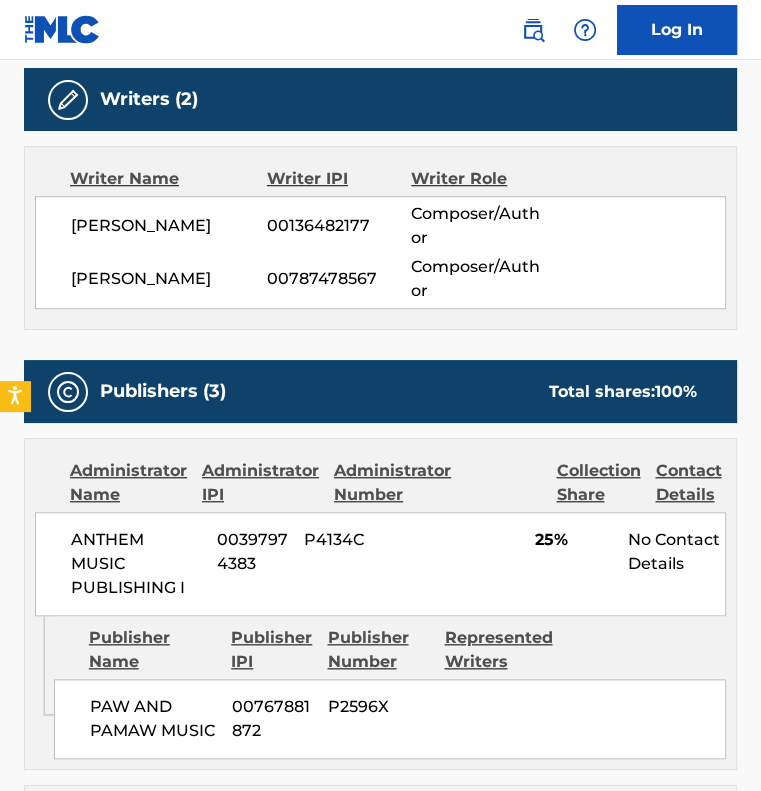scroll, scrollTop: 0, scrollLeft: 0, axis: both 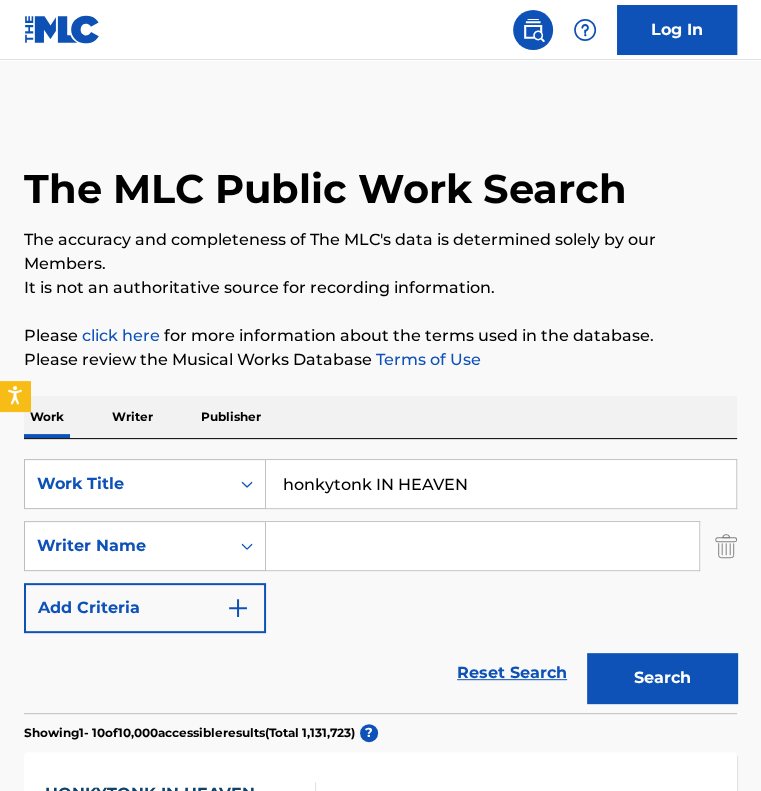 click on "honkytonk IN HEAVEN" at bounding box center (501, 484) 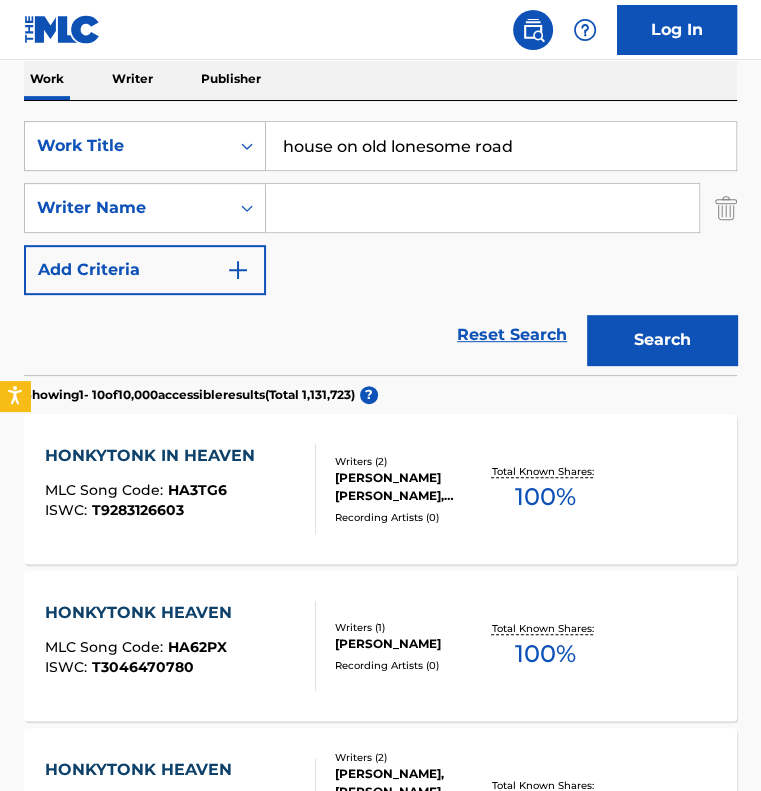 scroll, scrollTop: 400, scrollLeft: 0, axis: vertical 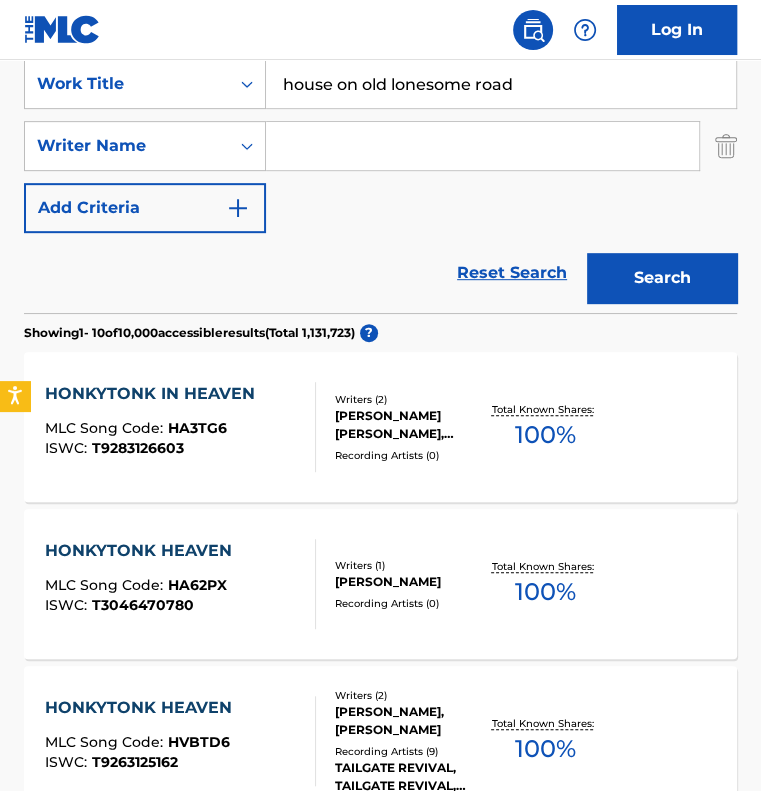 type on "house on old lonesome road" 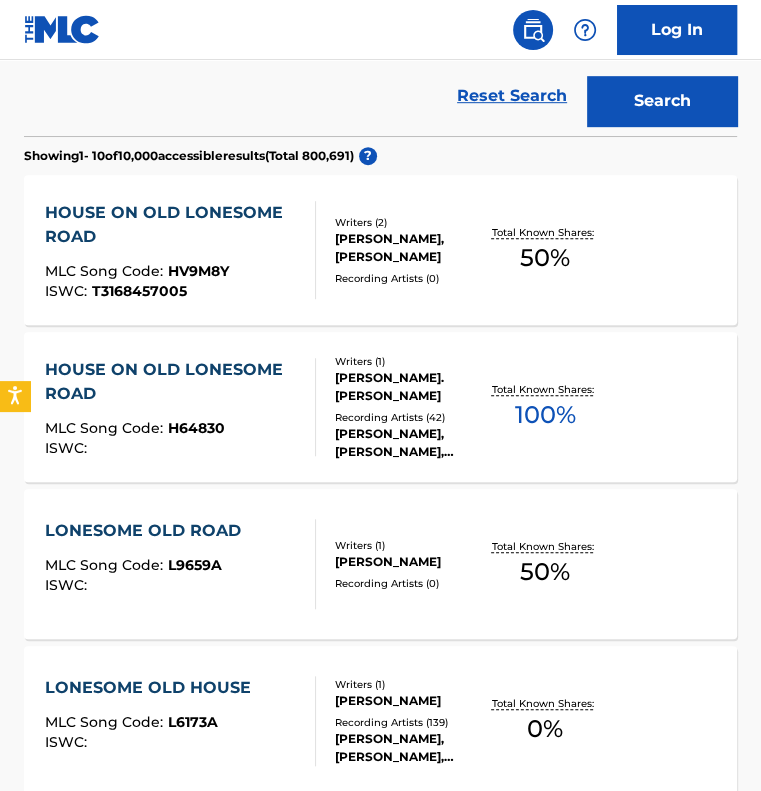scroll, scrollTop: 600, scrollLeft: 0, axis: vertical 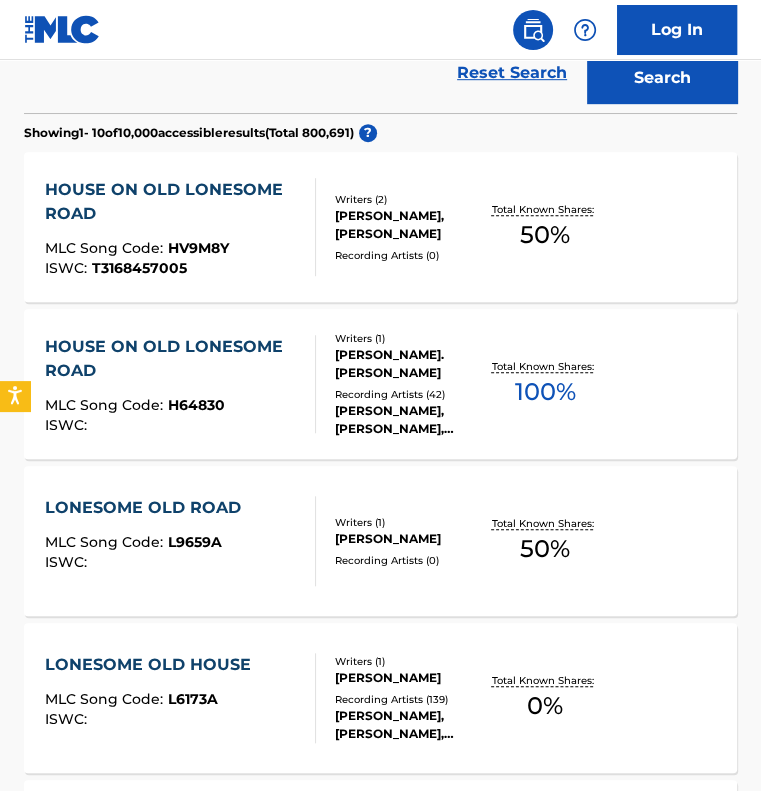 click on "MLC Song Code : HV9M8Y" at bounding box center (172, 251) 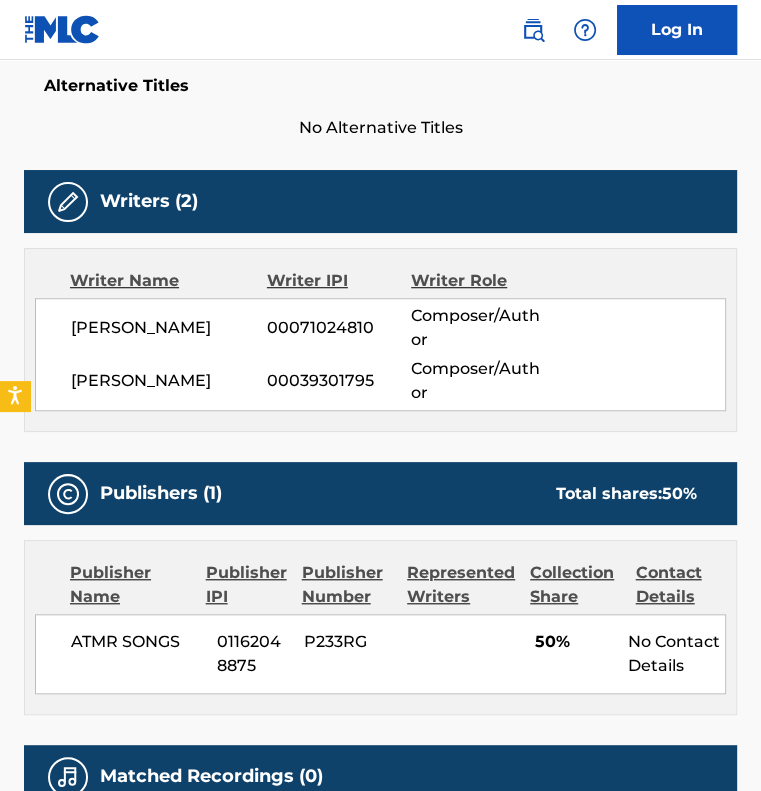 scroll, scrollTop: 0, scrollLeft: 0, axis: both 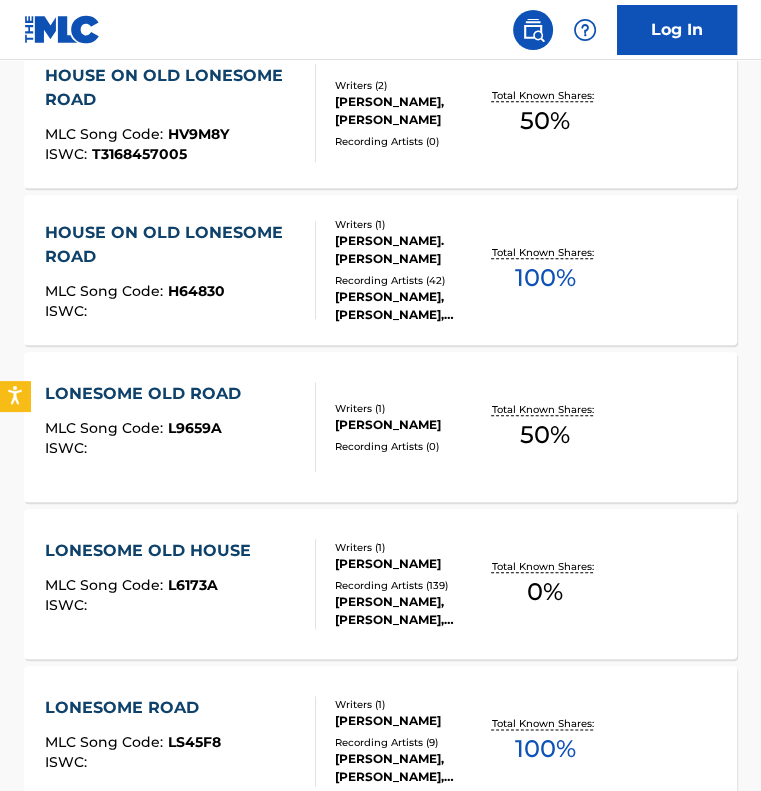 click on "ISWC :" at bounding box center [172, 311] 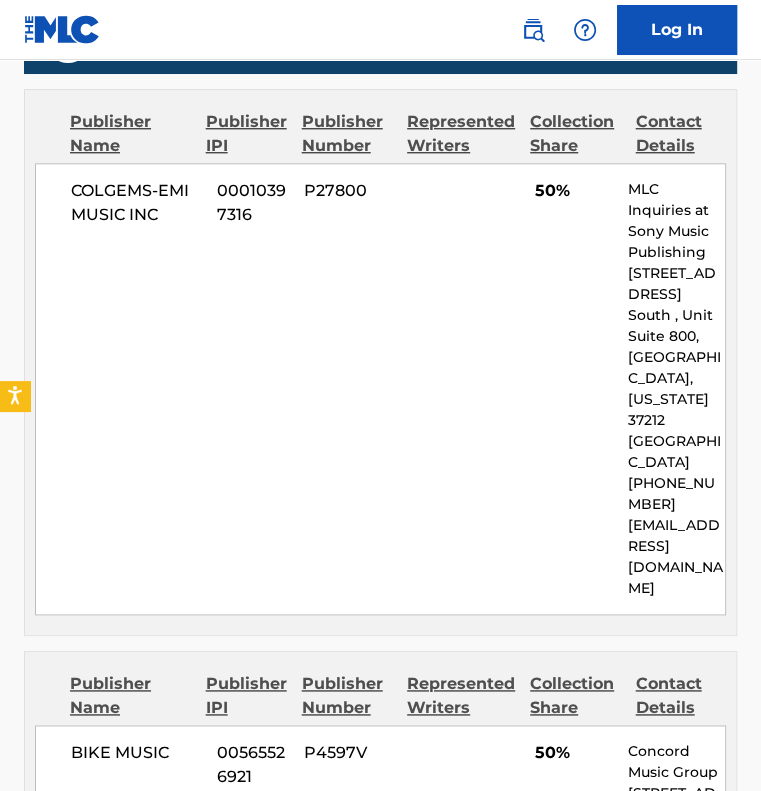 scroll, scrollTop: 1000, scrollLeft: 0, axis: vertical 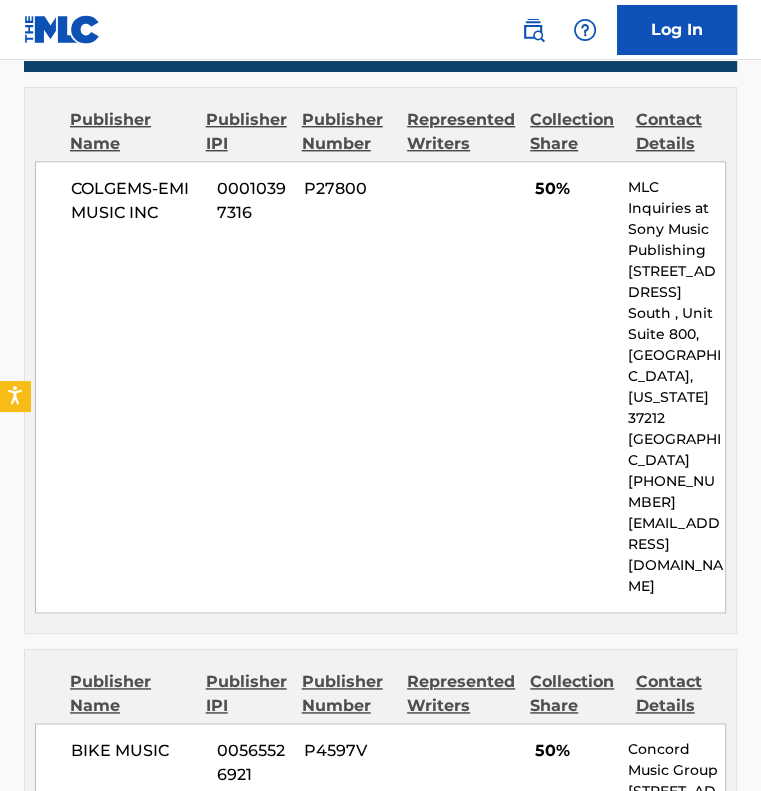 click on "COLGEMS-EMI MUSIC INC 00010397316 P27800 50% MLC Inquiries at Sony Music Publishing 1005 17th Ave. South , Unit Suite 800,  Nashville, Tennessee 37212 United States +1-615-7268300 info@sonymusicpub.com" at bounding box center [380, 387] 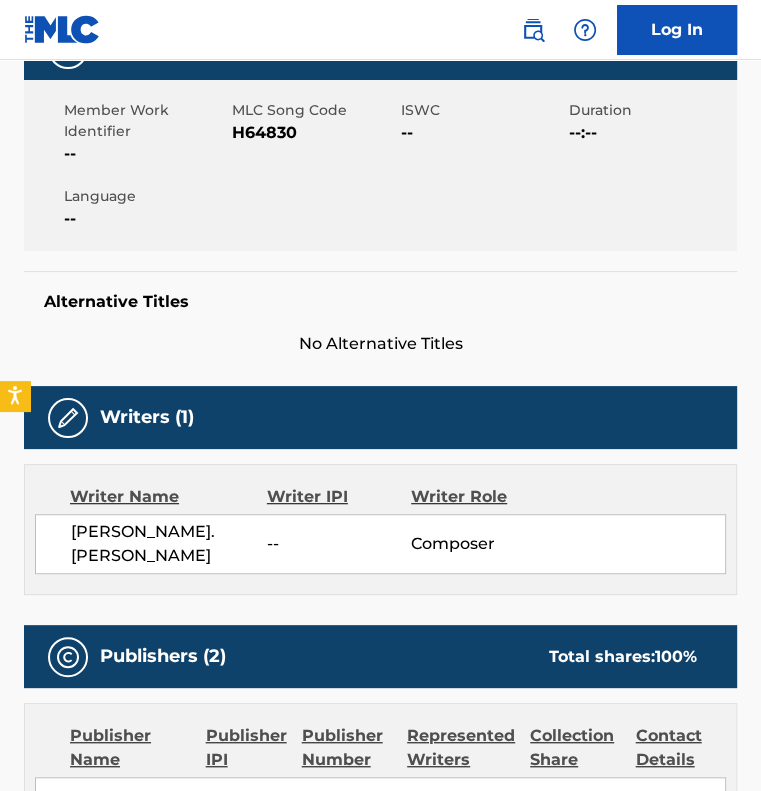 scroll, scrollTop: 300, scrollLeft: 0, axis: vertical 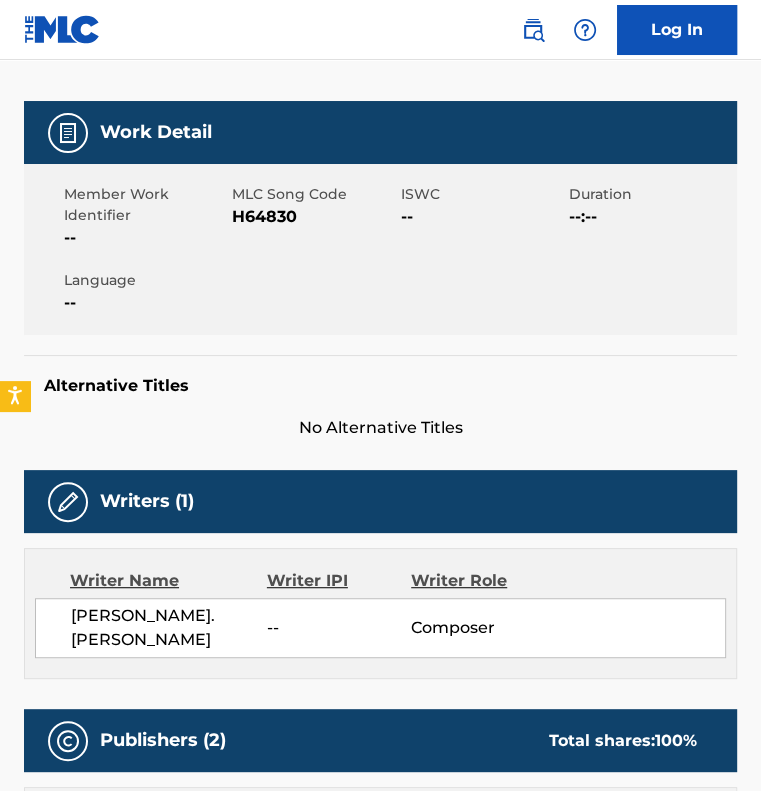 click on "Member Work Identifier -- MLC Song Code H64830 ISWC -- Duration --:-- Language --" at bounding box center [380, 249] 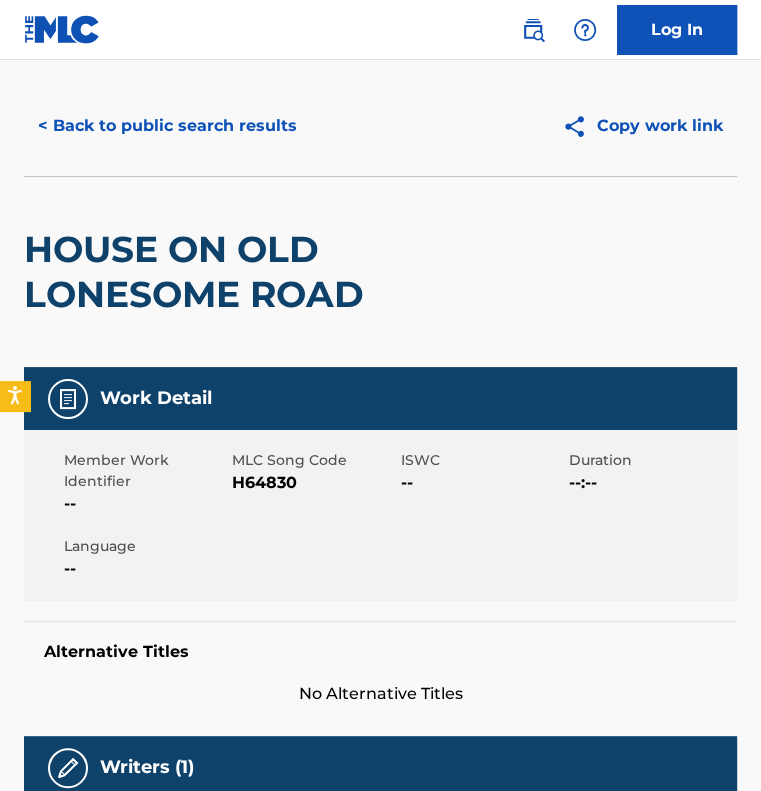 scroll, scrollTop: 0, scrollLeft: 0, axis: both 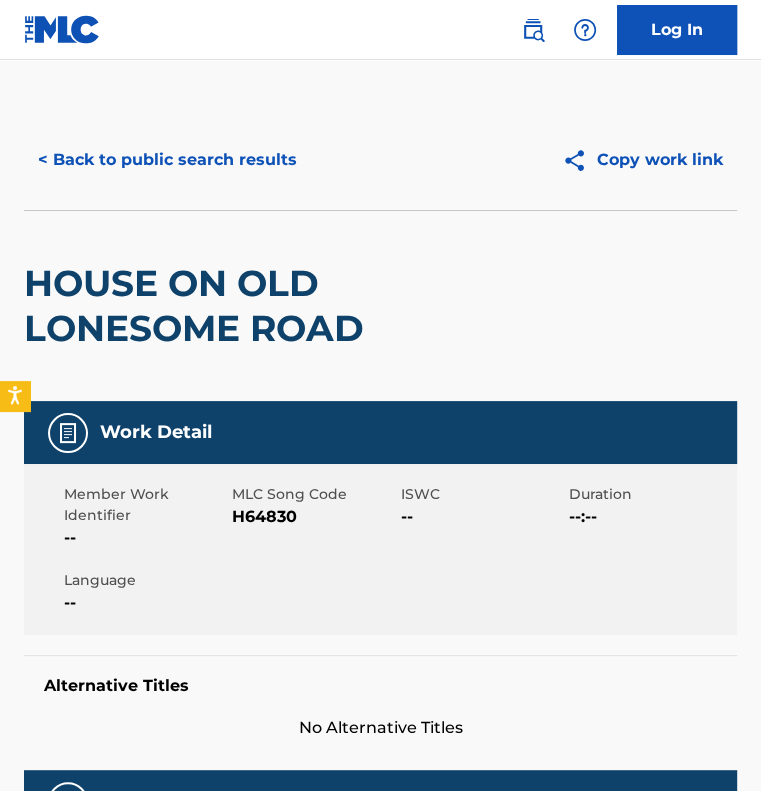 click on "< Back to public search results" at bounding box center [167, 160] 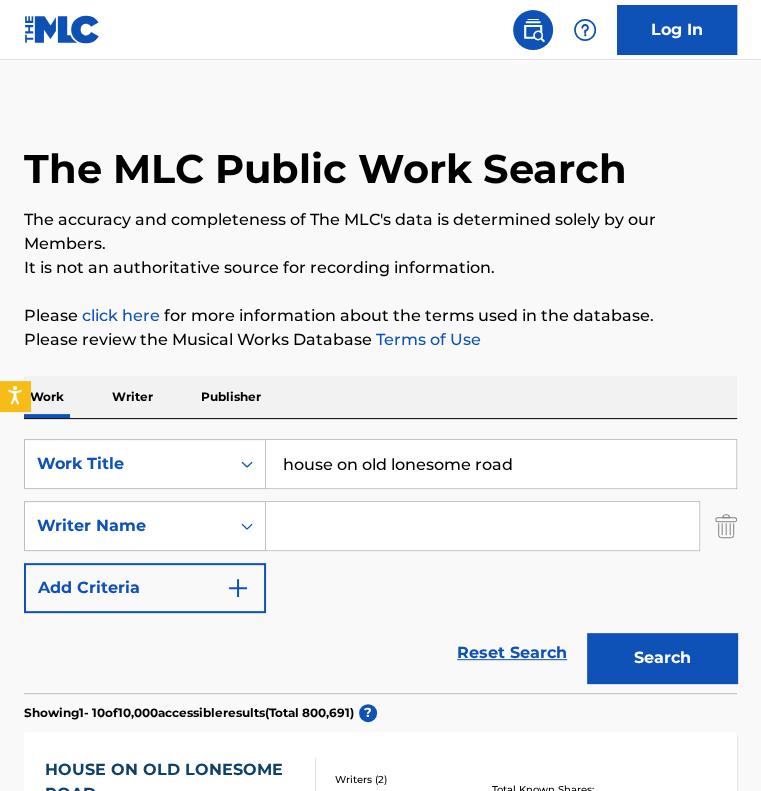 scroll, scrollTop: 0, scrollLeft: 0, axis: both 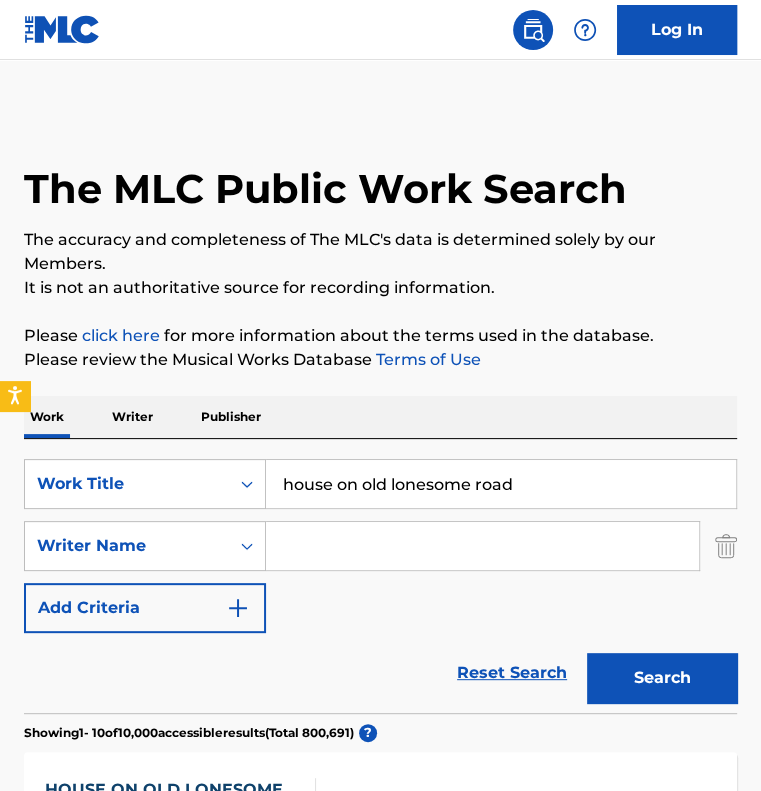 click on "house on old lonesome road" at bounding box center [501, 484] 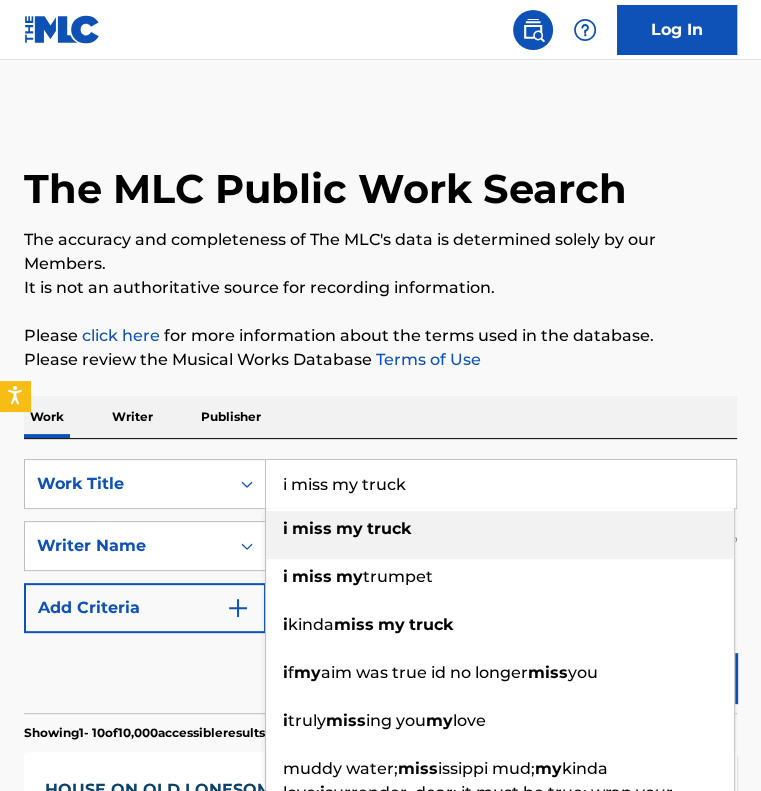 type on "i miss my truck" 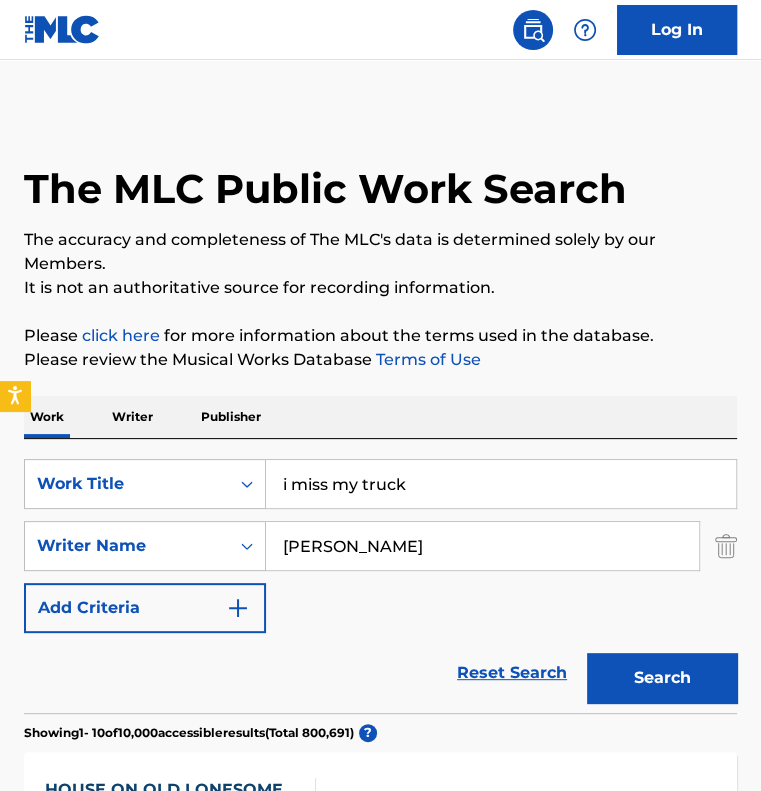 type on "bernie nelson" 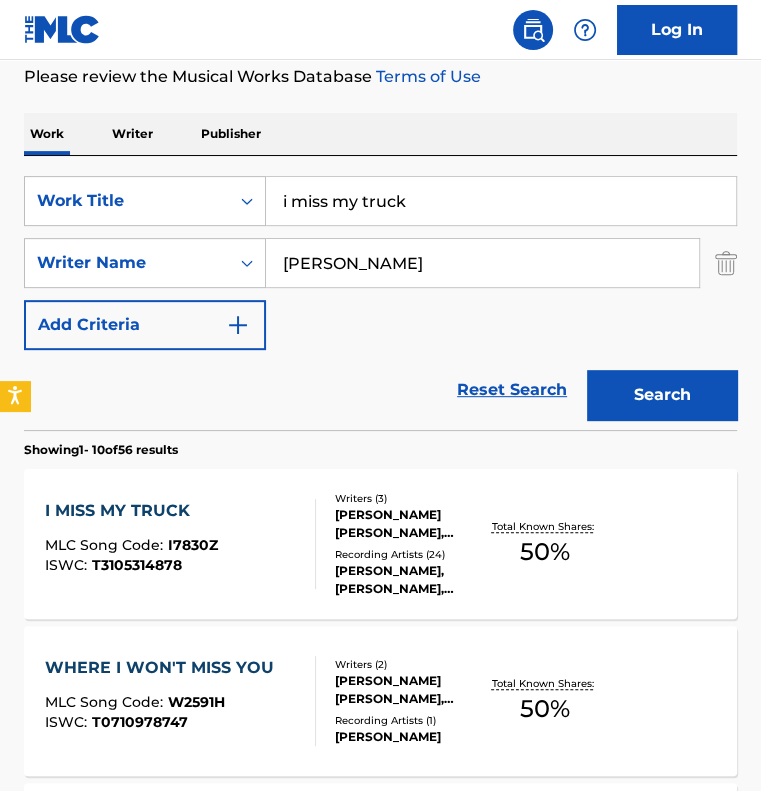 scroll, scrollTop: 300, scrollLeft: 0, axis: vertical 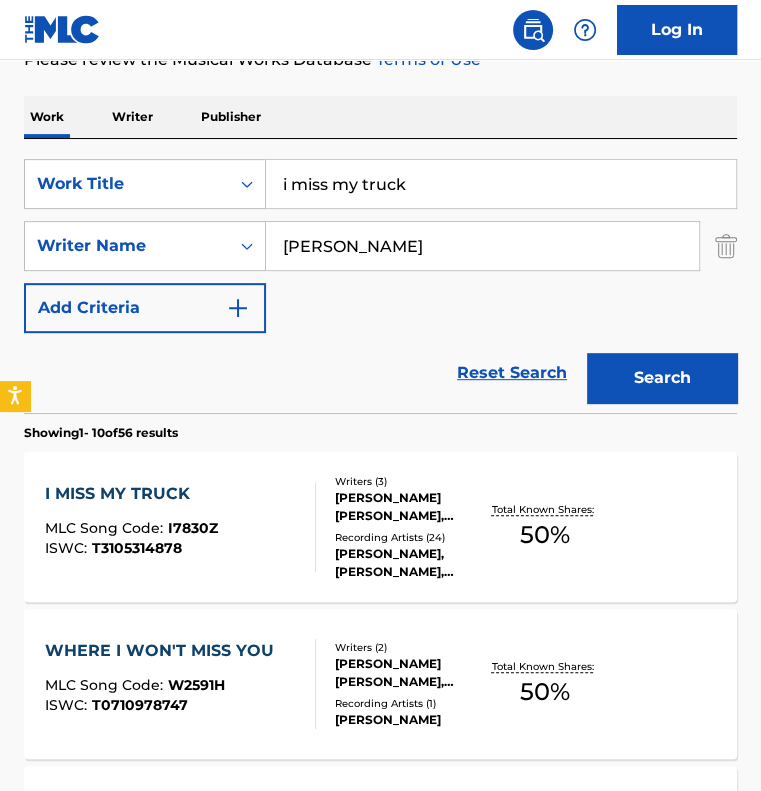click on "I MISS MY TRUCK MLC Song Code : I7830Z ISWC : T3105314878" at bounding box center (180, 527) 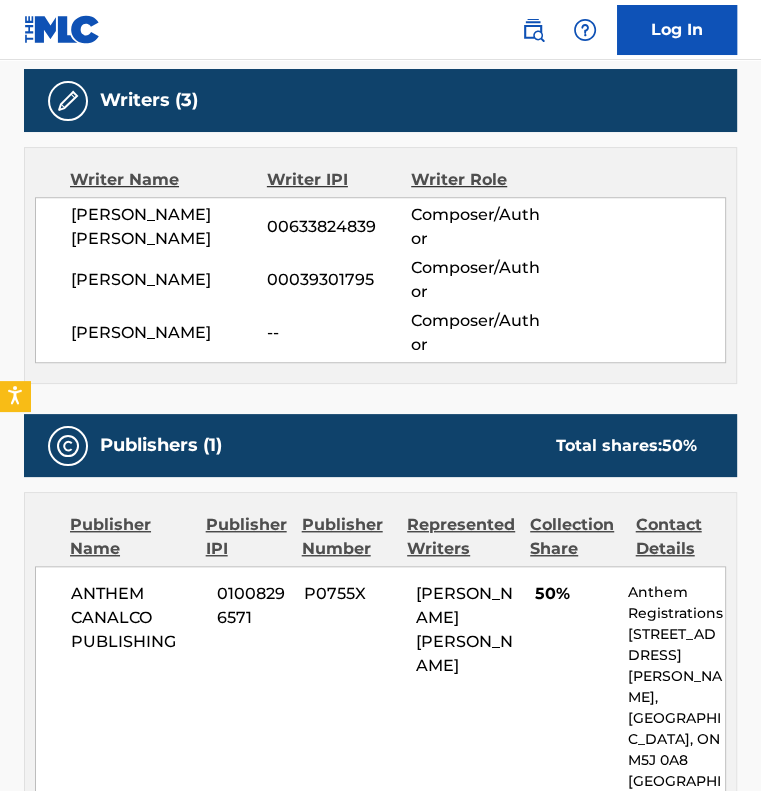scroll, scrollTop: 600, scrollLeft: 0, axis: vertical 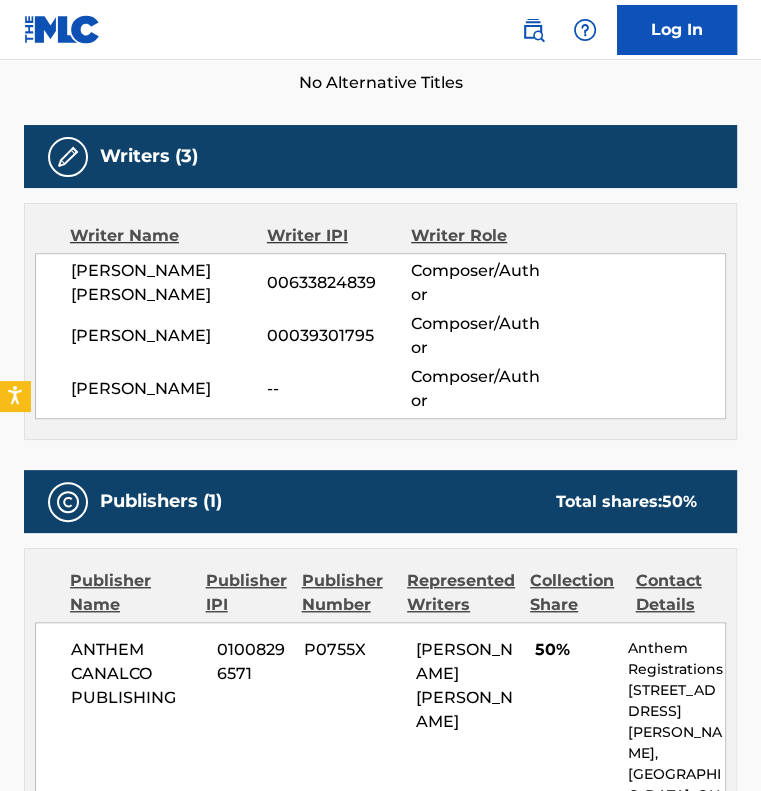 click on "Writers   (3) Writer Name Writer IPI Writer Role MATTHEW JOSEPH ROGERS 00633824839 Composer/Author BERNARD MICHAEL HETHERINGTON 00039301795 Composer/Author BERNIE NELSON -- Composer/Author" at bounding box center [380, 282] 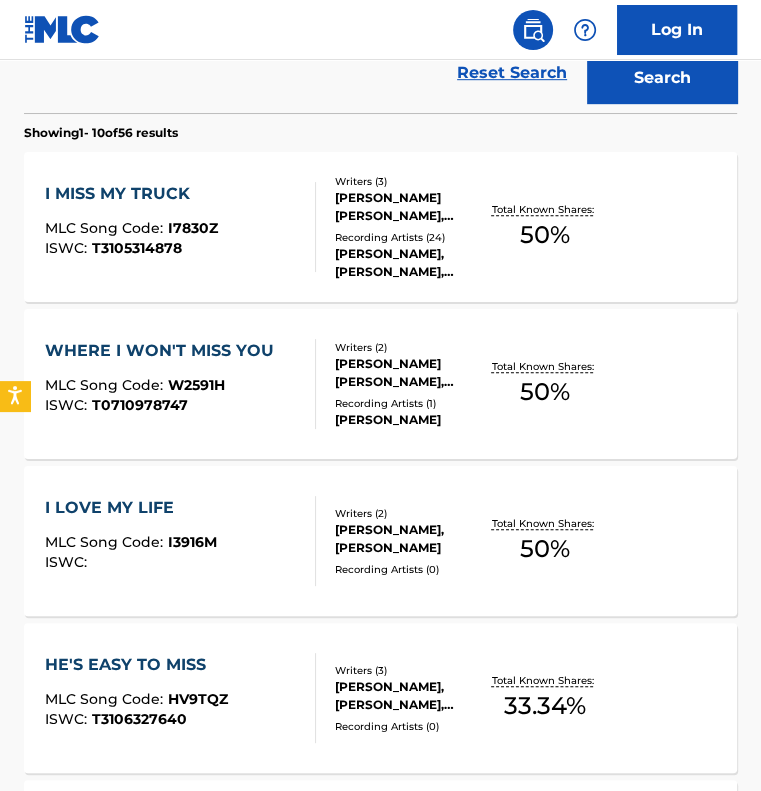 scroll, scrollTop: 300, scrollLeft: 0, axis: vertical 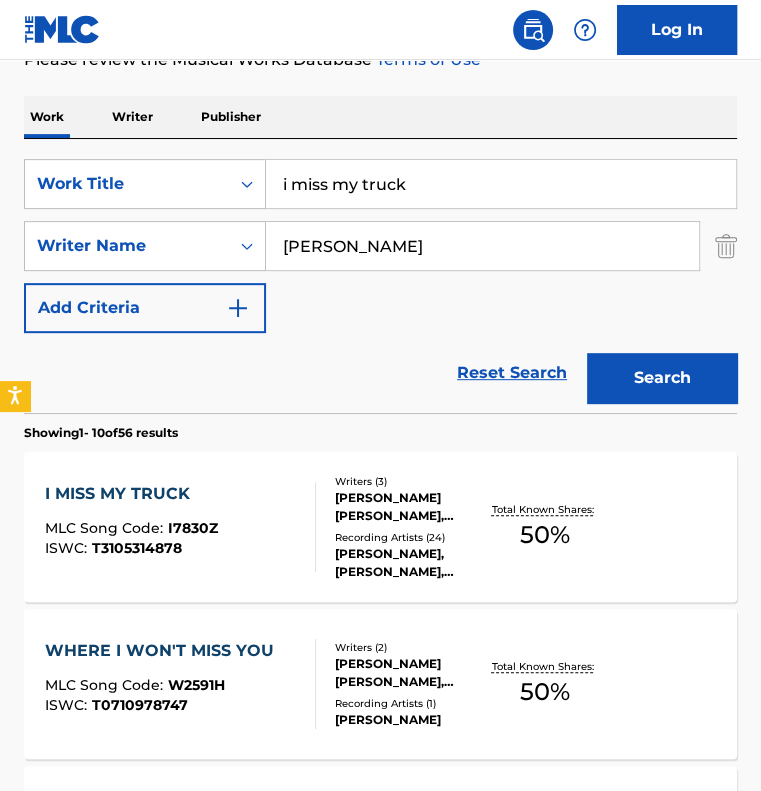 click on "i miss my truck" at bounding box center (501, 184) 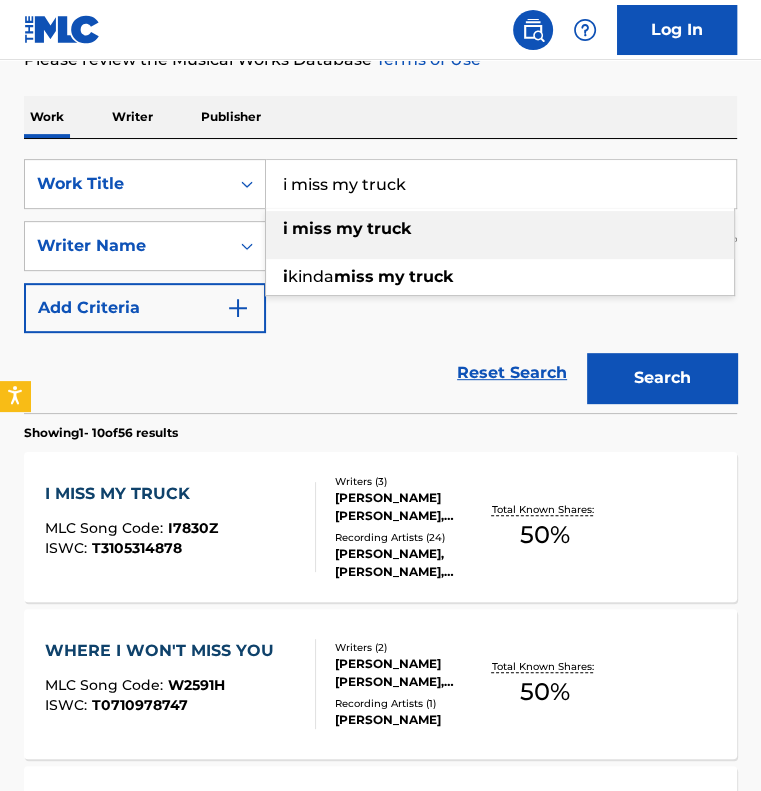 click on "i miss my truck" at bounding box center (501, 184) 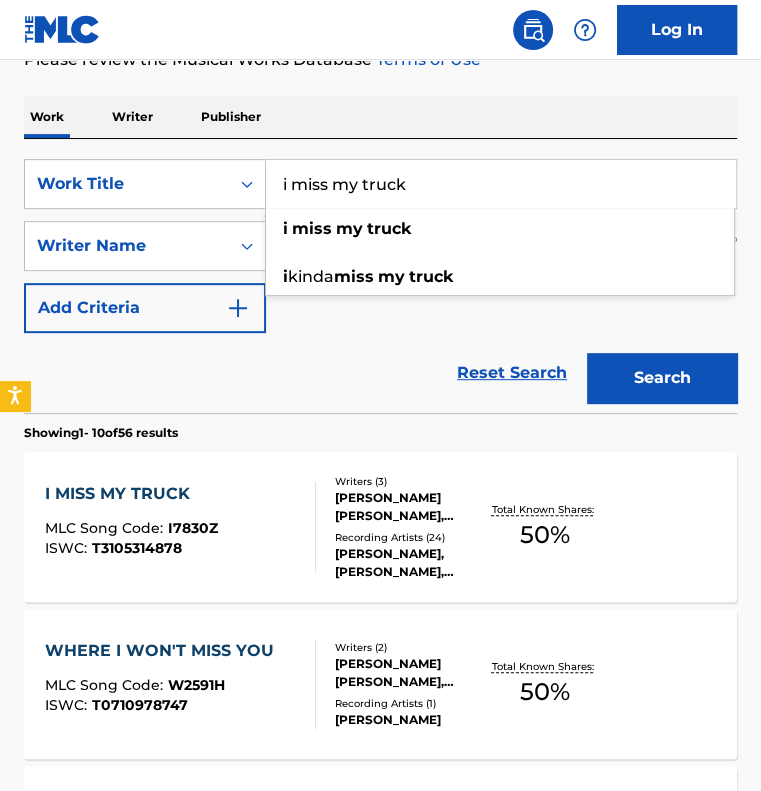 click on "Reset Search Search" at bounding box center (380, 373) 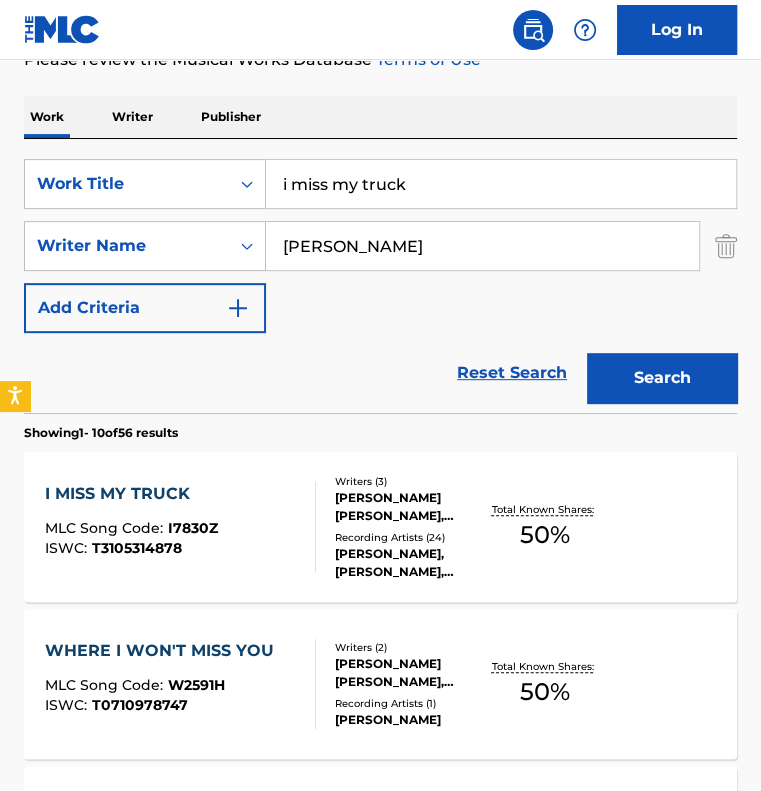 click on "bernie nelson" at bounding box center [482, 246] 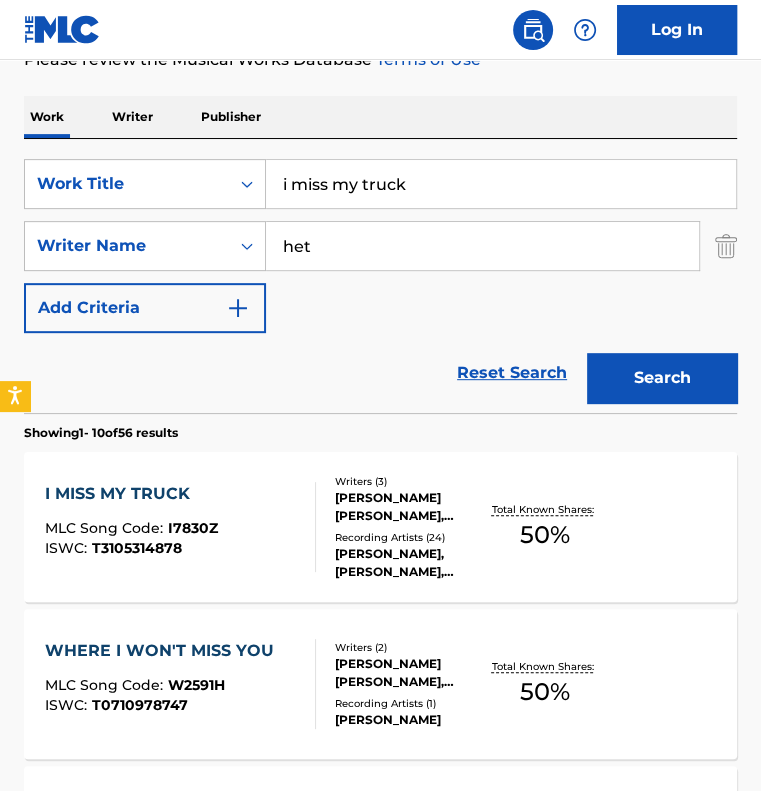 type on "HETHERINGTON" 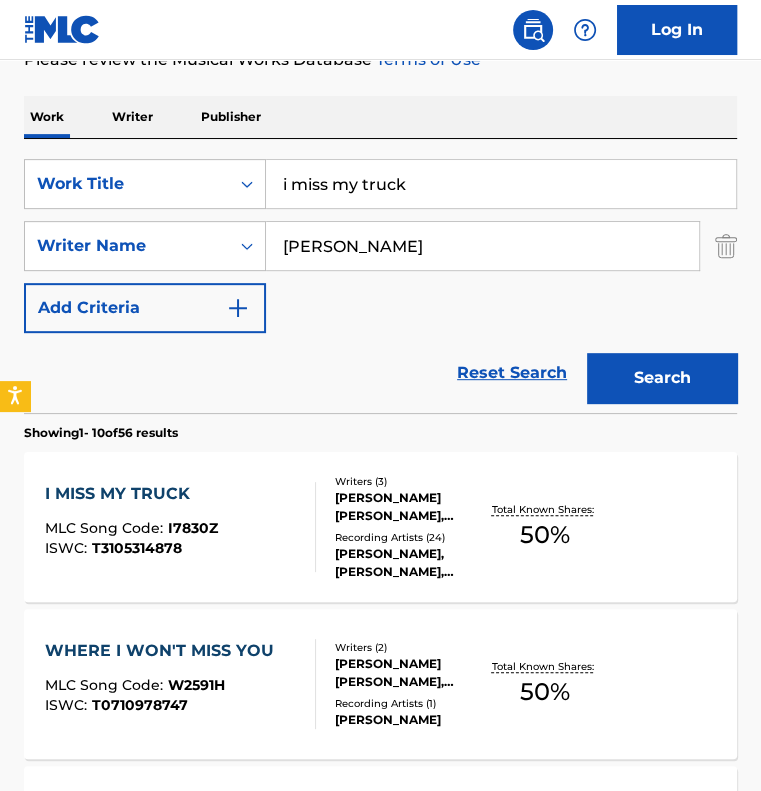 click on "Search" at bounding box center (662, 378) 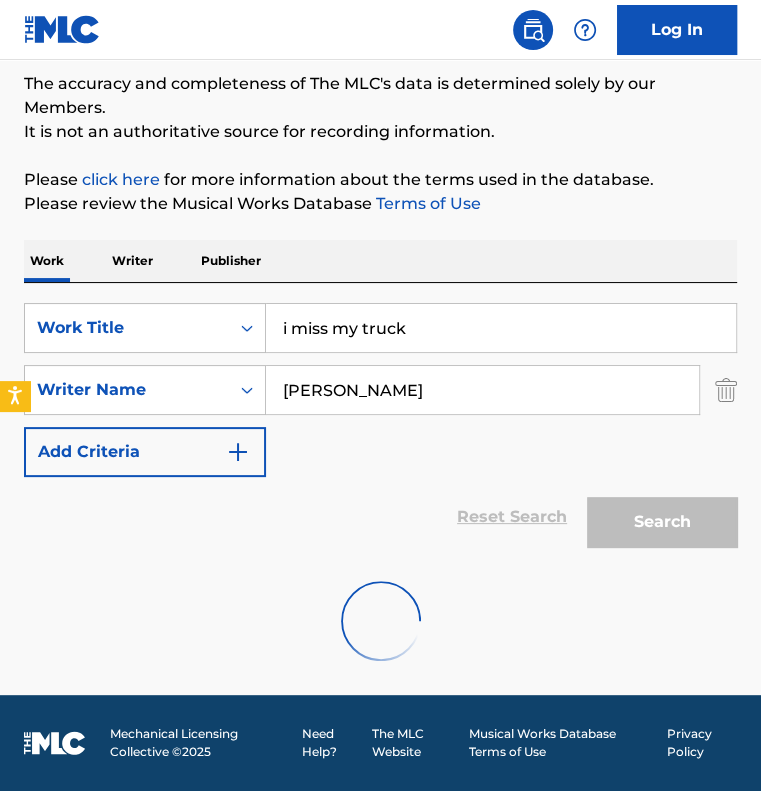 scroll, scrollTop: 300, scrollLeft: 0, axis: vertical 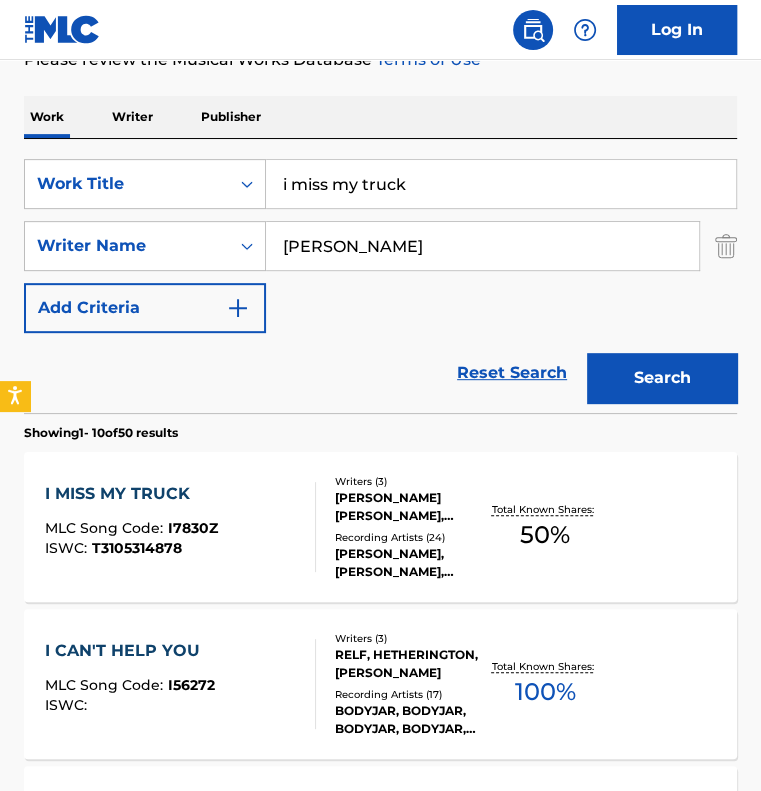 click on "I MISS MY TRUCK MLC Song Code : I7830Z ISWC : T3105314878" at bounding box center (180, 527) 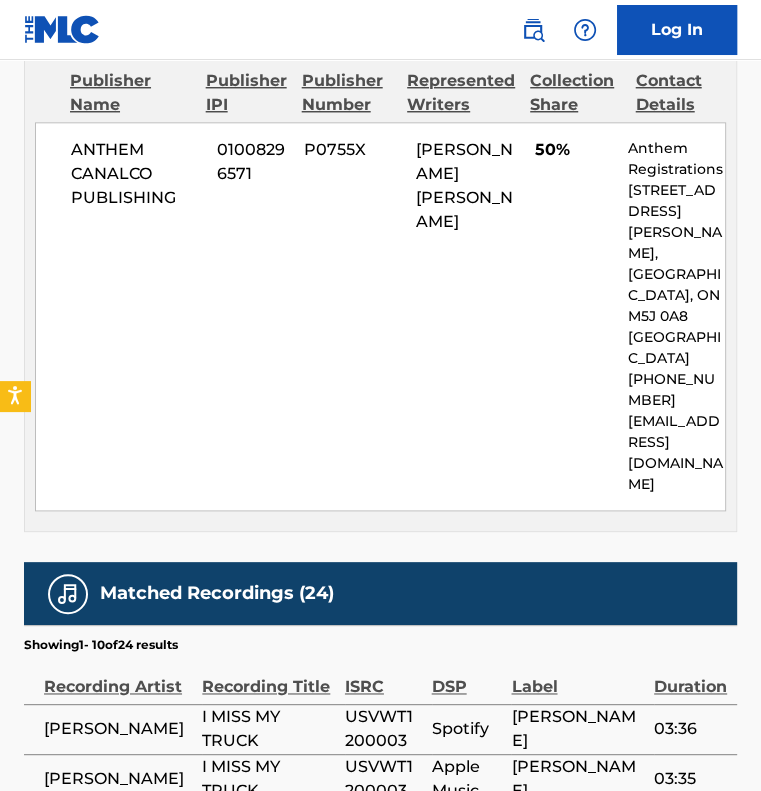 scroll, scrollTop: 600, scrollLeft: 0, axis: vertical 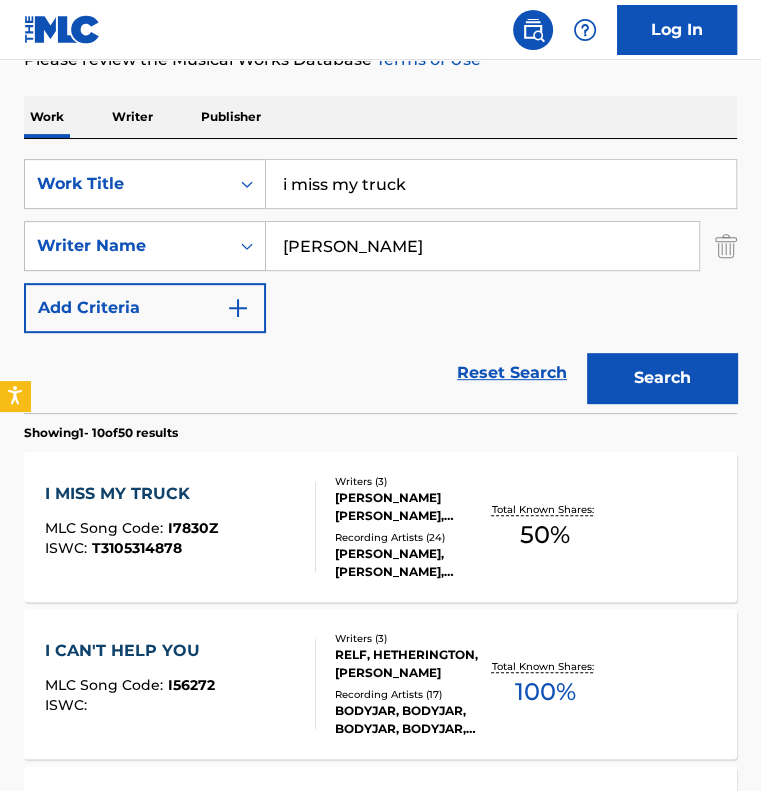 click on "i miss my truck" at bounding box center (501, 184) 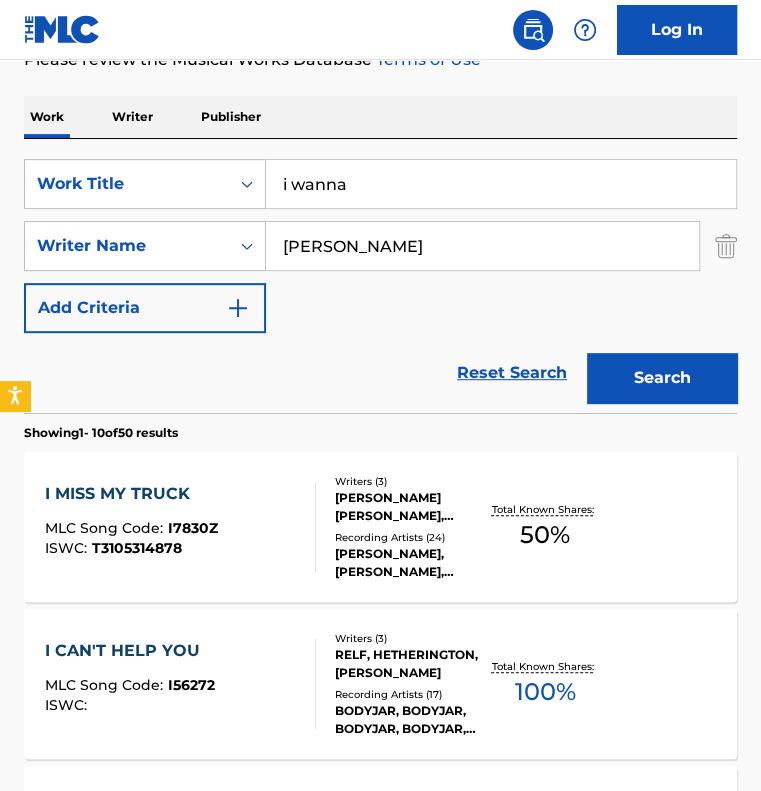 type on "i wanna" 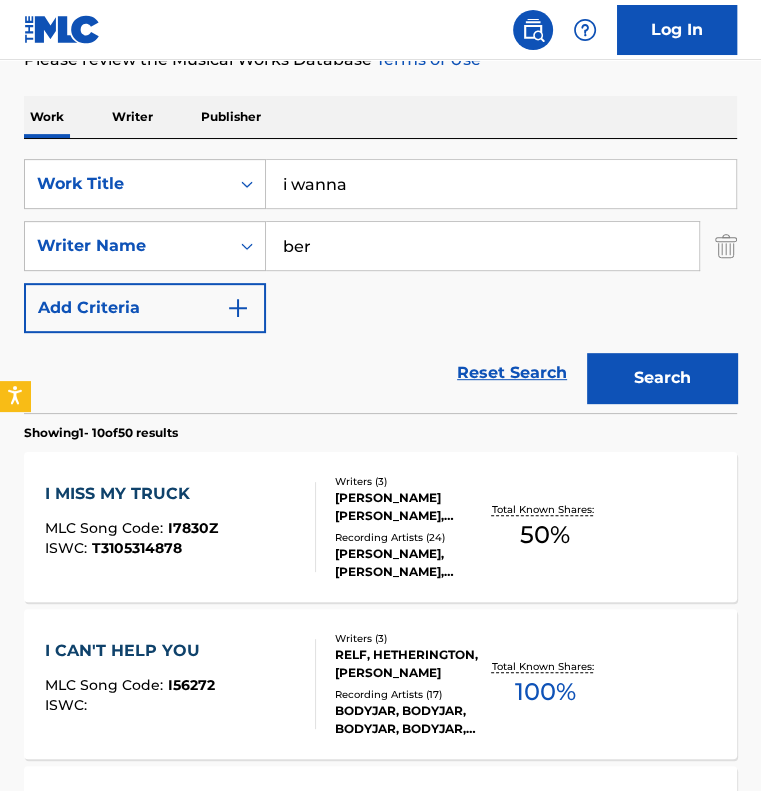 type on "bernie nelson" 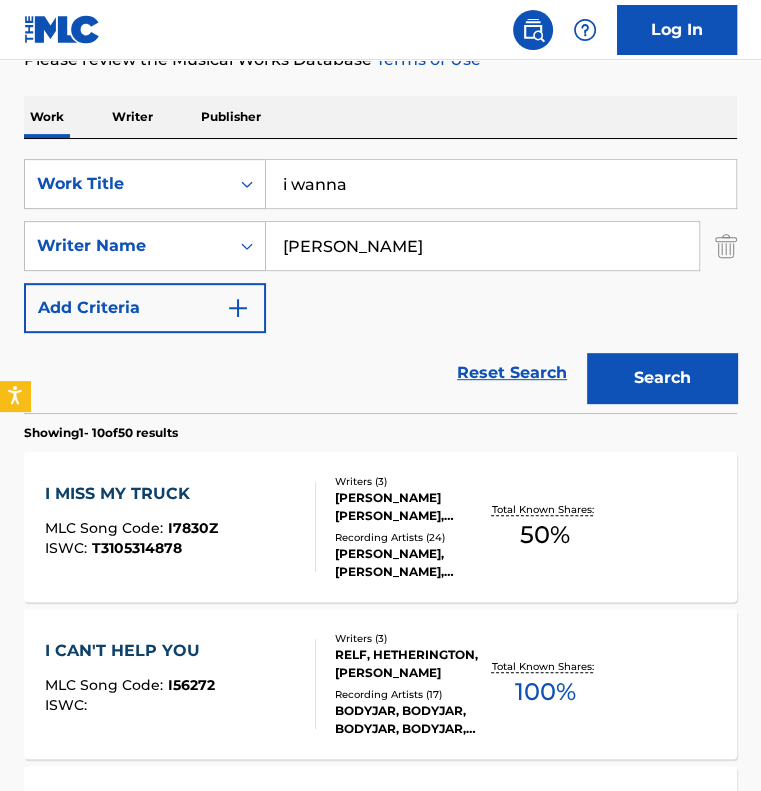 click on "Search" at bounding box center [662, 378] 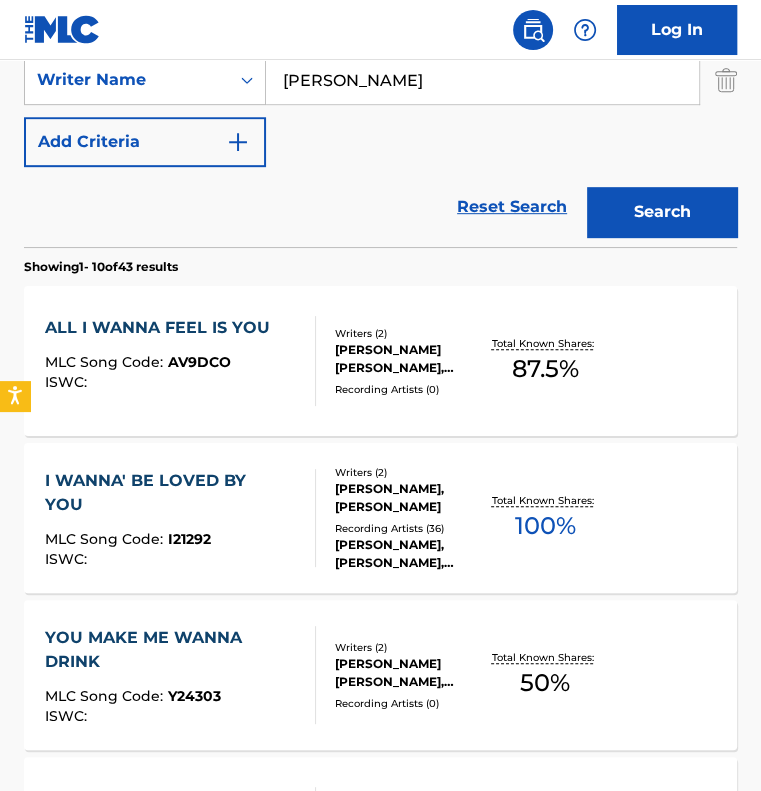 scroll, scrollTop: 500, scrollLeft: 0, axis: vertical 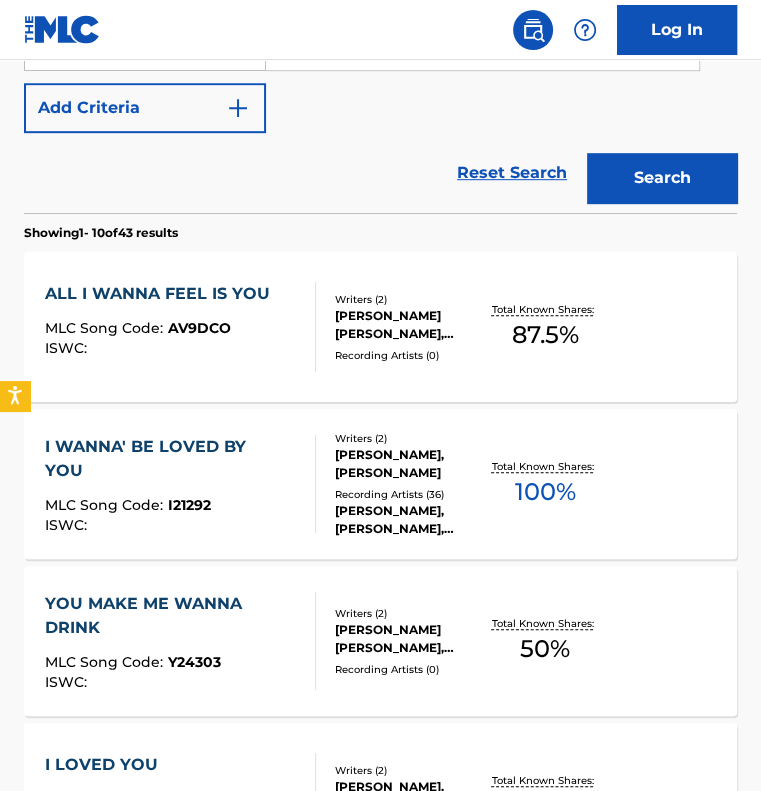 click on "MLC Song Code : I21292" at bounding box center (172, 508) 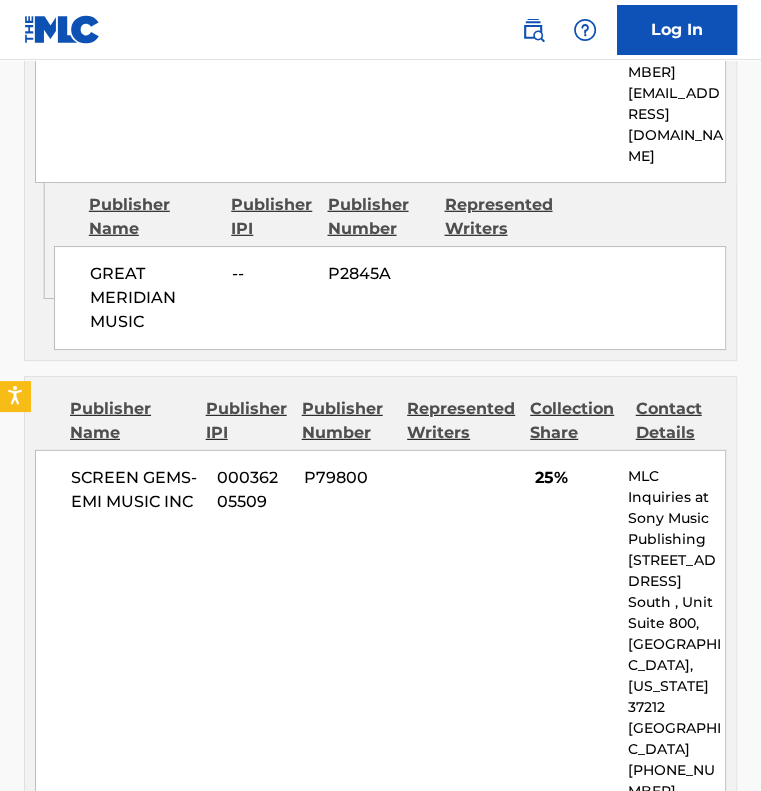scroll, scrollTop: 2700, scrollLeft: 0, axis: vertical 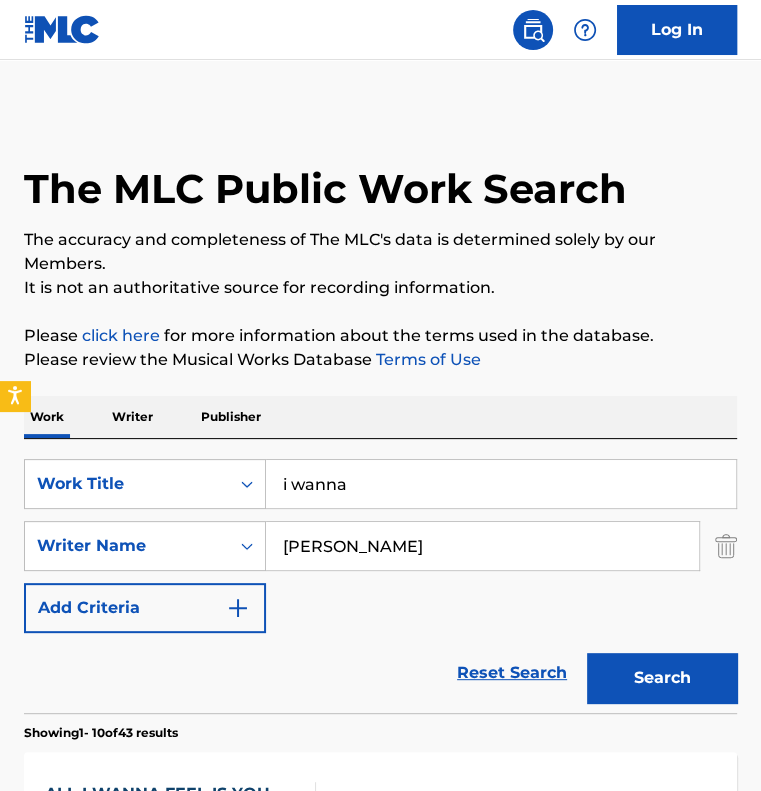 click on "i wanna" at bounding box center (501, 484) 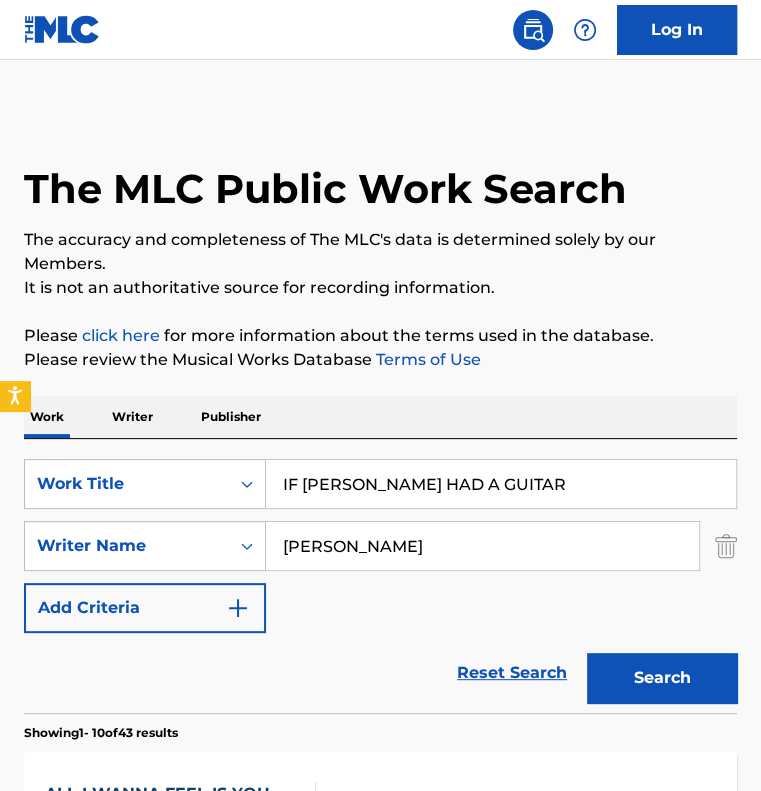 type on "IF HEMINGWAY HAD A GUITAR" 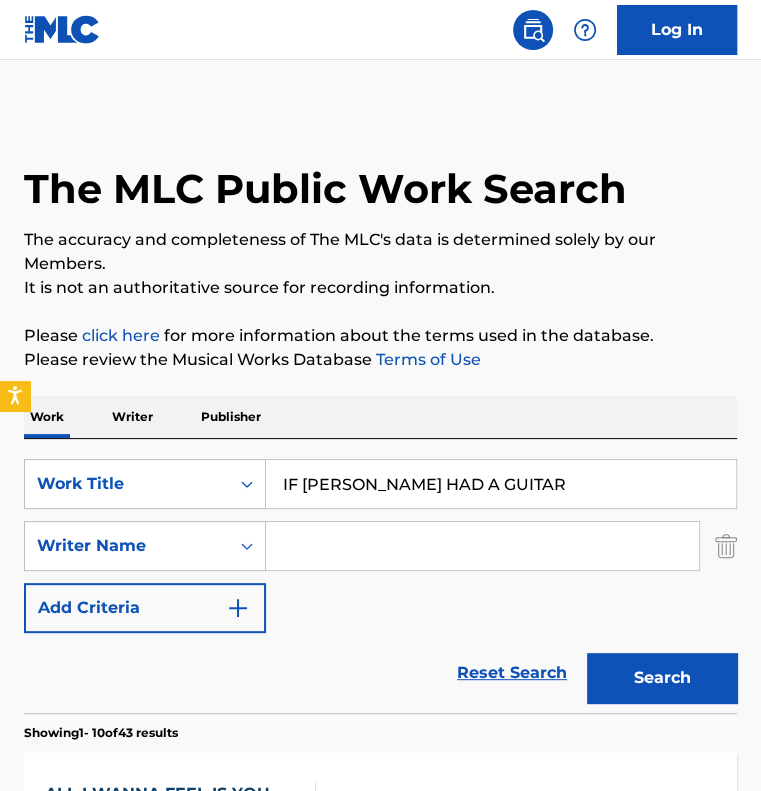 type 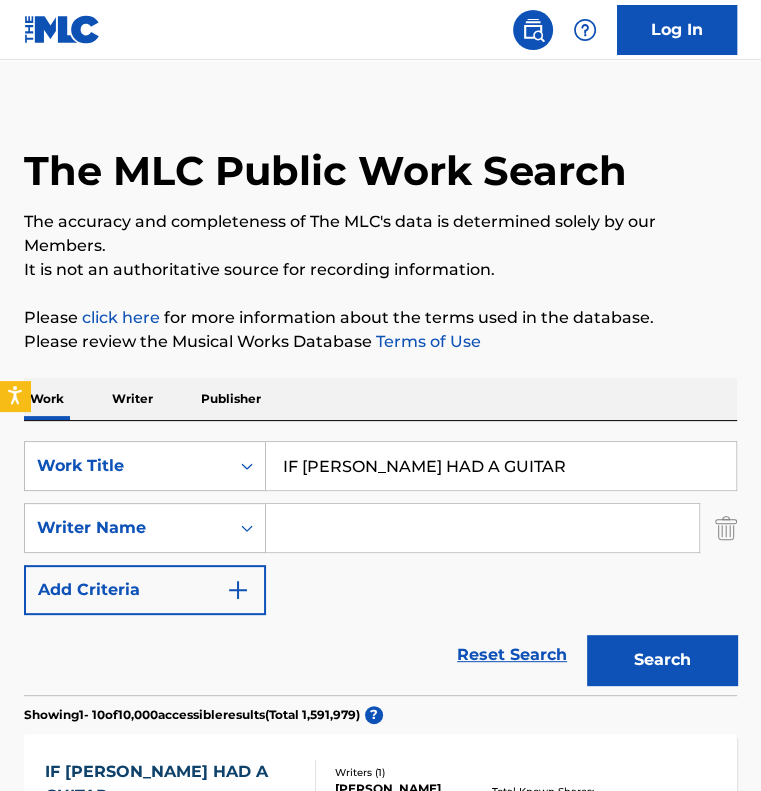 scroll, scrollTop: 0, scrollLeft: 0, axis: both 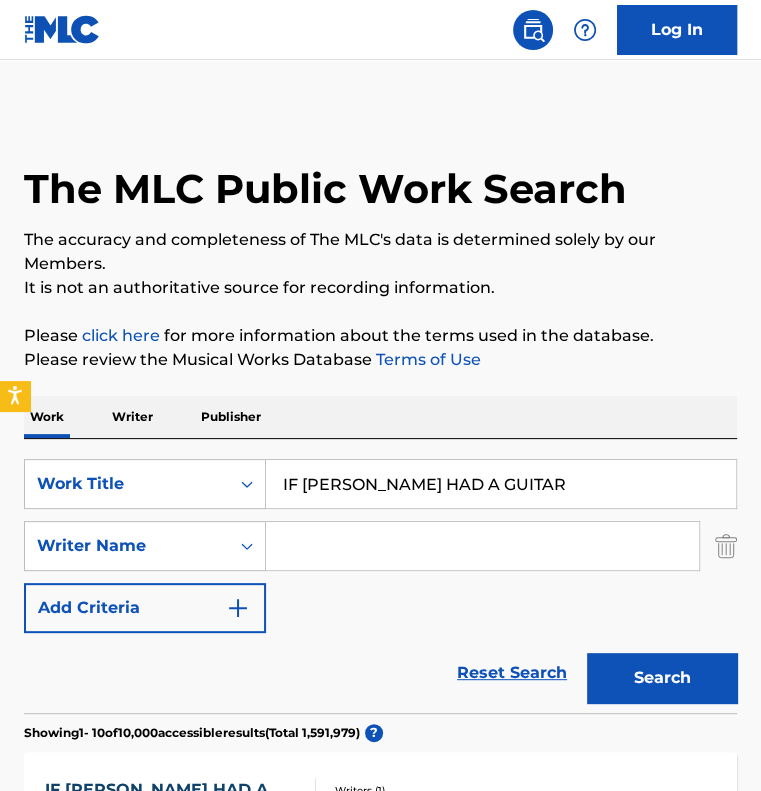 click on "IF HEMINGWAY HAD A GUITAR" at bounding box center (501, 484) 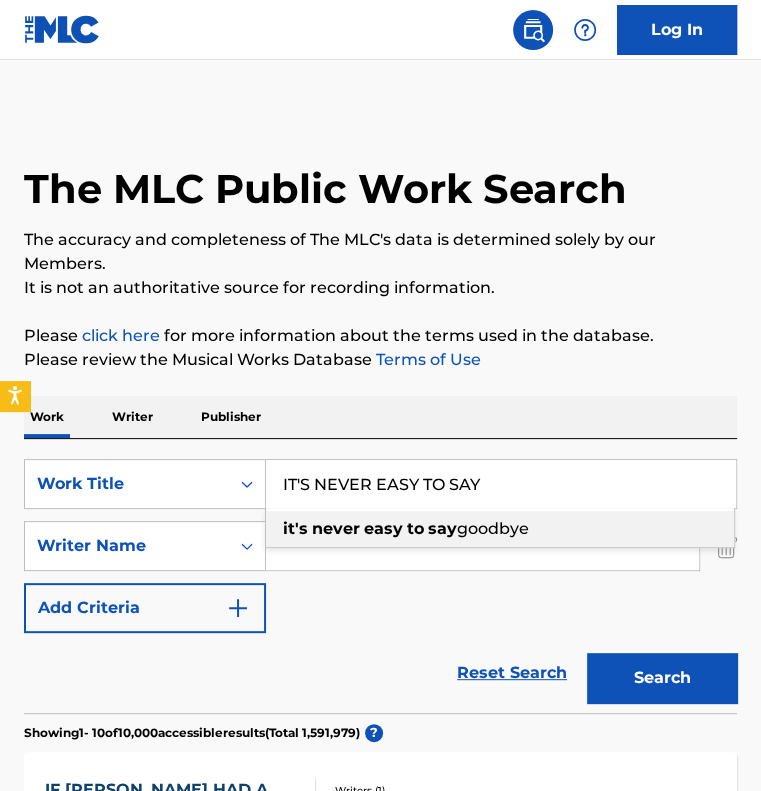 type on "IT'S NEVER EASY TO SAY" 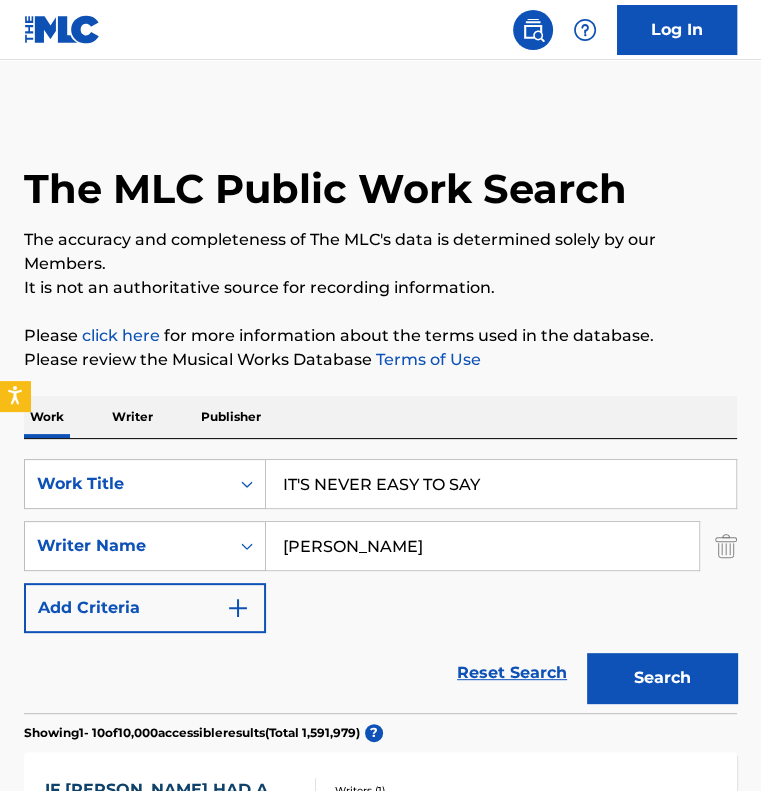 type on "BERNIE NELSON" 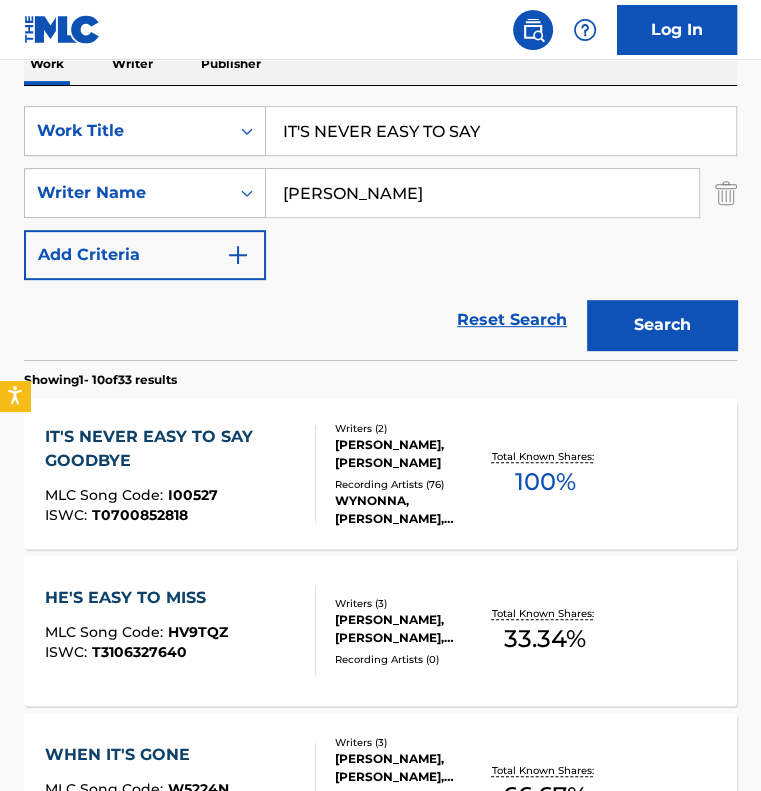 scroll, scrollTop: 400, scrollLeft: 0, axis: vertical 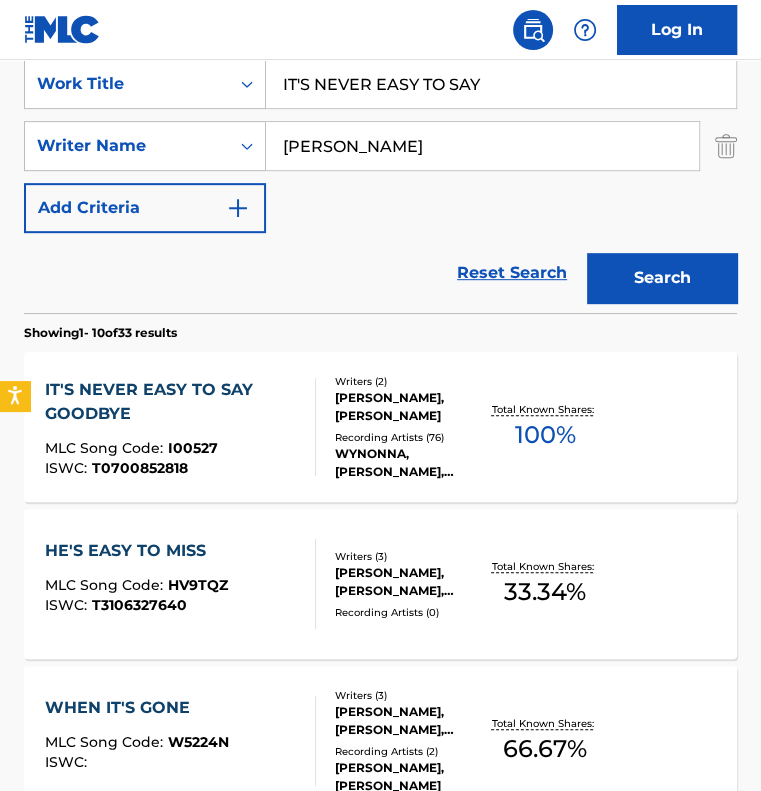 click on "MLC Song Code : I00527" at bounding box center [172, 451] 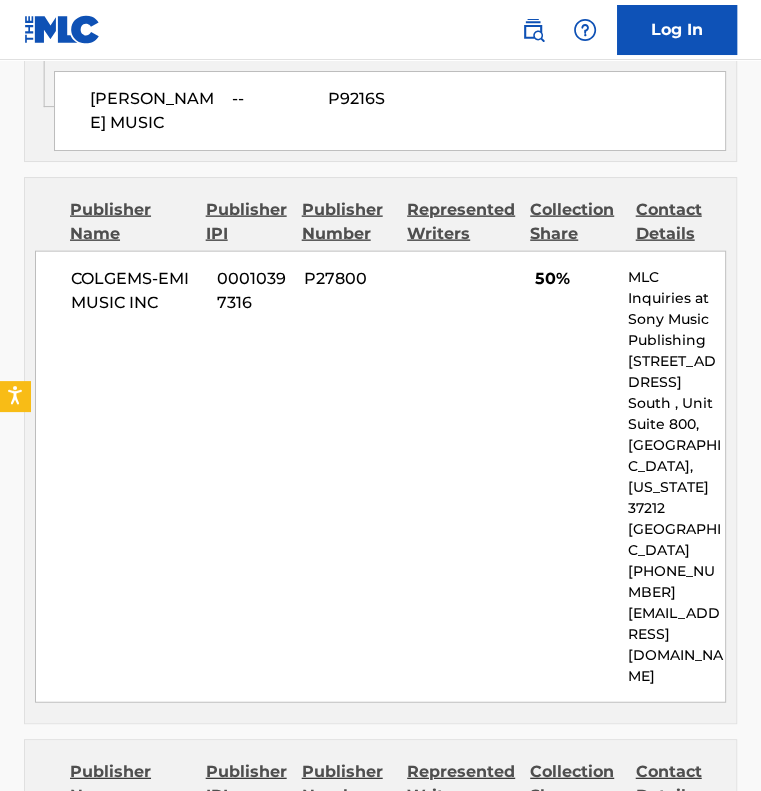 scroll, scrollTop: 1900, scrollLeft: 0, axis: vertical 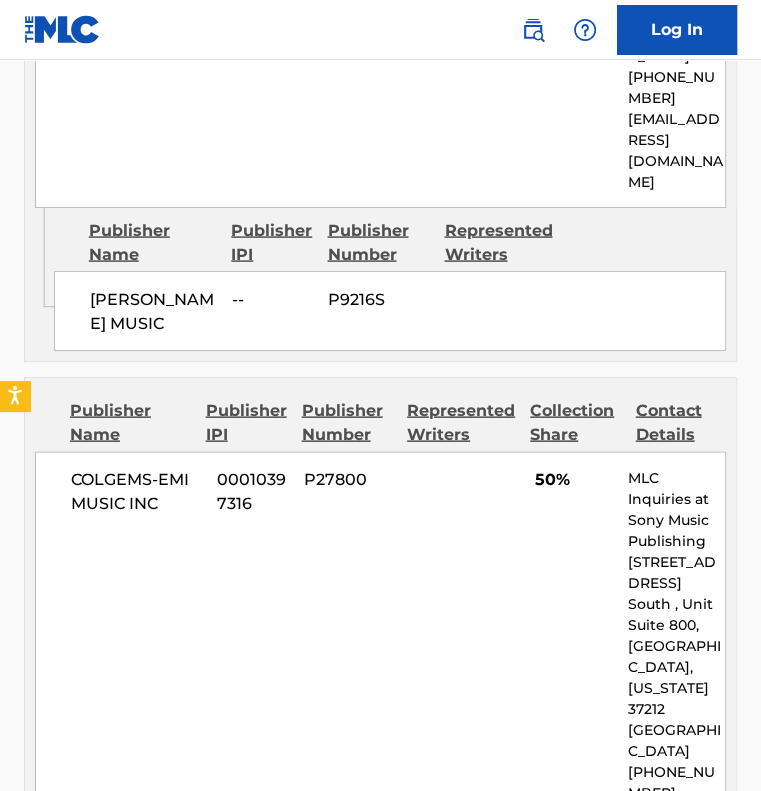 click on "Publisher Name Publisher IPI Publisher Number Represented Writers Collection Share Contact Details COLGEMS-EMI MUSIC INC 00010397316 P27800 50% MLC Inquiries at Sony Music Publishing 1005 17th Ave. South , Unit Suite 800,  Nashville, Tennessee 37212 United States +1-615-7268300 info@sonymusicpub.com" at bounding box center [380, 650] 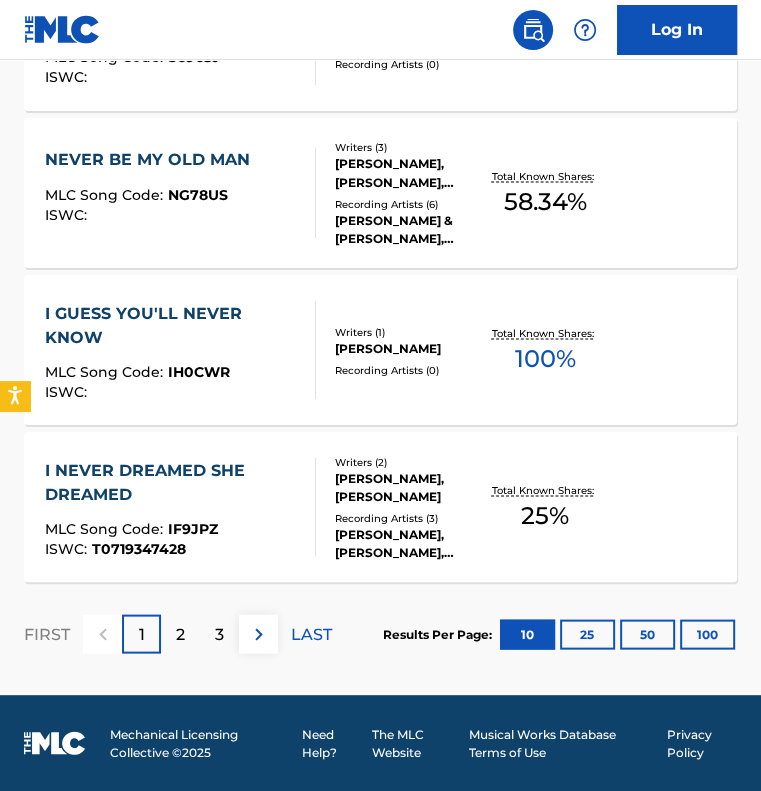 scroll, scrollTop: 400, scrollLeft: 0, axis: vertical 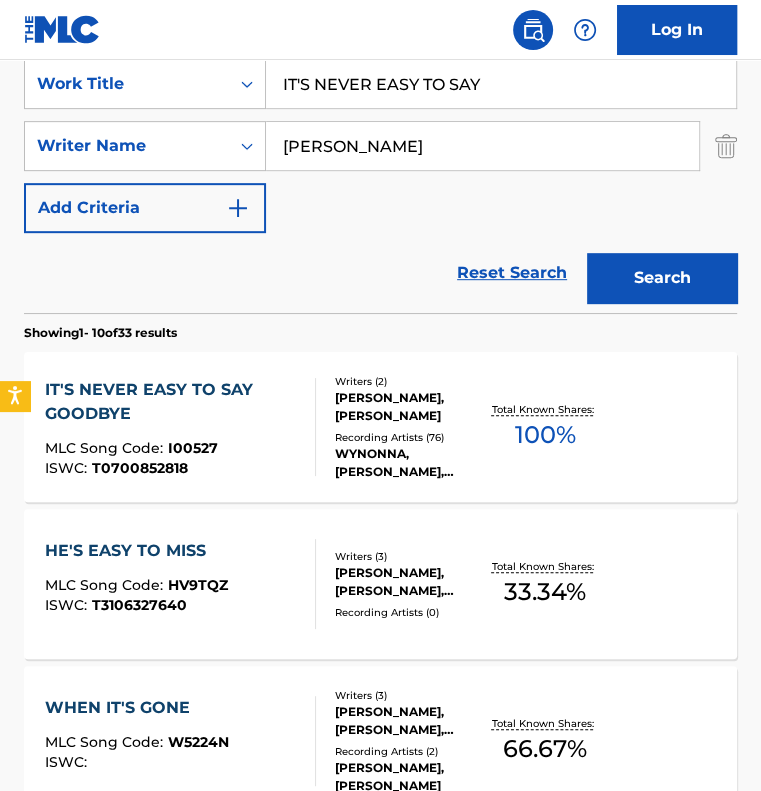 click on "IT'S NEVER EASY TO SAY" at bounding box center (501, 84) 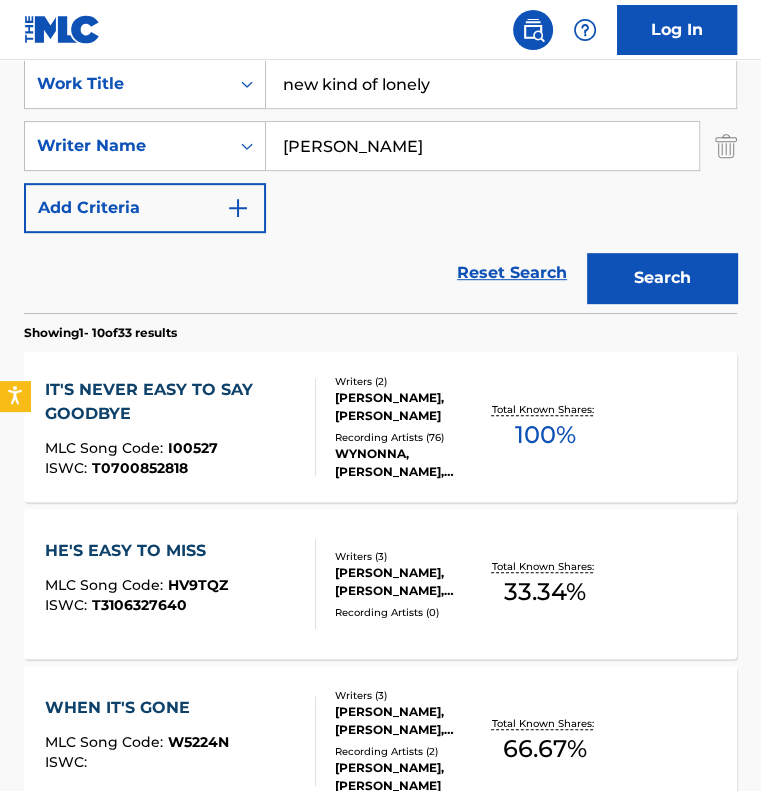 type on "new kind of lonely" 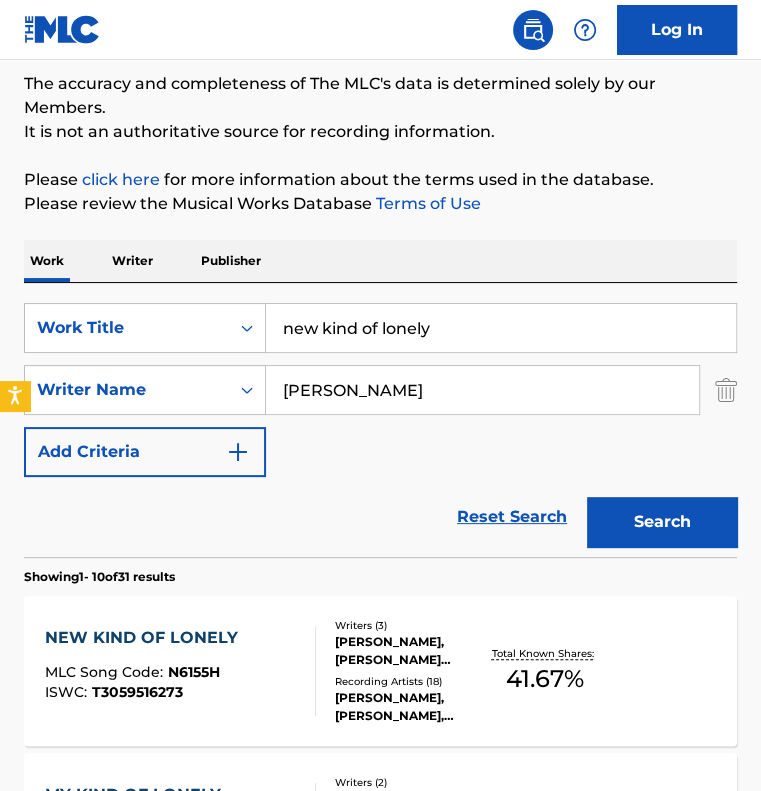 scroll, scrollTop: 400, scrollLeft: 0, axis: vertical 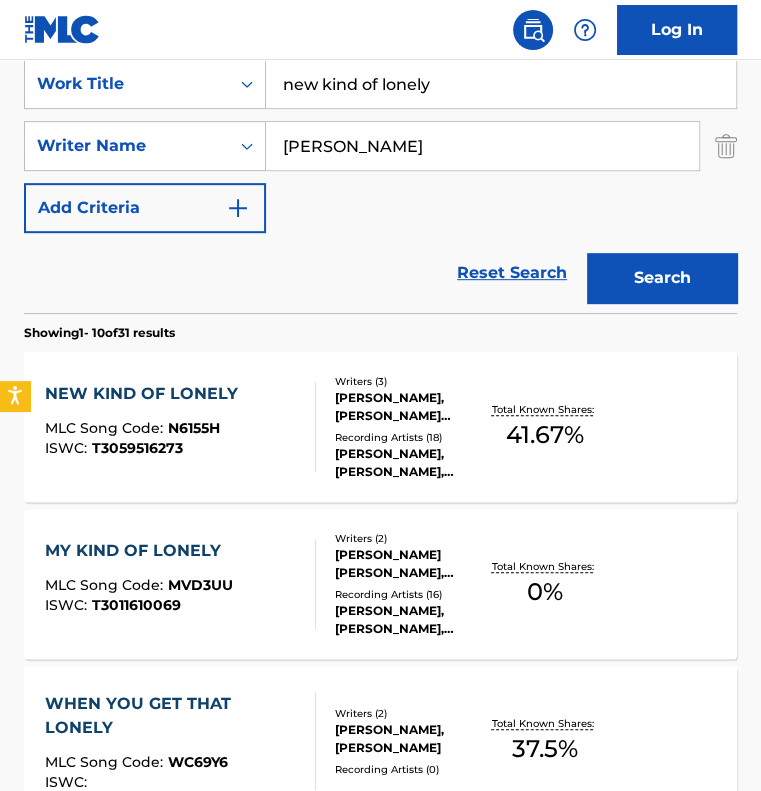 click on "NEW KIND OF LONELY MLC Song Code : N6155H ISWC : T3059516273" at bounding box center [180, 427] 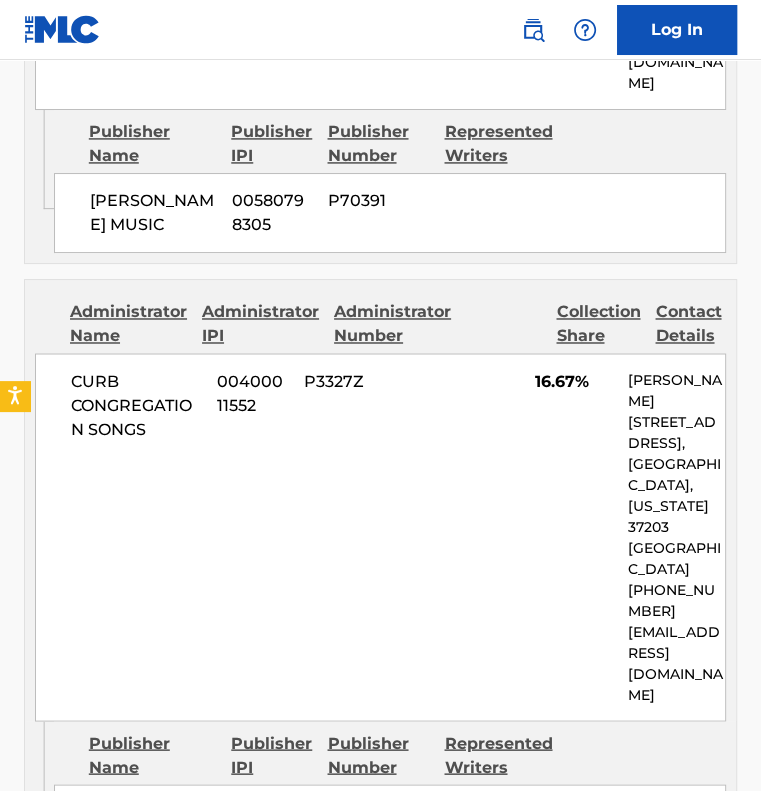 scroll, scrollTop: 1500, scrollLeft: 0, axis: vertical 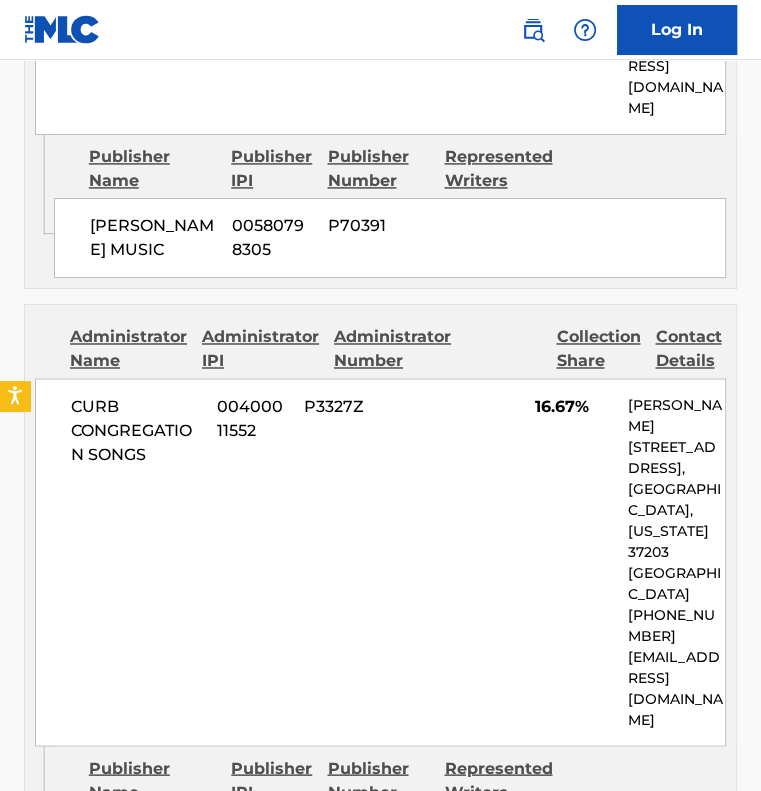 click on "CURB CONGREGATION SONGS 00400011552 P3327Z 16.67% Christy  Robinson 25 Music Square West,  Nashville, Tennessee 37203 United States +1-615-9639334 crobinson@curb.com" at bounding box center [380, 562] 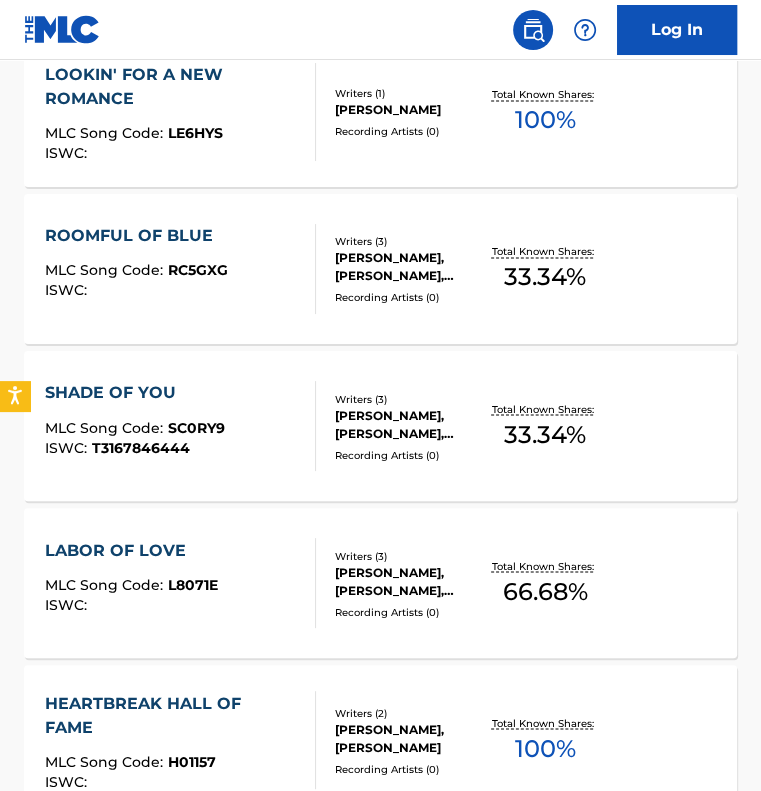 scroll, scrollTop: 400, scrollLeft: 0, axis: vertical 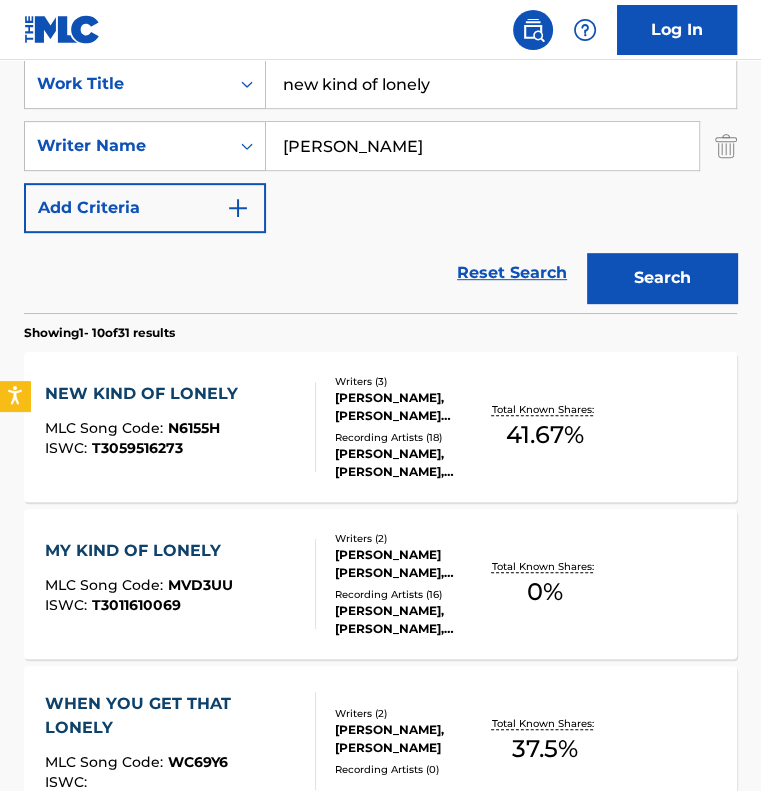 click on "BERNIE NELSON" at bounding box center [482, 146] 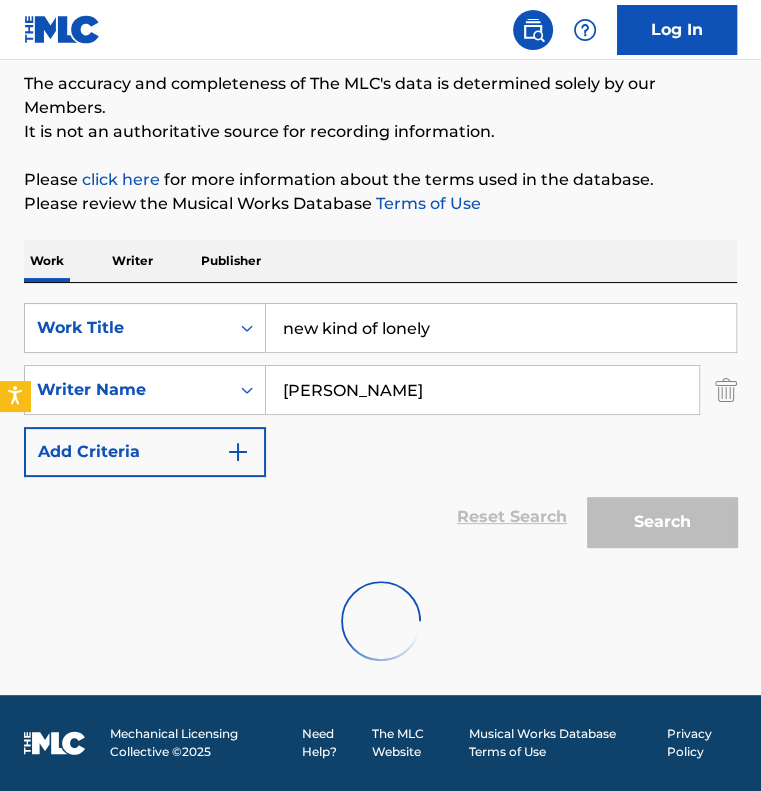 scroll, scrollTop: 400, scrollLeft: 0, axis: vertical 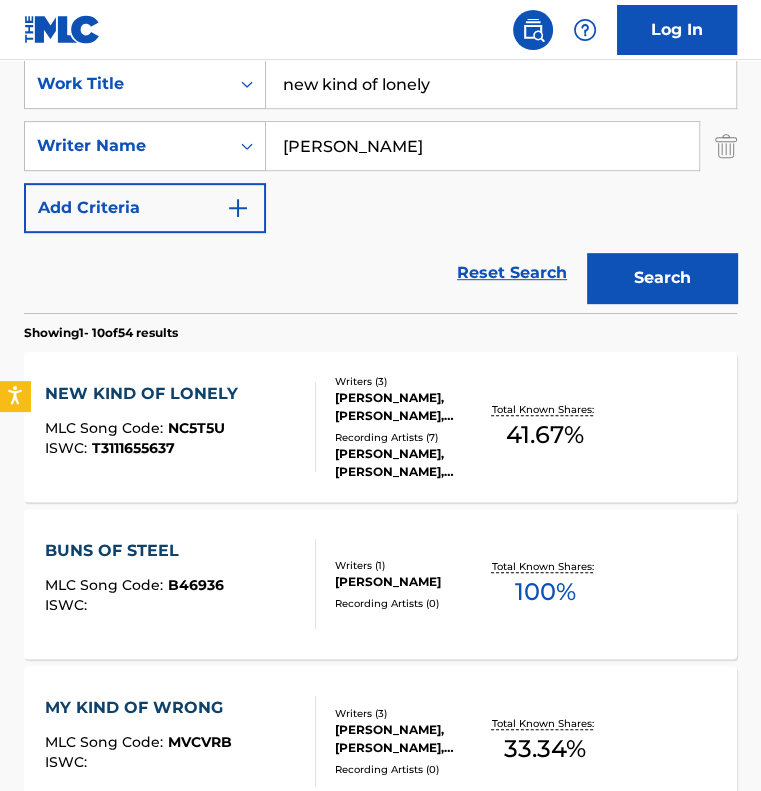 click on "NEW KIND OF LONELY MLC Song Code : NC5T5U ISWC : T3111655637" at bounding box center (180, 427) 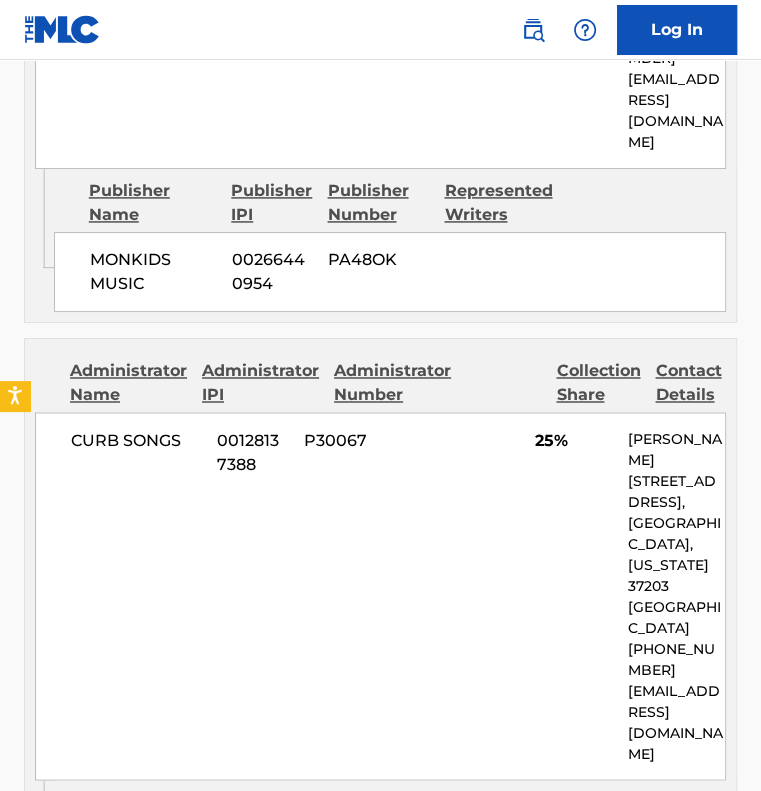 scroll, scrollTop: 1500, scrollLeft: 0, axis: vertical 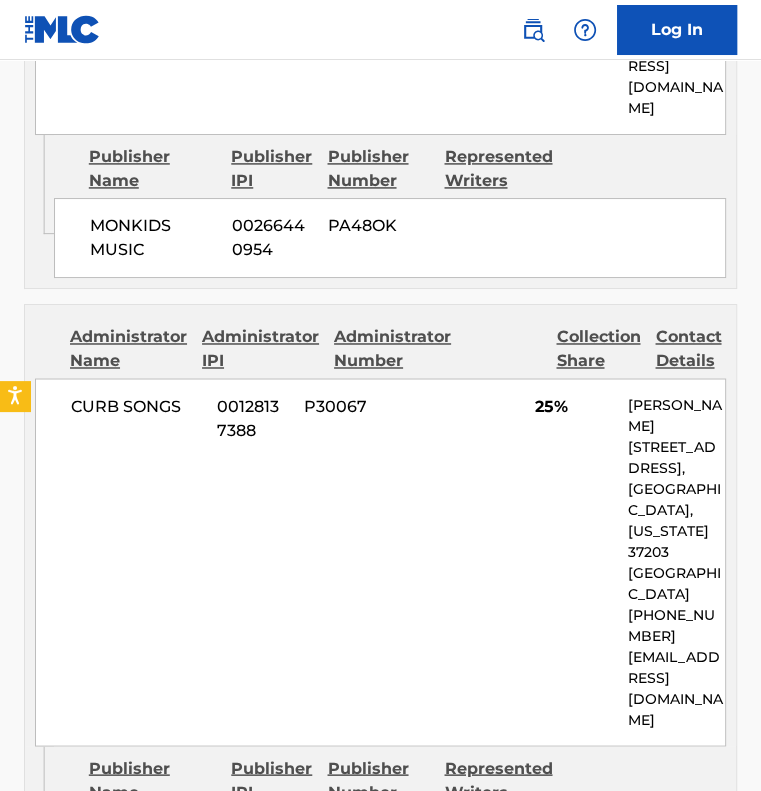 click on "CURB SONGS 00128137388 P30067 25% Christy  Robinson 25 Music Square West,  Nashville, Tennessee 37203 United States +1-615-9639334 crobinson@curb.com" at bounding box center [380, 562] 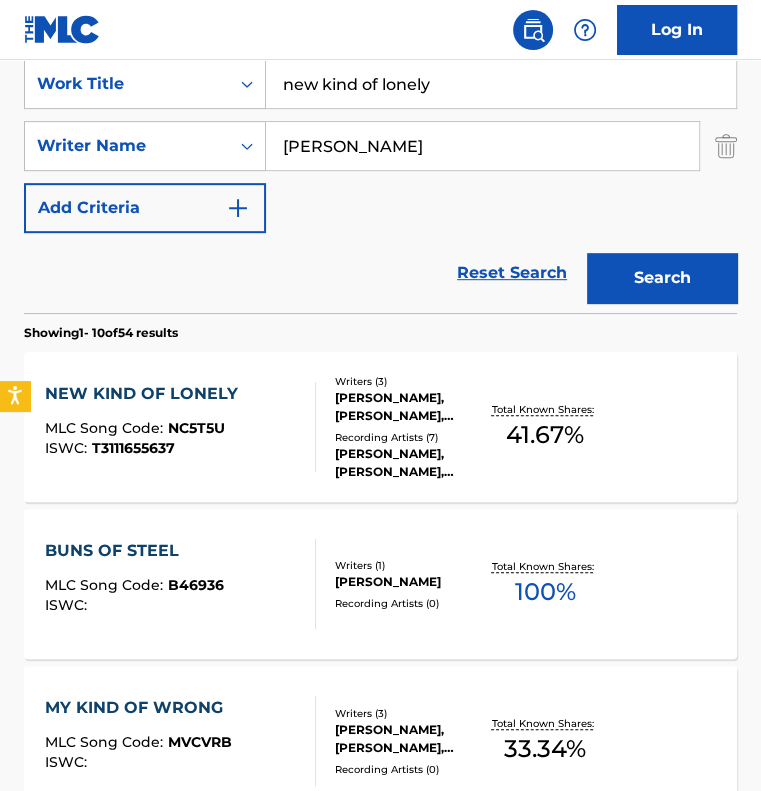 click on "new kind of lonely" at bounding box center (501, 84) 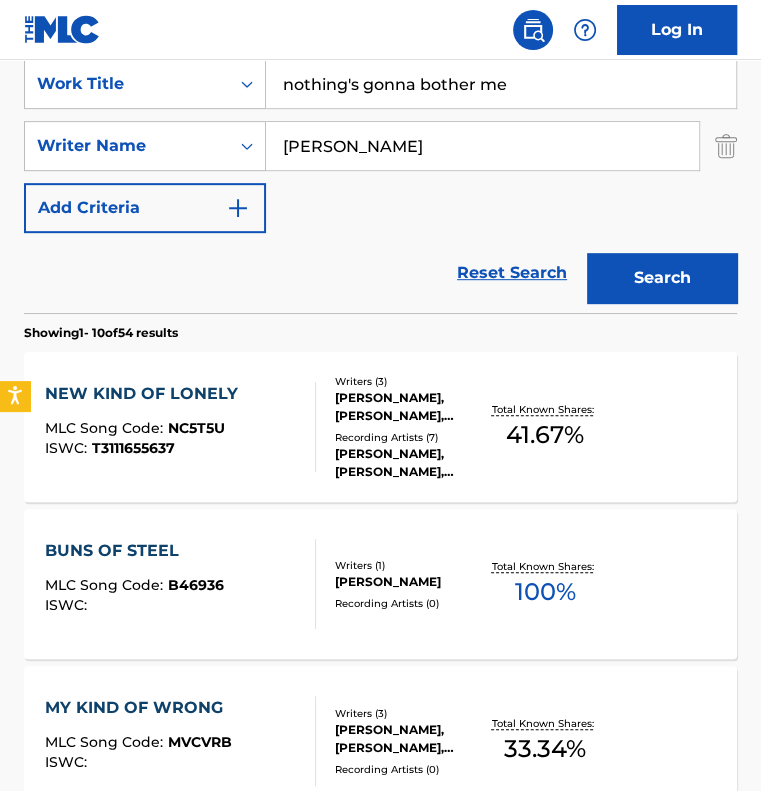 type on "nothing's gonna bother me" 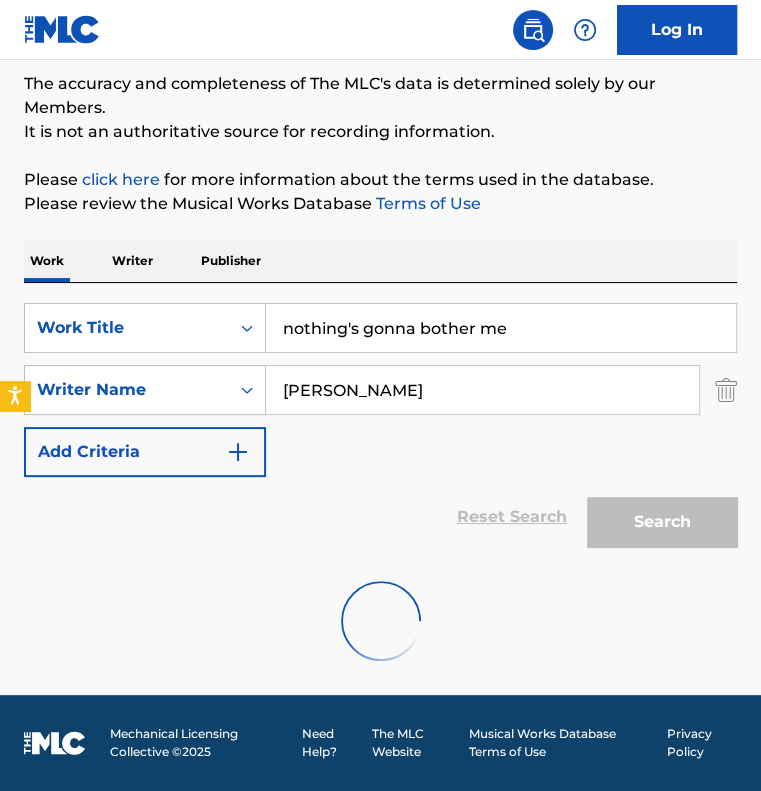 scroll, scrollTop: 400, scrollLeft: 0, axis: vertical 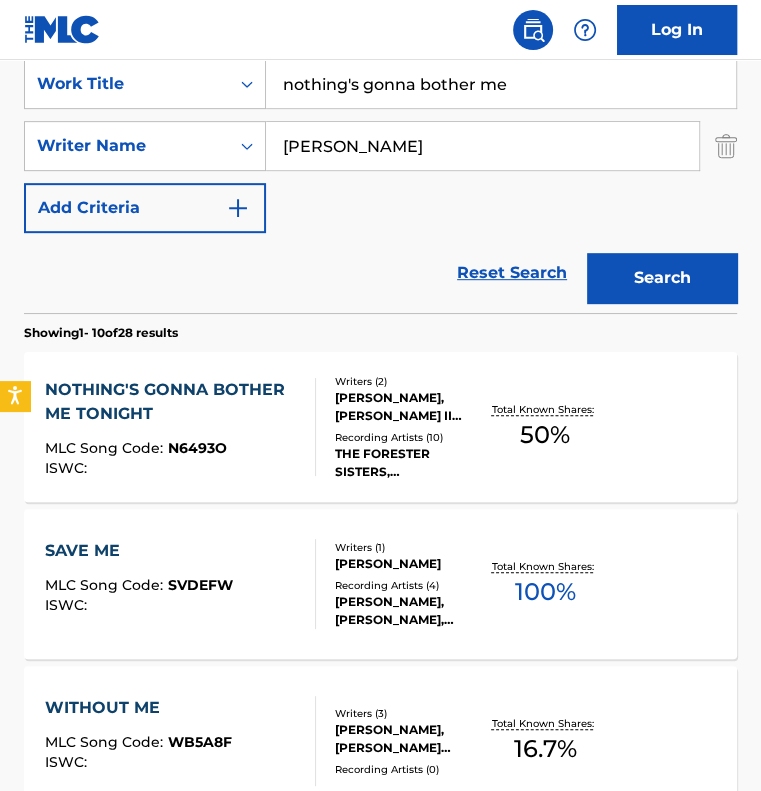 click on "NOTHING'S GONNA BOTHER ME TONIGHT" at bounding box center [172, 402] 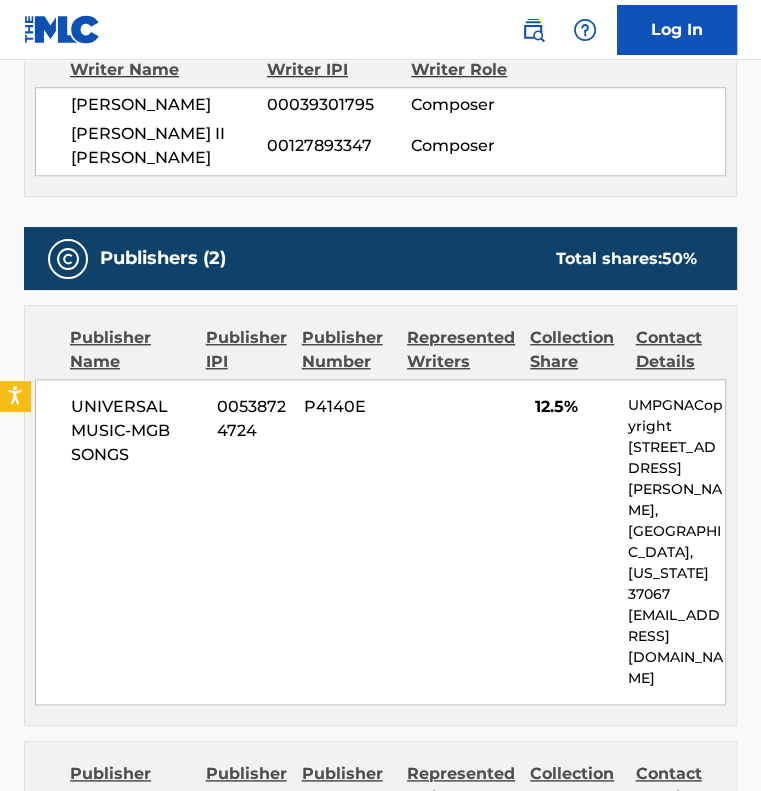 scroll, scrollTop: 800, scrollLeft: 0, axis: vertical 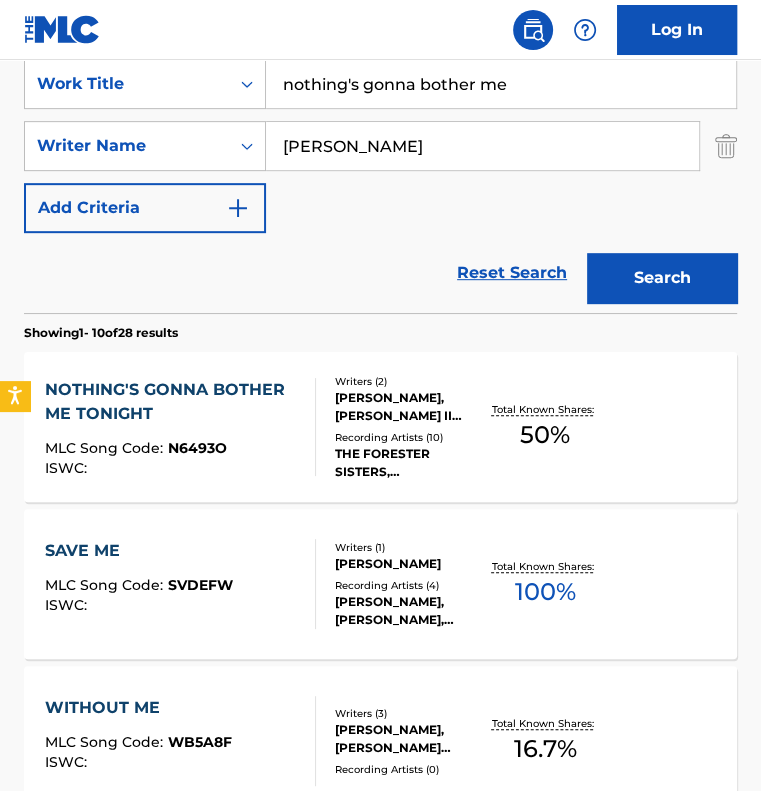 click on "HETHERINGTON" at bounding box center [482, 146] 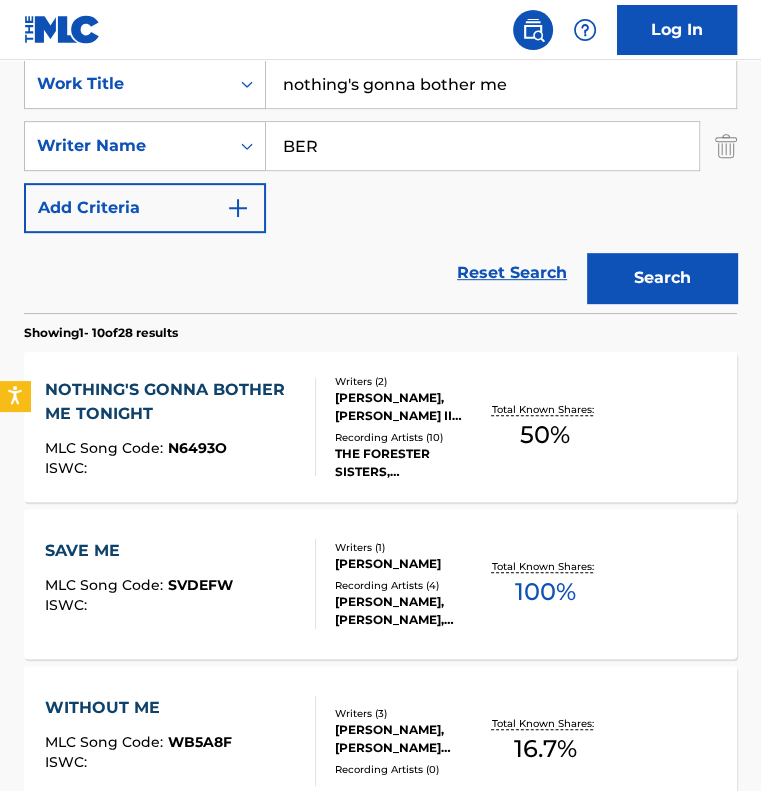 type on "bernie nelson" 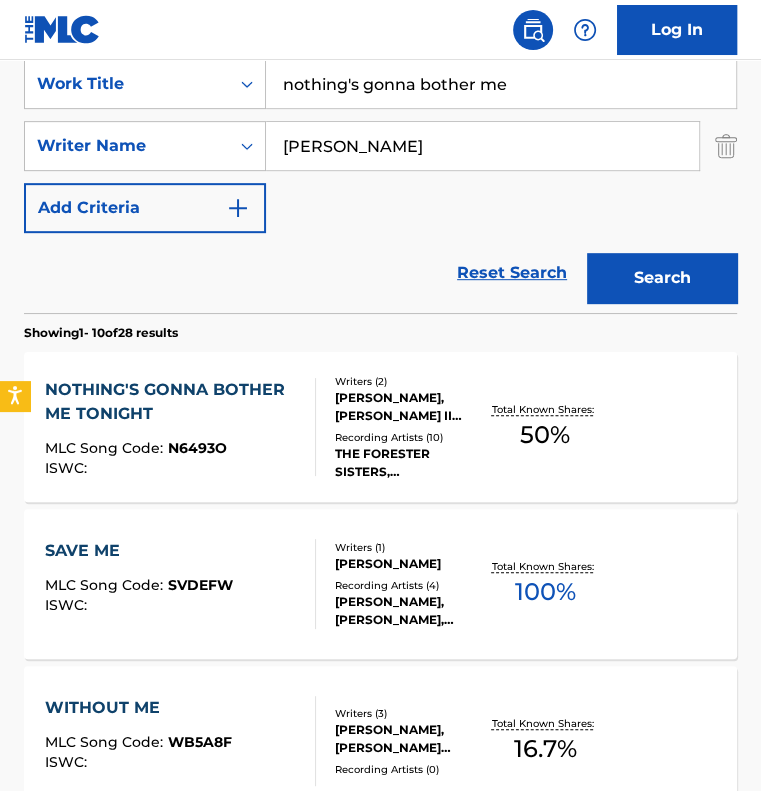 click on "Search" at bounding box center (662, 278) 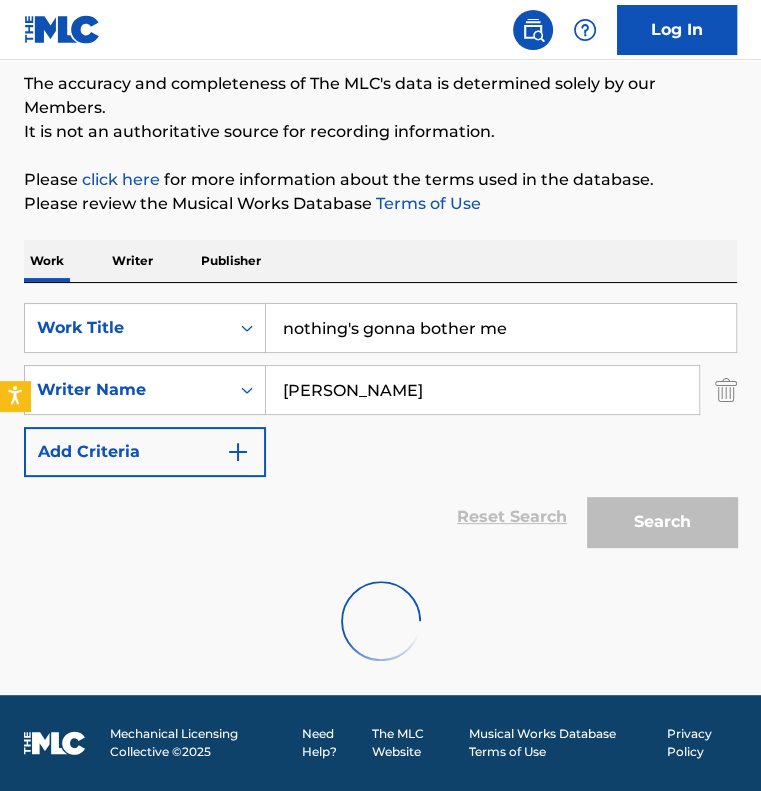 scroll, scrollTop: 400, scrollLeft: 0, axis: vertical 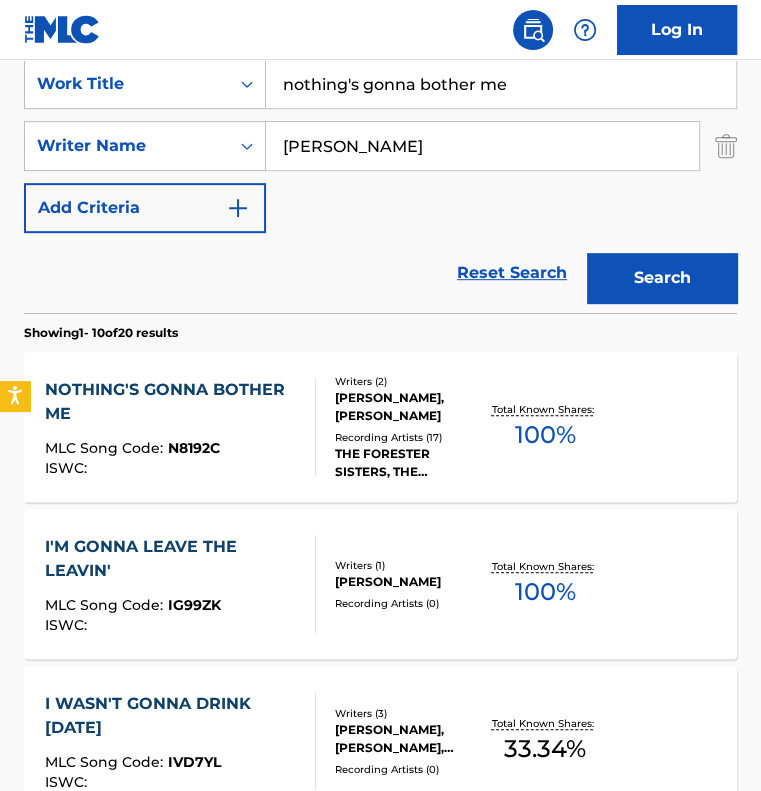 click on "MLC Song Code : N8192C" at bounding box center (172, 451) 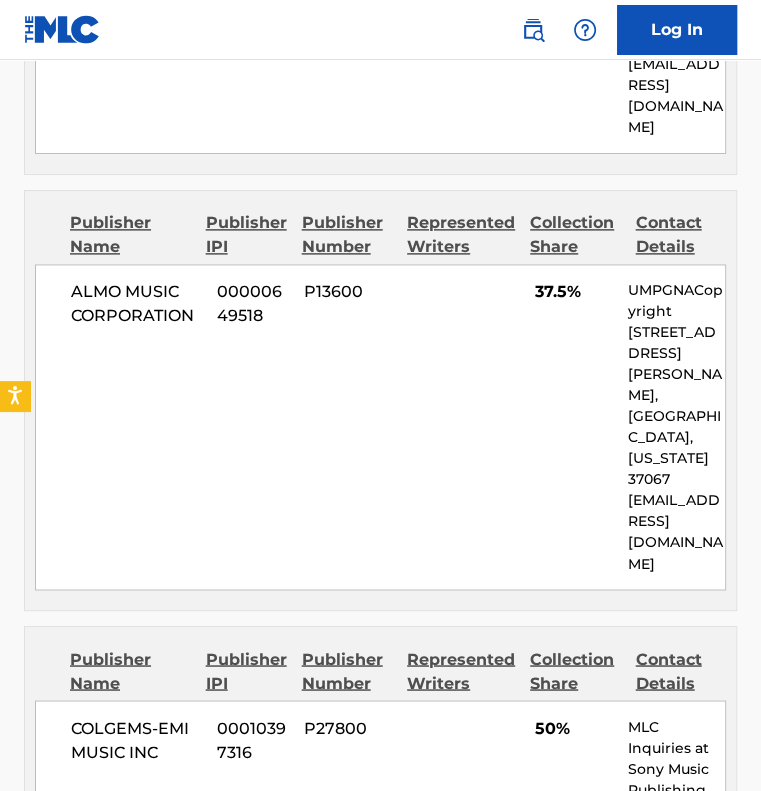 scroll, scrollTop: 1300, scrollLeft: 0, axis: vertical 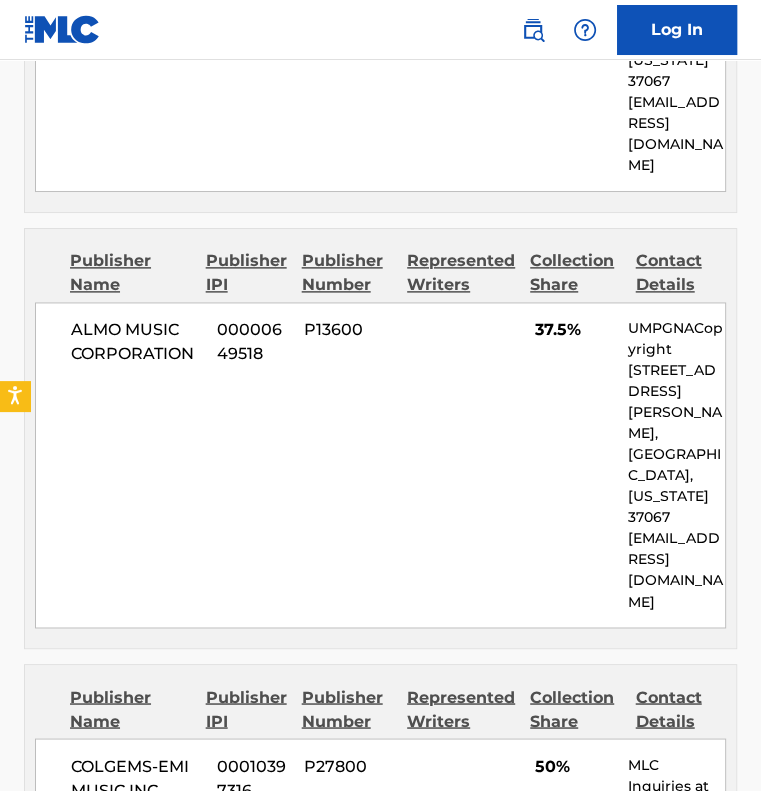 click on "ALMO MUSIC CORPORATION 00000649518 P13600 37.5% UMPGNACopyright 1550 W. McEwen Drive, Unit 400,  Franklin, Tennessee 37067 NACopyright@umusic.com" at bounding box center (380, 465) 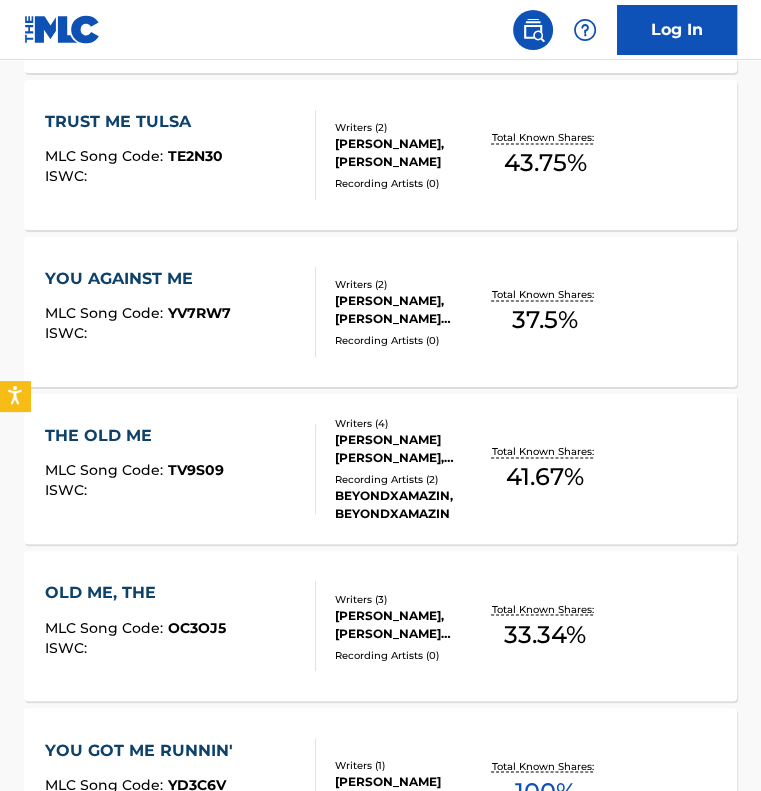 scroll, scrollTop: 400, scrollLeft: 0, axis: vertical 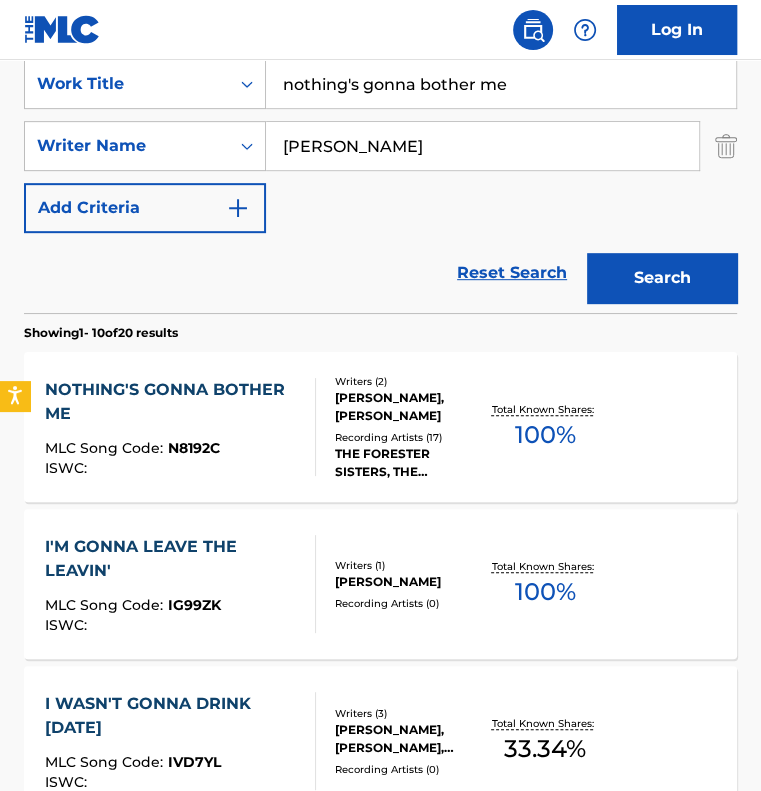 click on "nothing's gonna bother me" at bounding box center (501, 84) 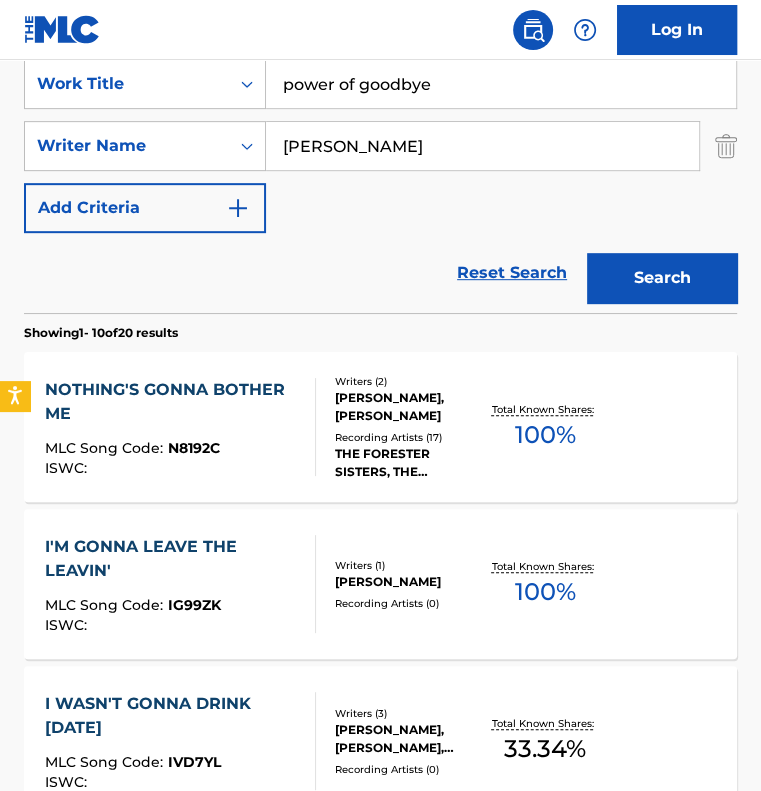 type on "power of goodbye" 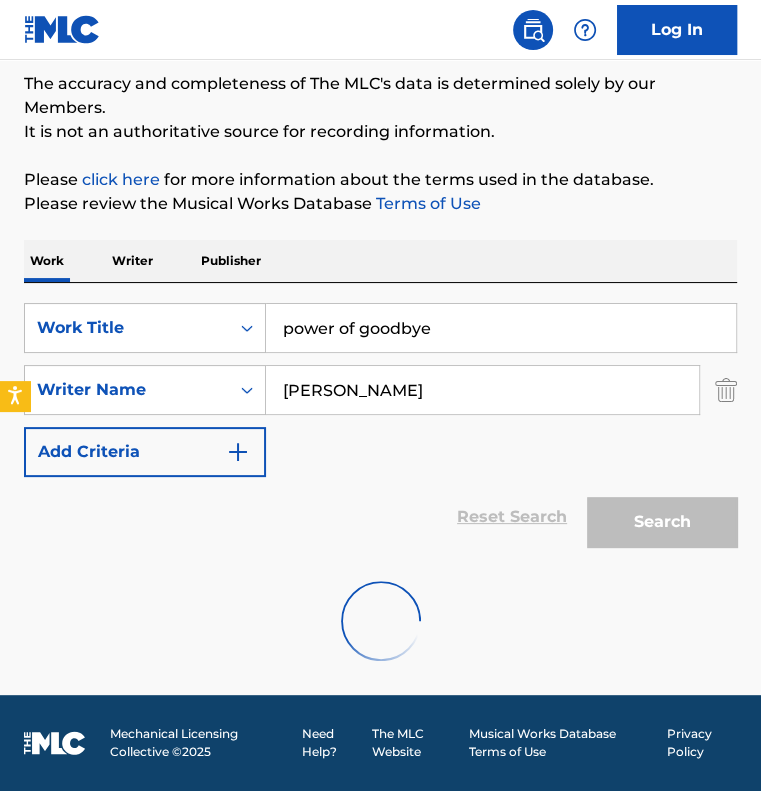 scroll, scrollTop: 400, scrollLeft: 0, axis: vertical 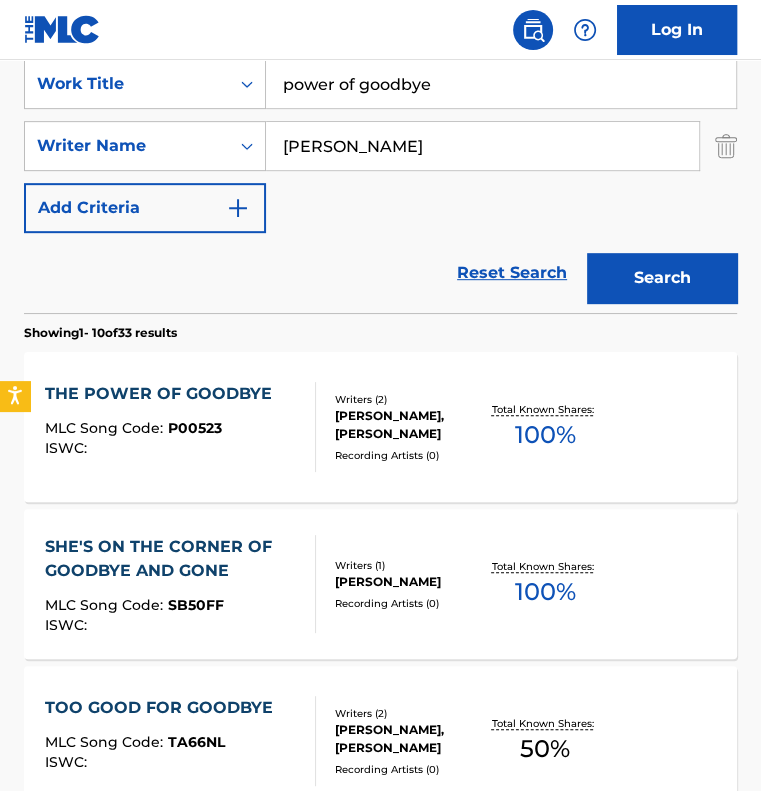 click on "MLC Song Code : P00523" at bounding box center [163, 431] 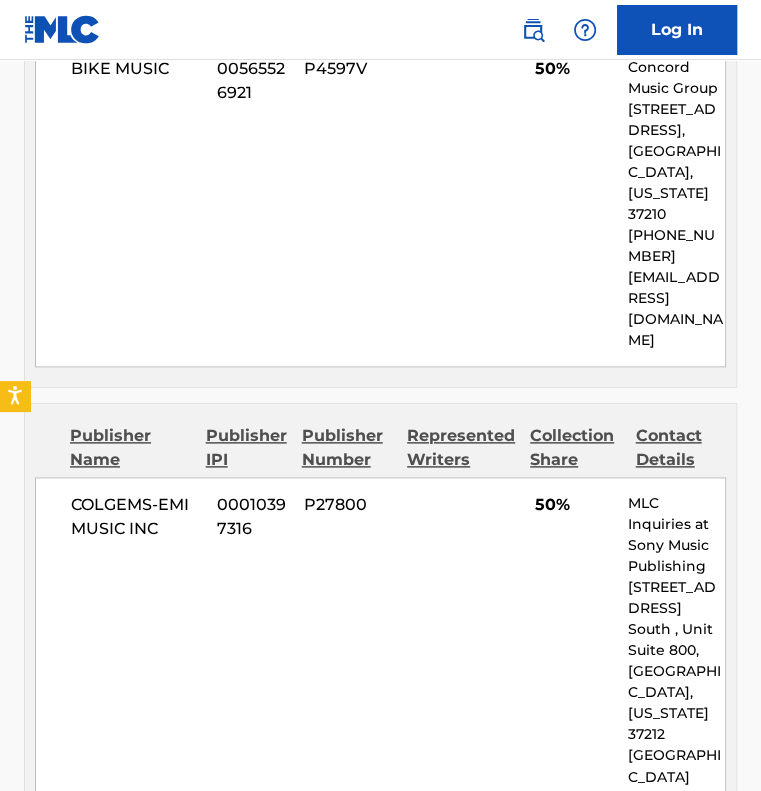 scroll, scrollTop: 1200, scrollLeft: 0, axis: vertical 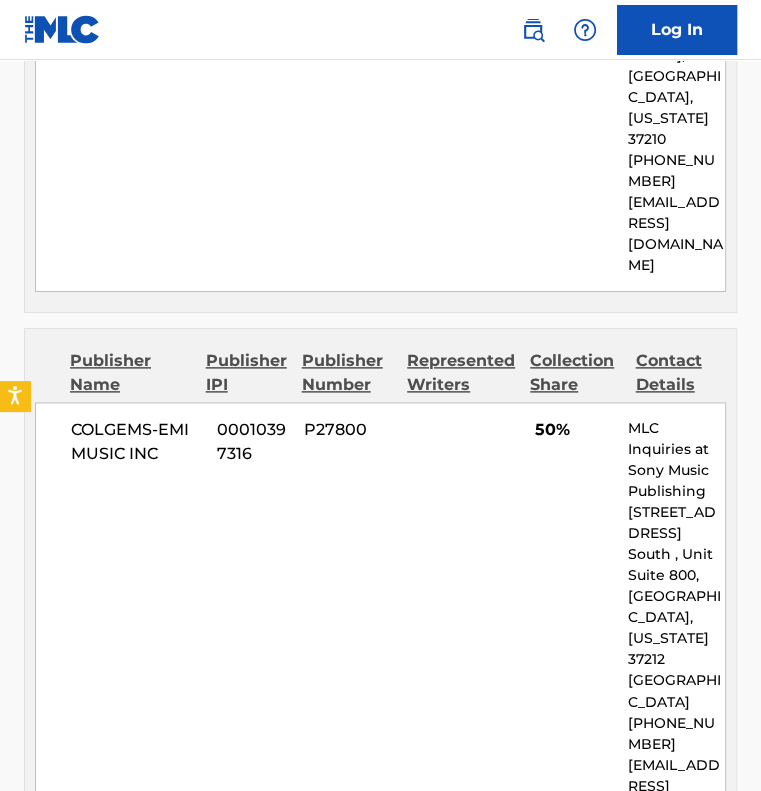 click on "COLGEMS-EMI MUSIC INC 00010397316 P27800 50% MLC Inquiries at Sony Music Publishing 1005 17th Ave. South , Unit Suite 800,  Nashville, Tennessee 37212 United States +1-615-7268300 info@sonymusicpub.com" at bounding box center (380, 628) 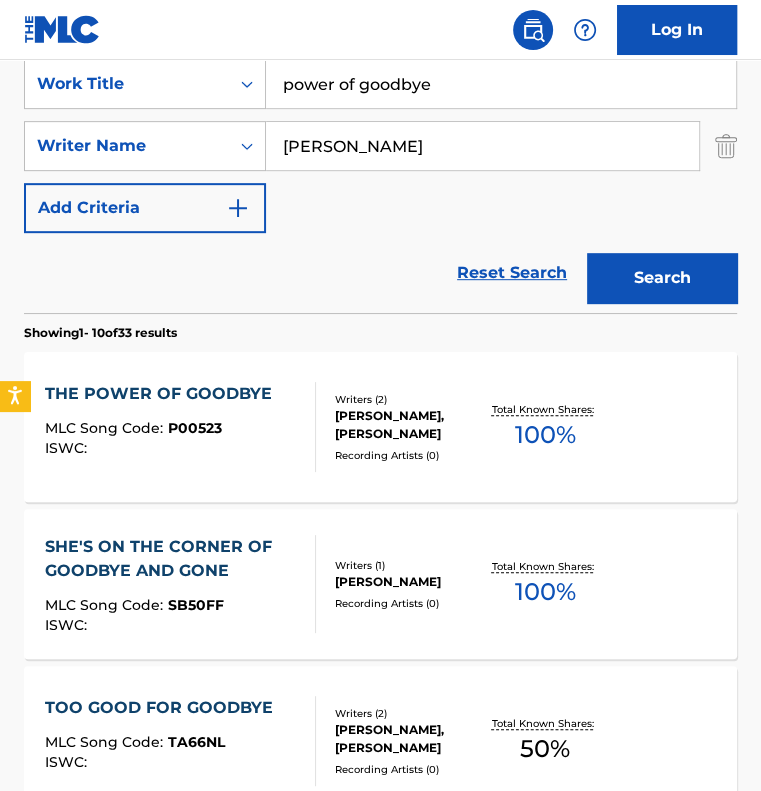 click on "bernie nelson" at bounding box center (482, 146) 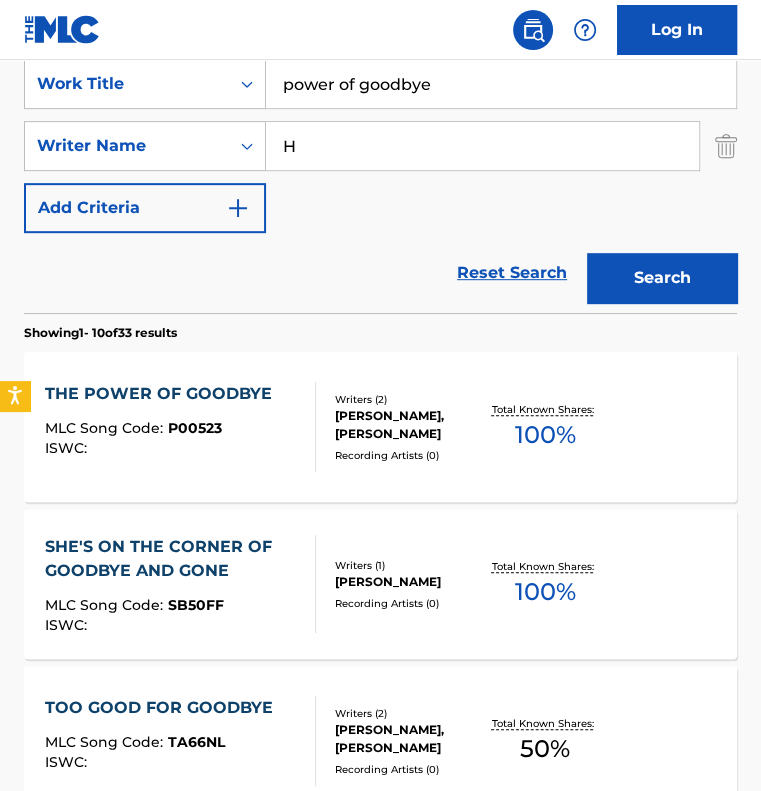 type on "HETHERINGTON" 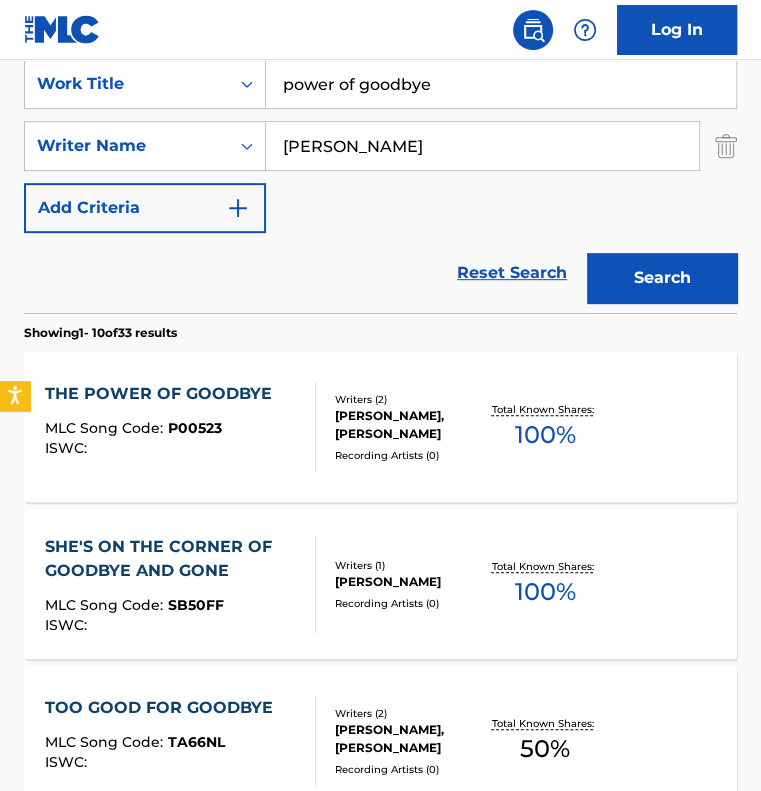 click on "Search" at bounding box center [662, 278] 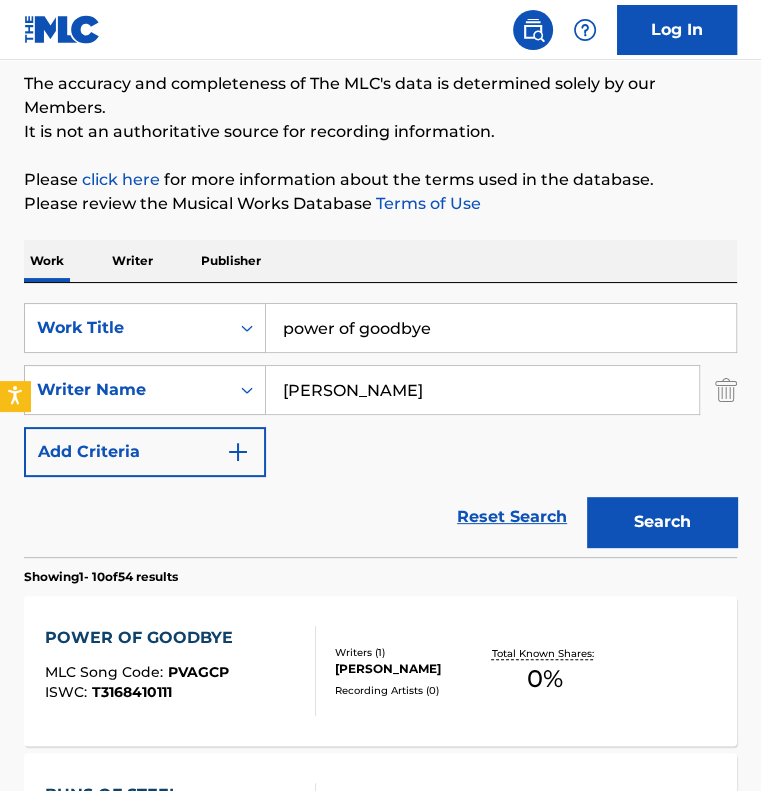 scroll, scrollTop: 400, scrollLeft: 0, axis: vertical 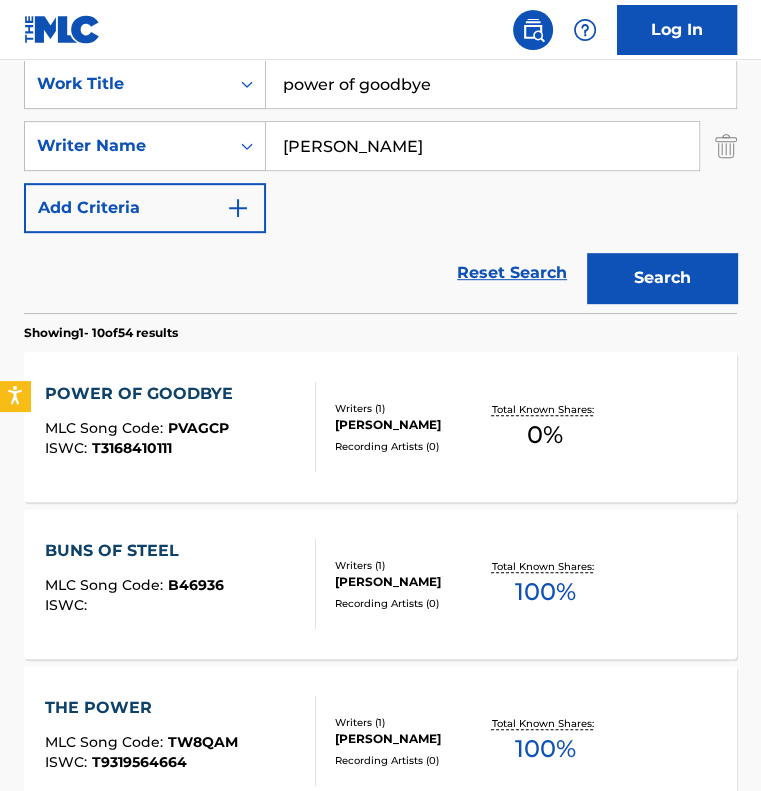 click on "POWER OF GOODBYE MLC Song Code : PVAGCP ISWC : T3168410111" at bounding box center (180, 427) 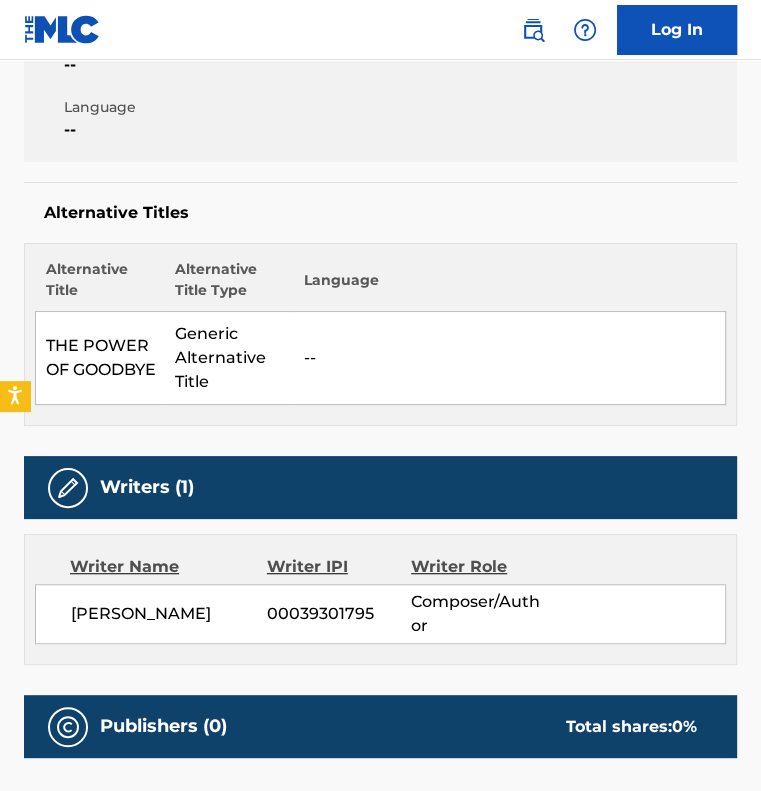 scroll, scrollTop: 200, scrollLeft: 0, axis: vertical 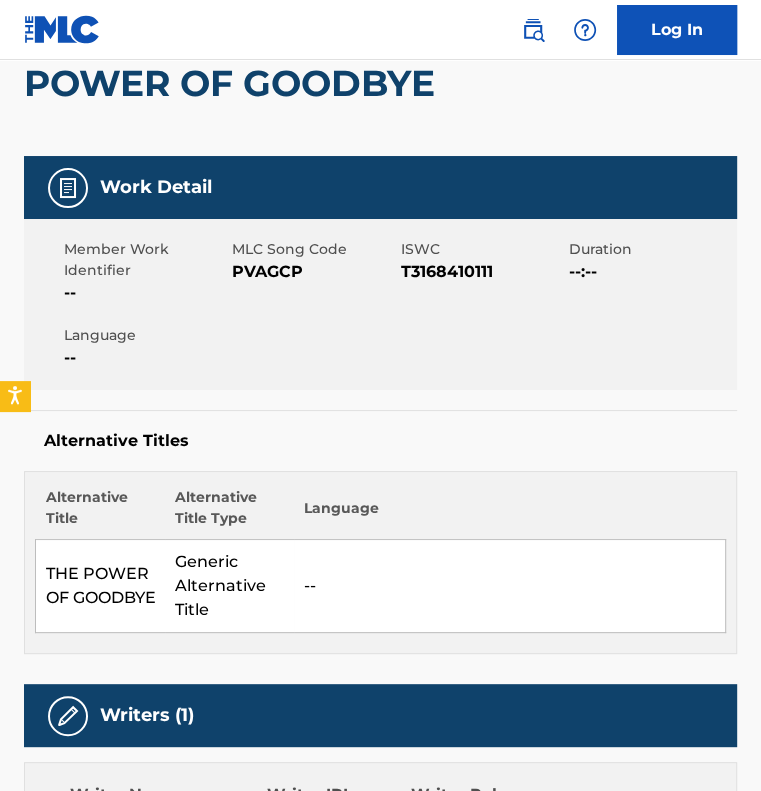 click on "Alternative Titles Alternative Title Alternative Title Type Language THE POWER OF GOODBYE Generic Alternative Title --" at bounding box center [380, 532] 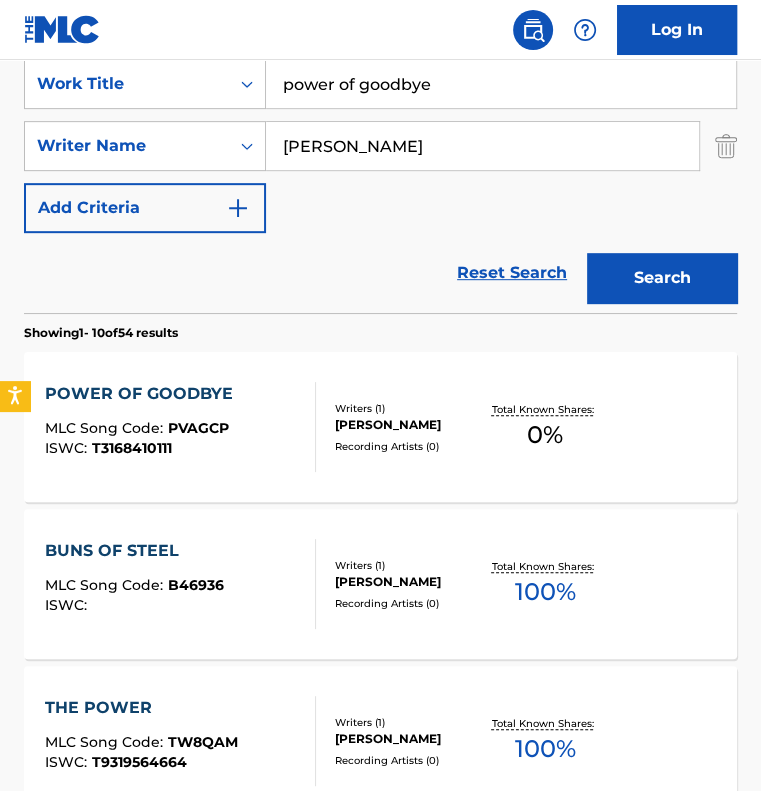 click on "power of goodbye" at bounding box center (501, 84) 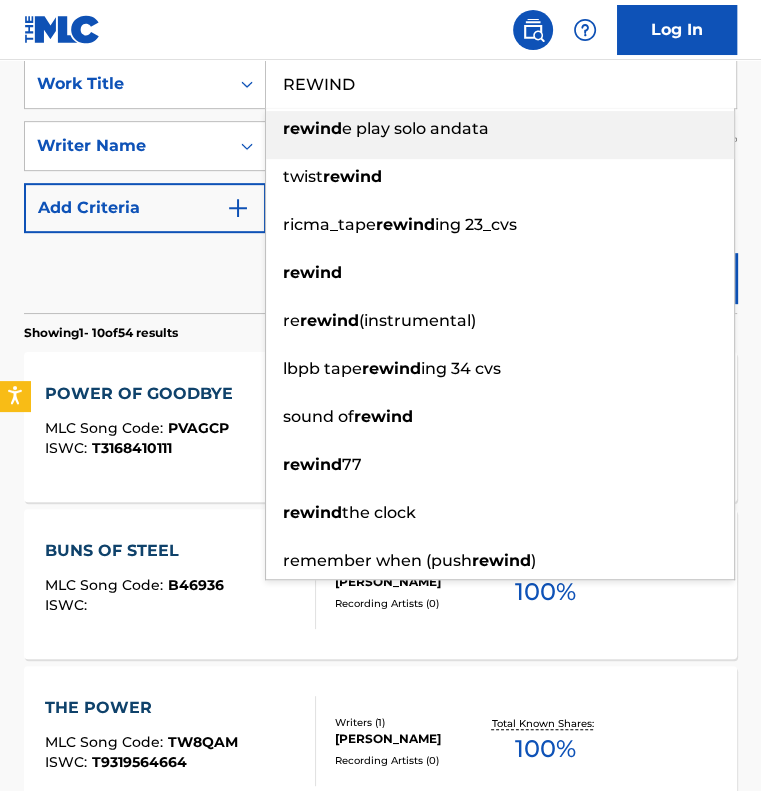 type on "REWIND" 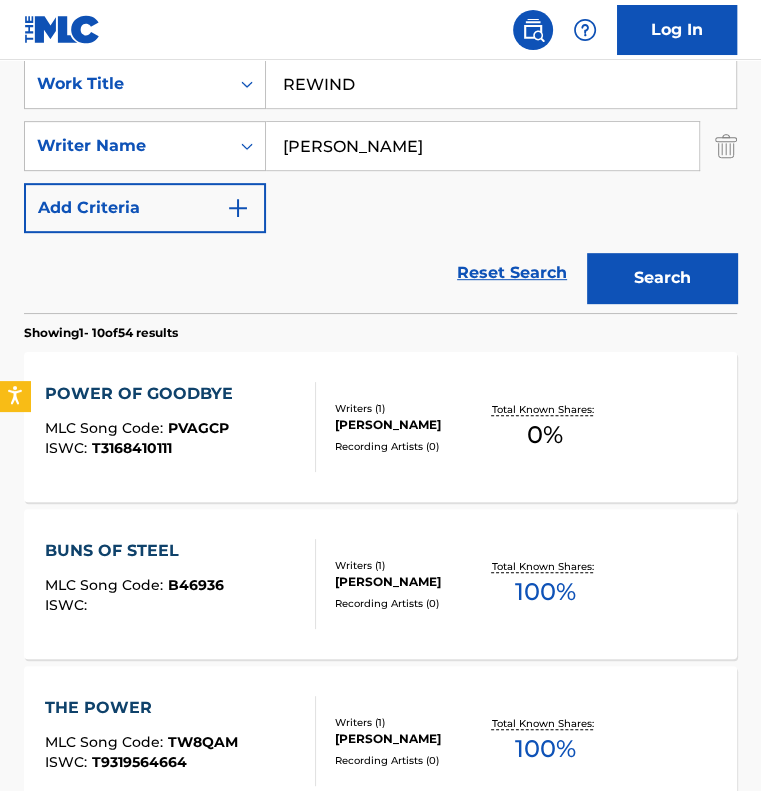 type on "BERNIE NELSON" 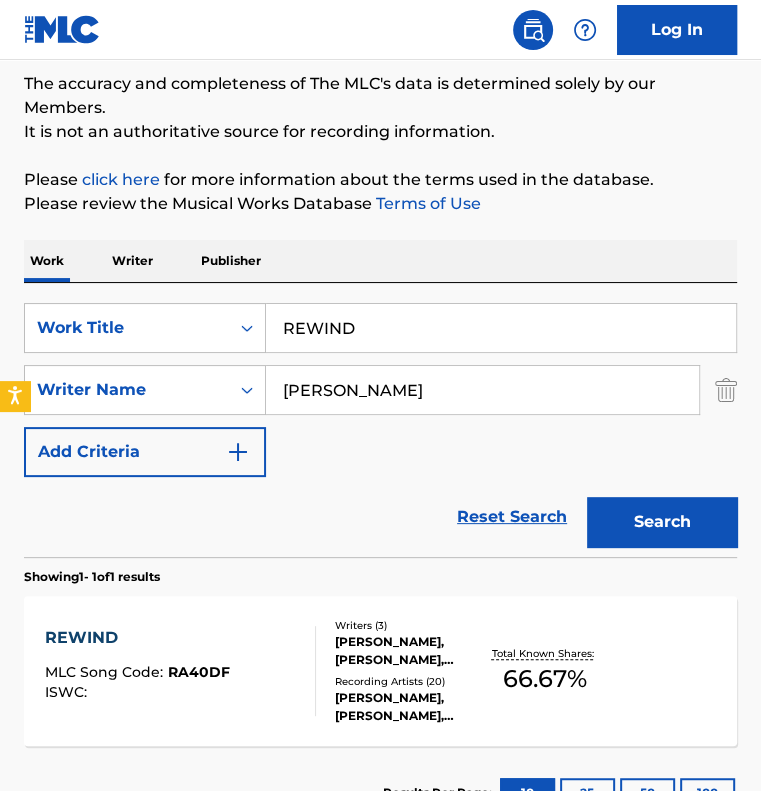 scroll, scrollTop: 310, scrollLeft: 0, axis: vertical 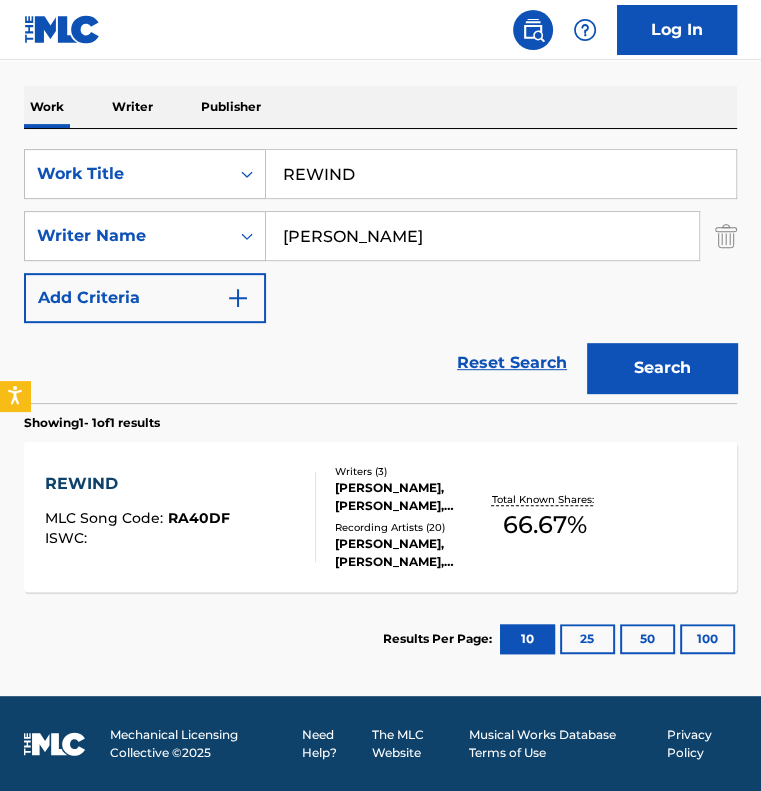 click on "REWIND MLC Song Code : RA40DF ISWC :" at bounding box center (180, 517) 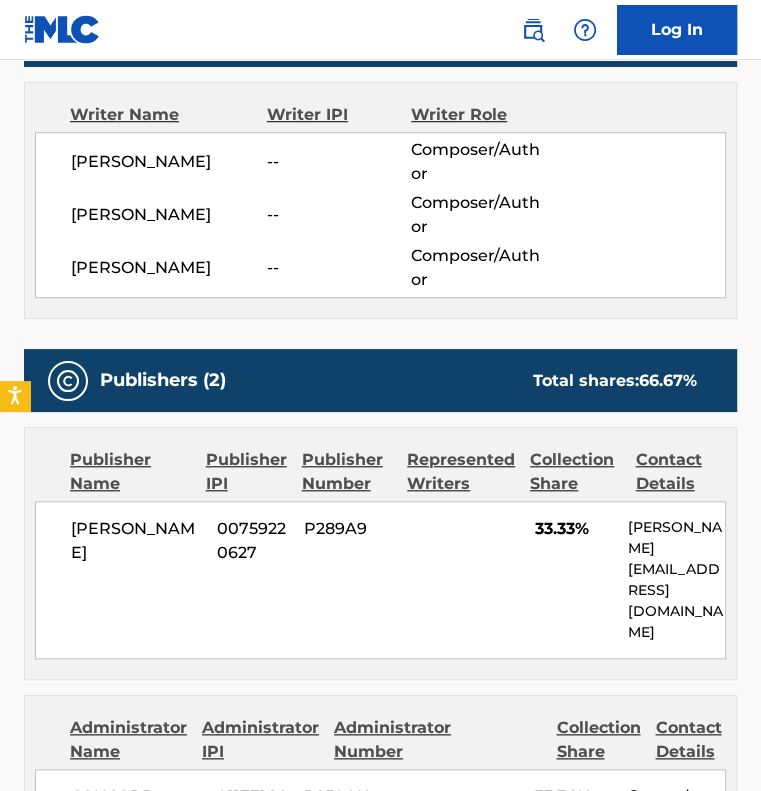 scroll, scrollTop: 700, scrollLeft: 0, axis: vertical 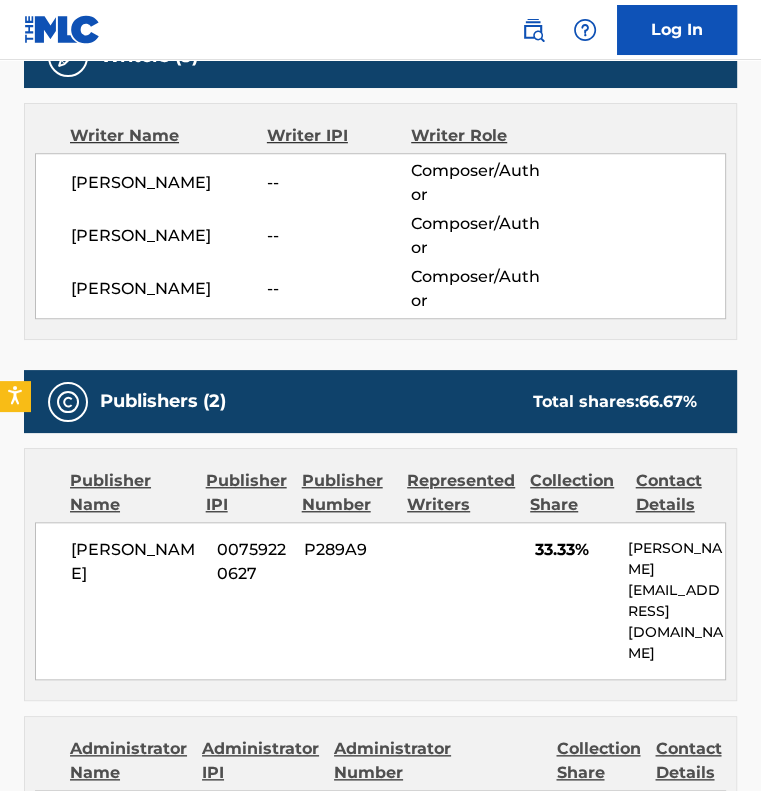 click on "Publishers   (2) Total shares:  66.67 %" at bounding box center [380, 401] 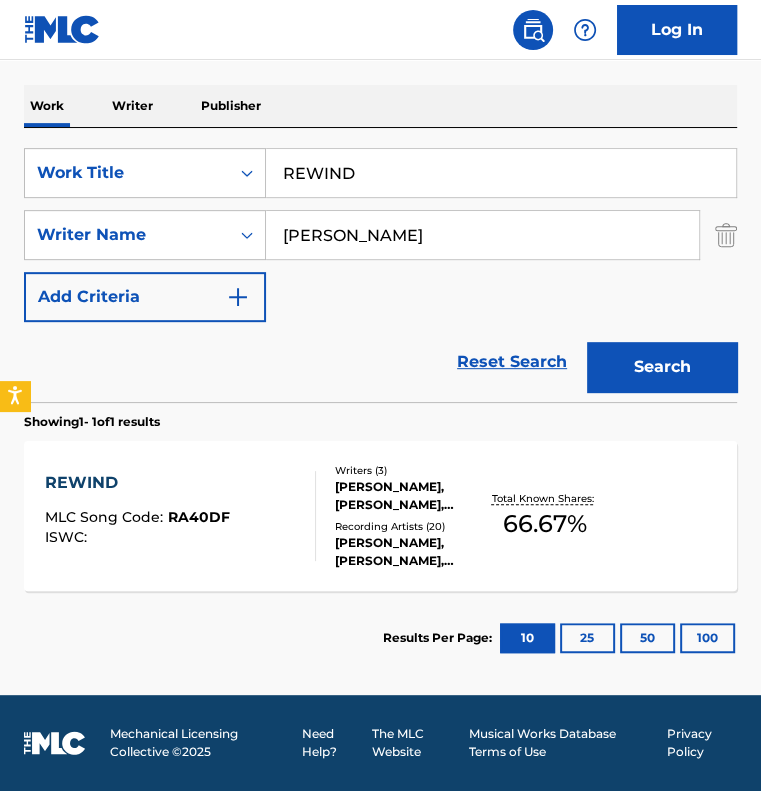 scroll, scrollTop: 310, scrollLeft: 0, axis: vertical 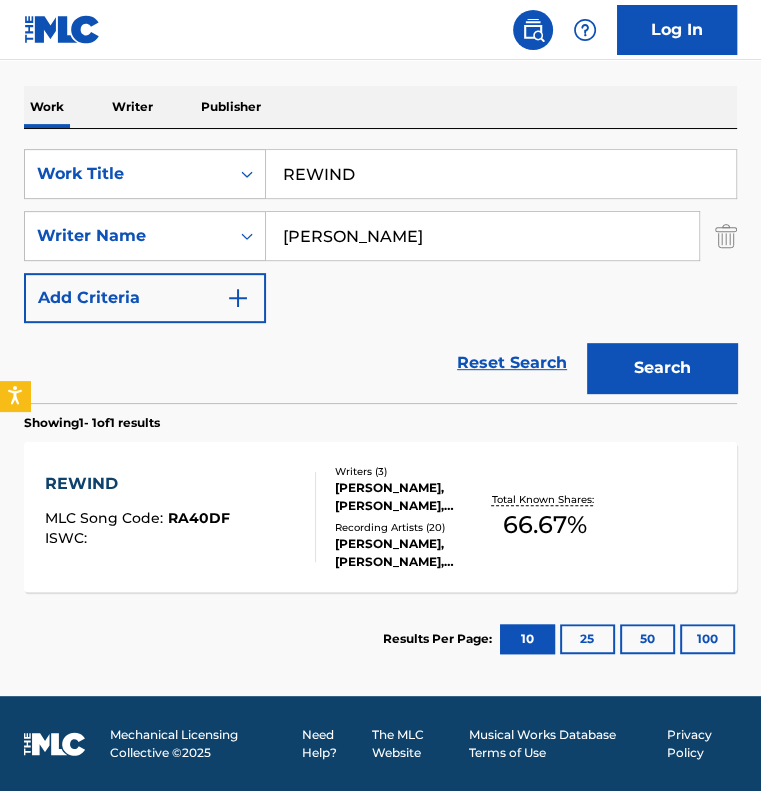 click on "REWIND" at bounding box center (501, 174) 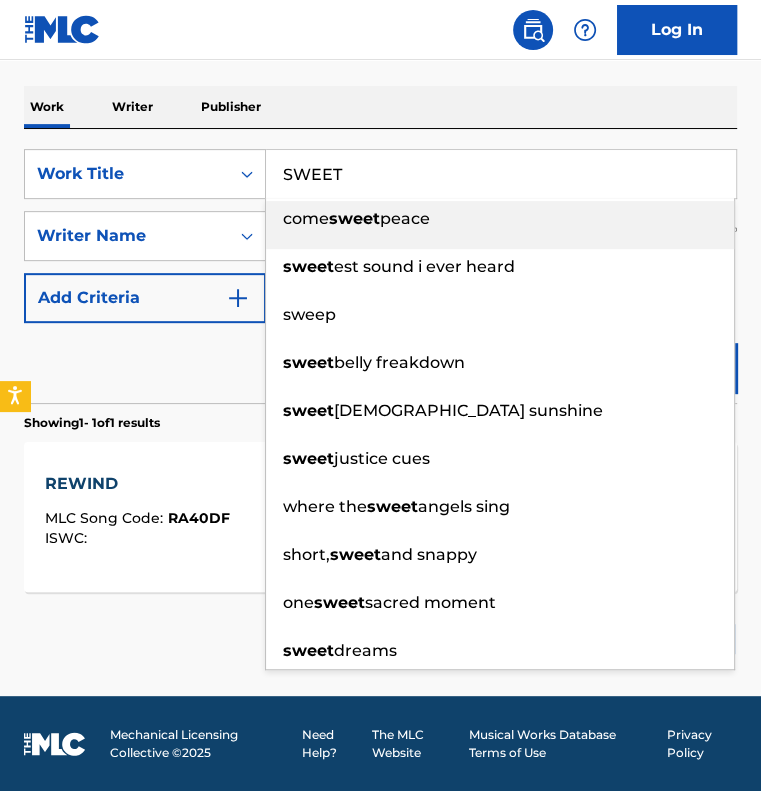 type on "SWEET" 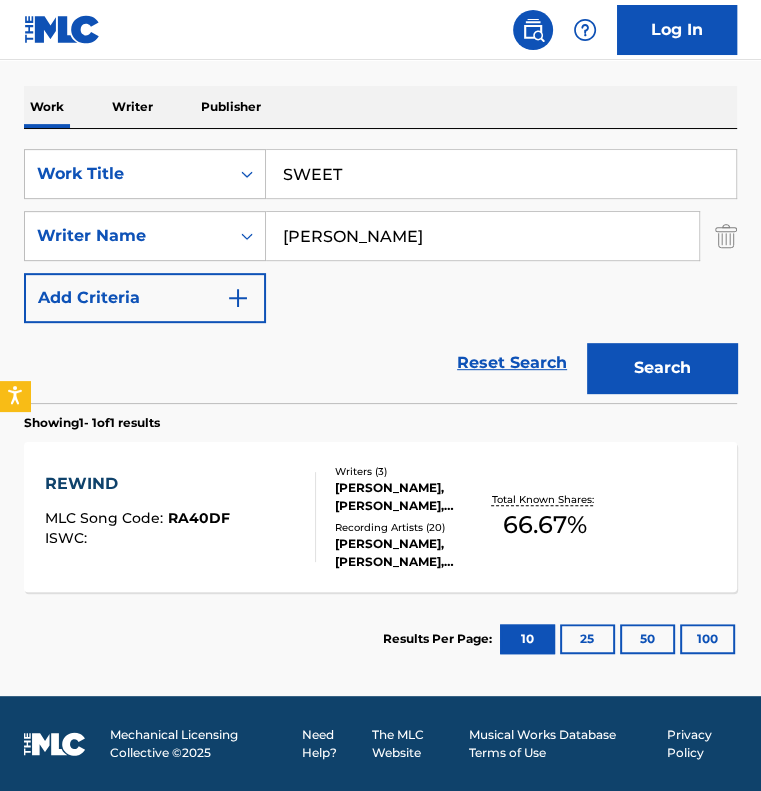 click on "Search" at bounding box center [662, 368] 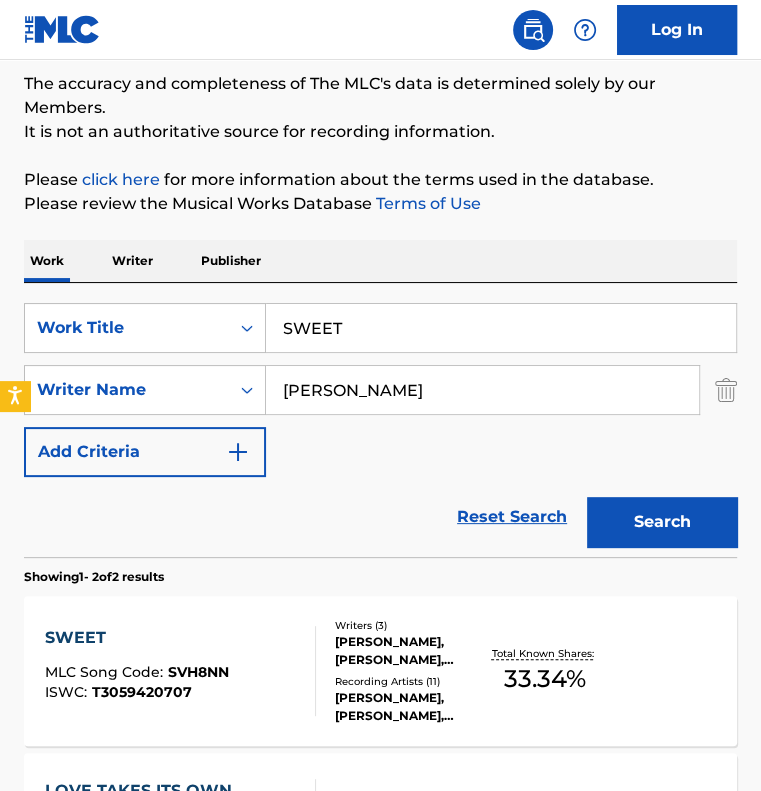 scroll, scrollTop: 310, scrollLeft: 0, axis: vertical 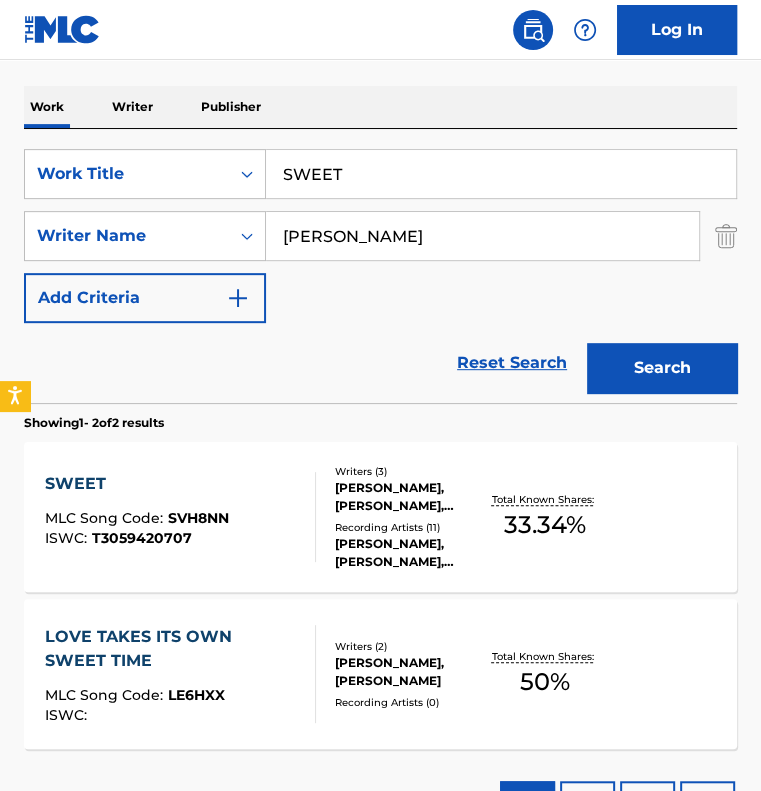 click on "SWEET MLC Song Code : SVH8NN ISWC : T3059420707" at bounding box center [180, 517] 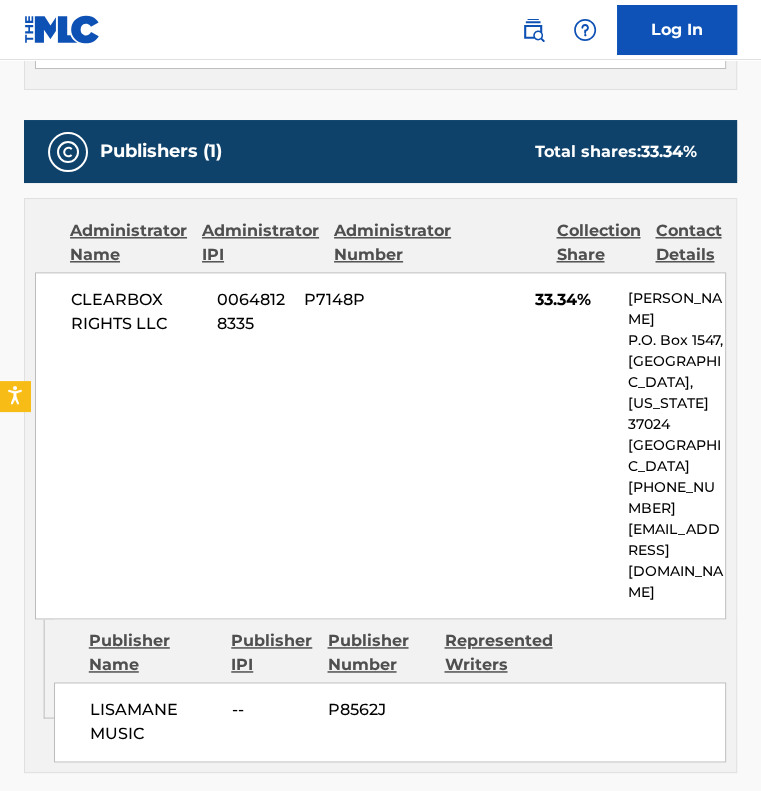 scroll, scrollTop: 1100, scrollLeft: 0, axis: vertical 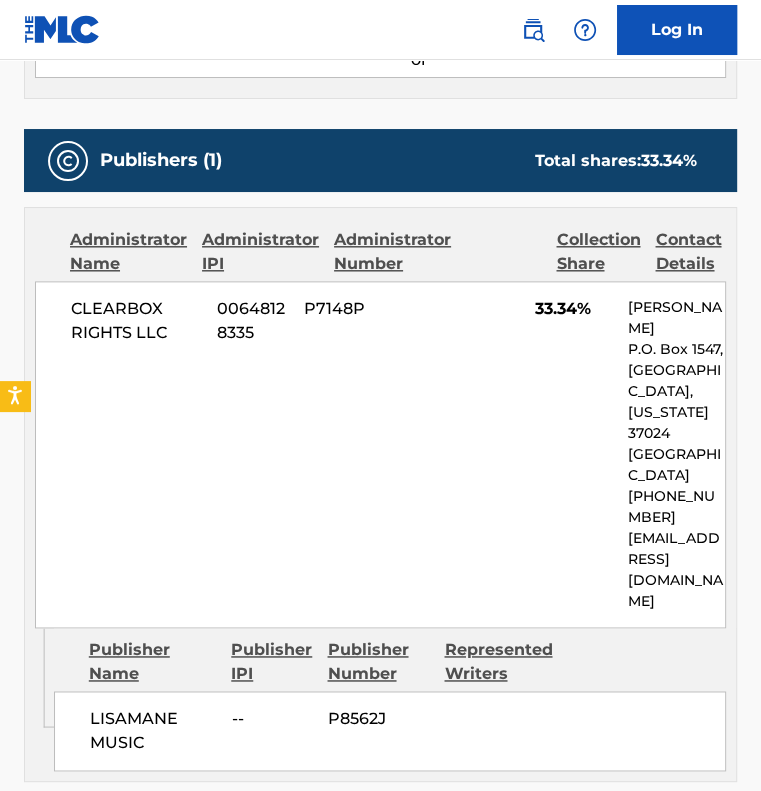 click on "CLEARBOX RIGHTS LLC 00648128335 P7148P 33.34% Emily Chadwell P.O. Box 1547,  Brentwood, Tennessee 37024 United States +1-615-6307500 echadwell@clearboxrights.com" at bounding box center (380, 454) 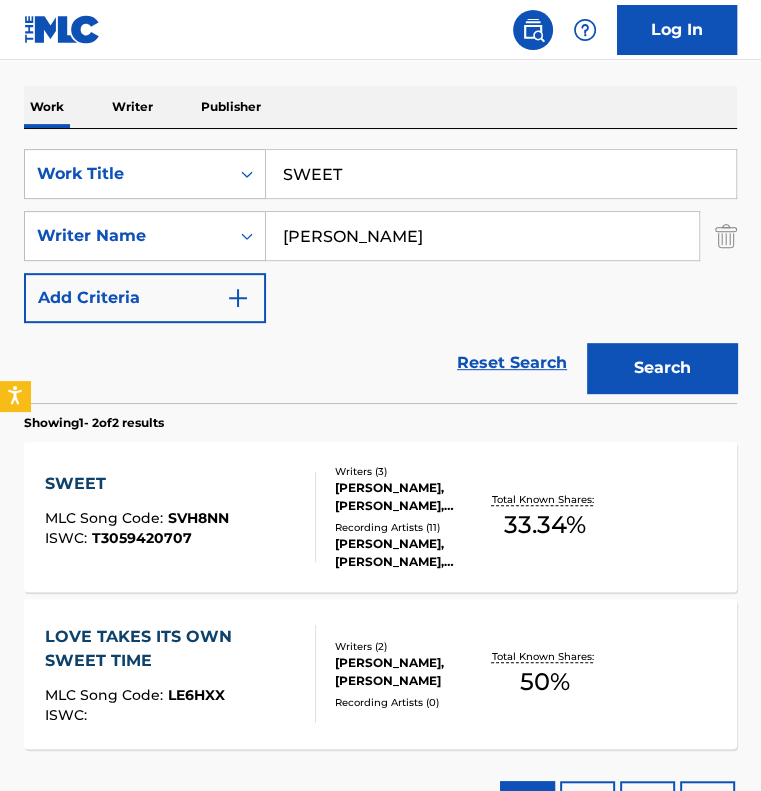 click on "SWEET" at bounding box center (501, 174) 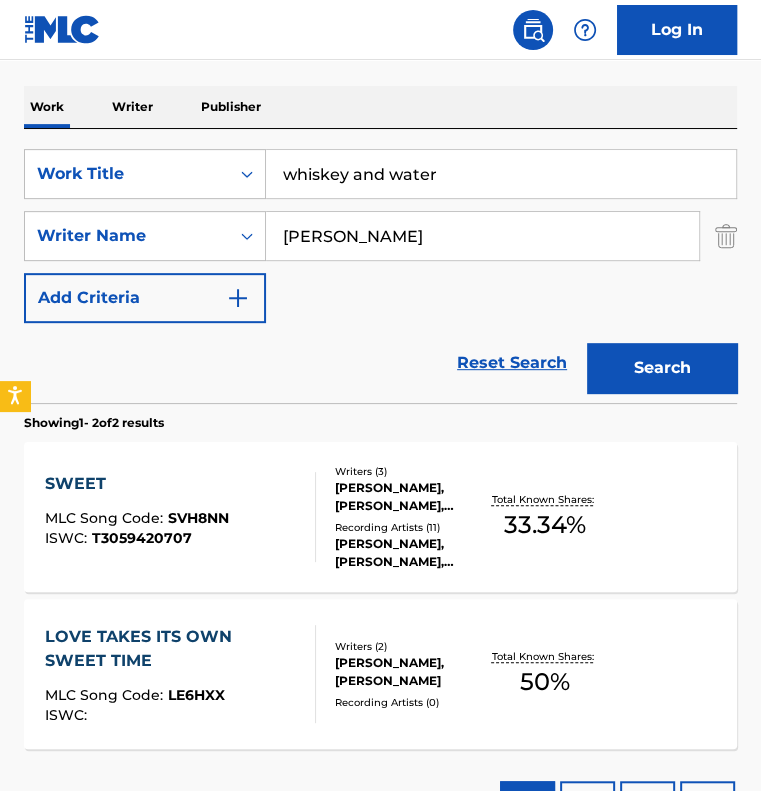 type on "whiskey and water" 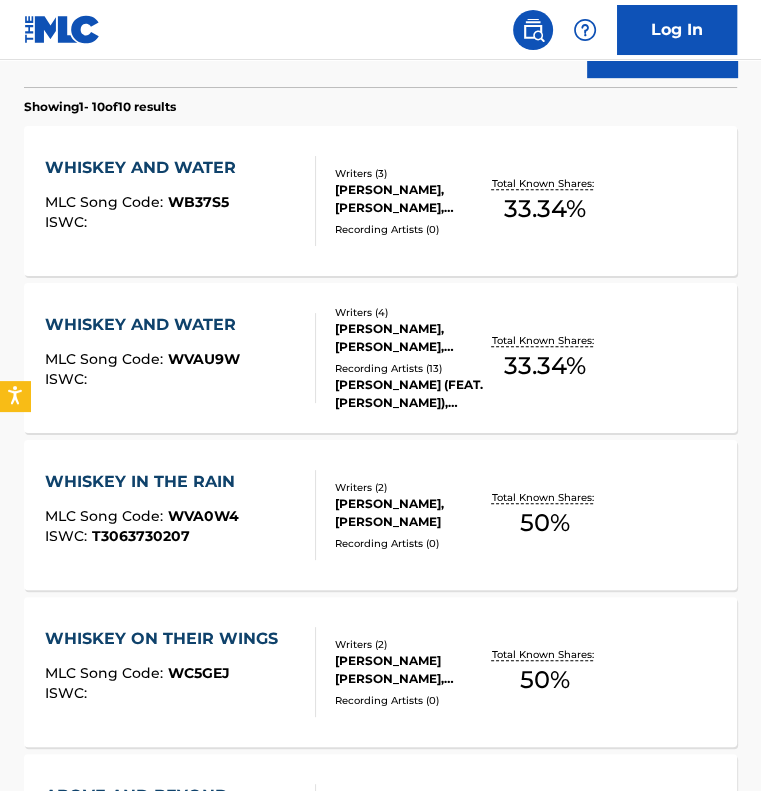 scroll, scrollTop: 610, scrollLeft: 0, axis: vertical 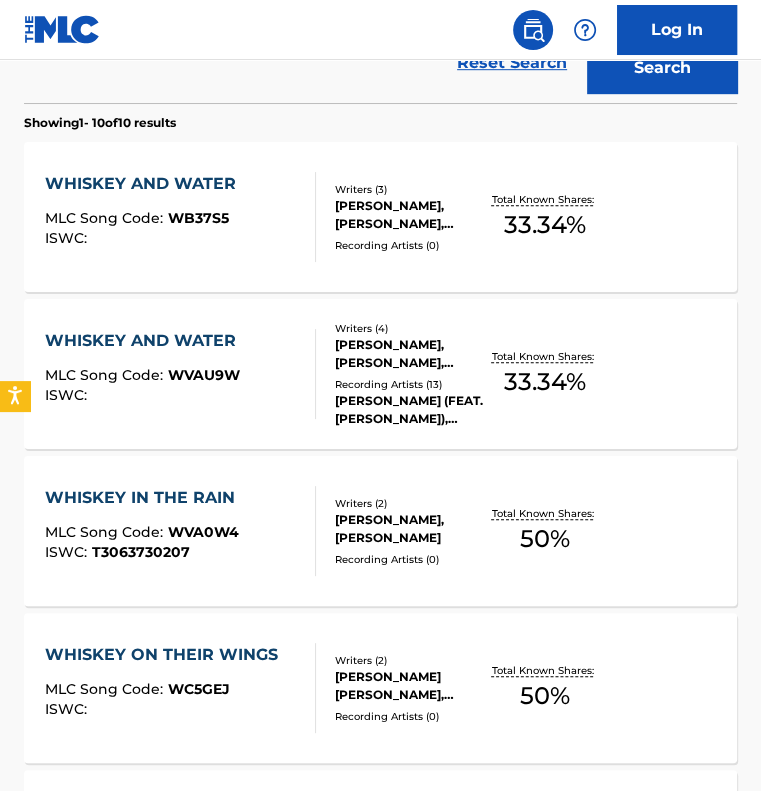 click at bounding box center (307, 374) 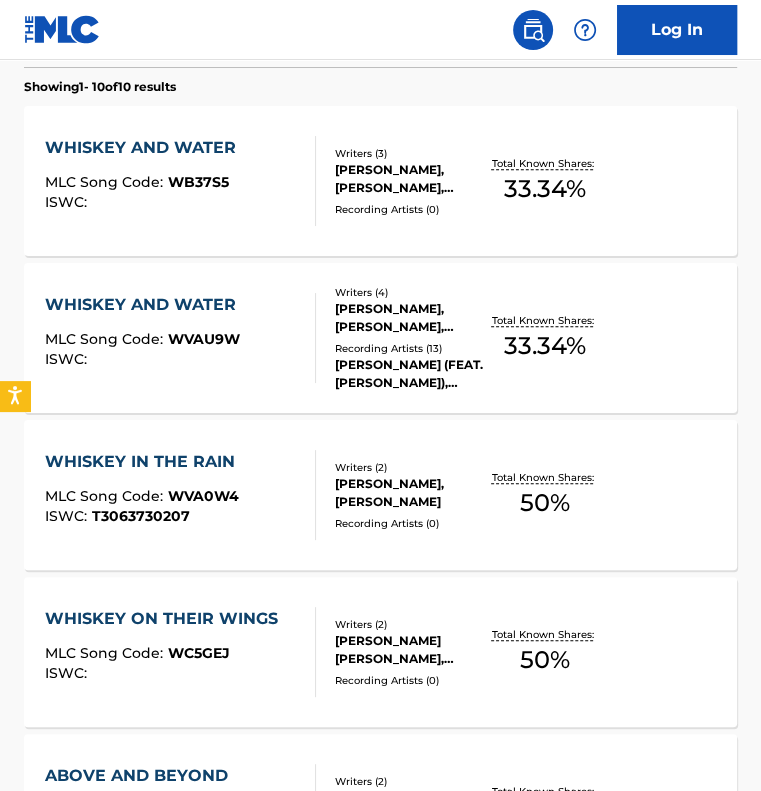 scroll, scrollTop: 624, scrollLeft: 0, axis: vertical 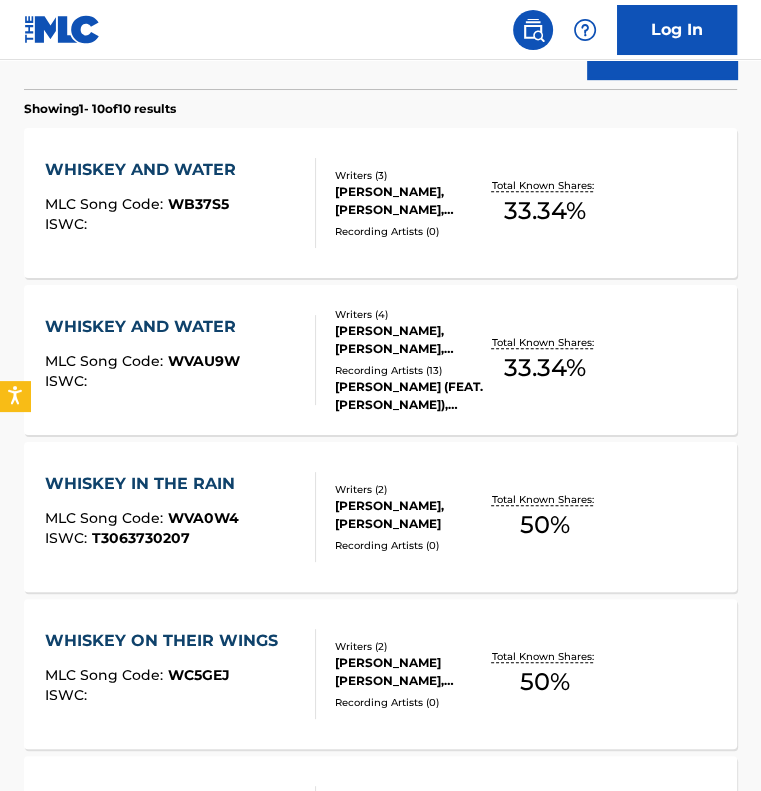 click on "WHISKEY AND WATER MLC Song Code : WB37S5 ISWC :" at bounding box center (180, 203) 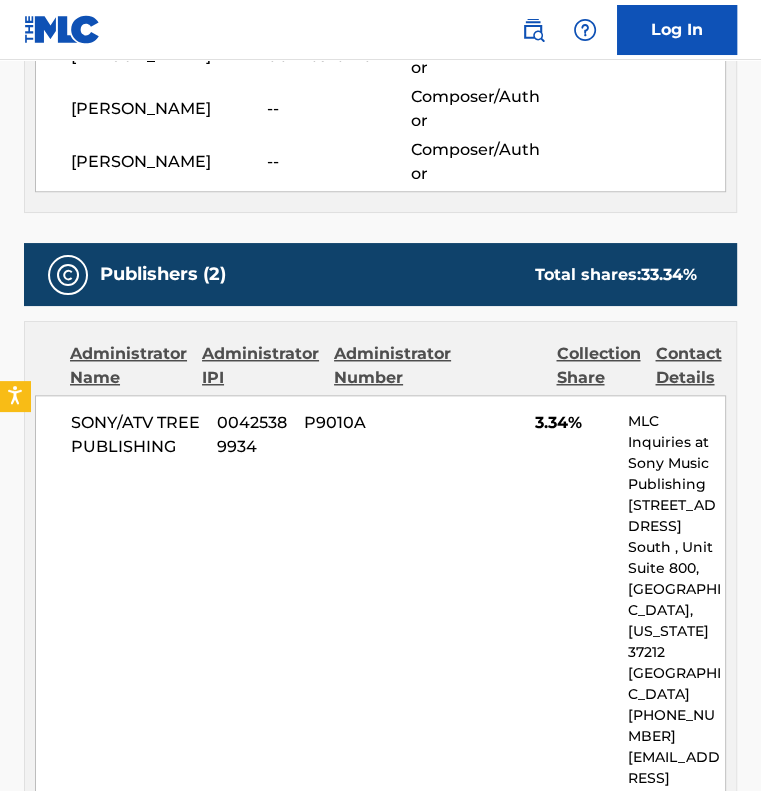 scroll, scrollTop: 837, scrollLeft: 0, axis: vertical 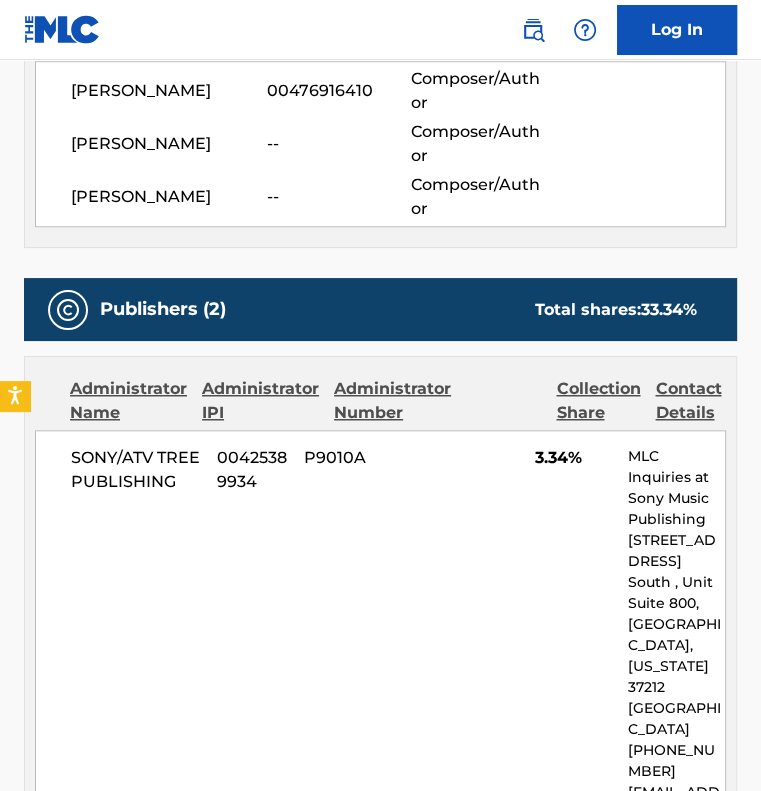 drag, startPoint x: 382, startPoint y: 699, endPoint x: 358, endPoint y: 707, distance: 25.298222 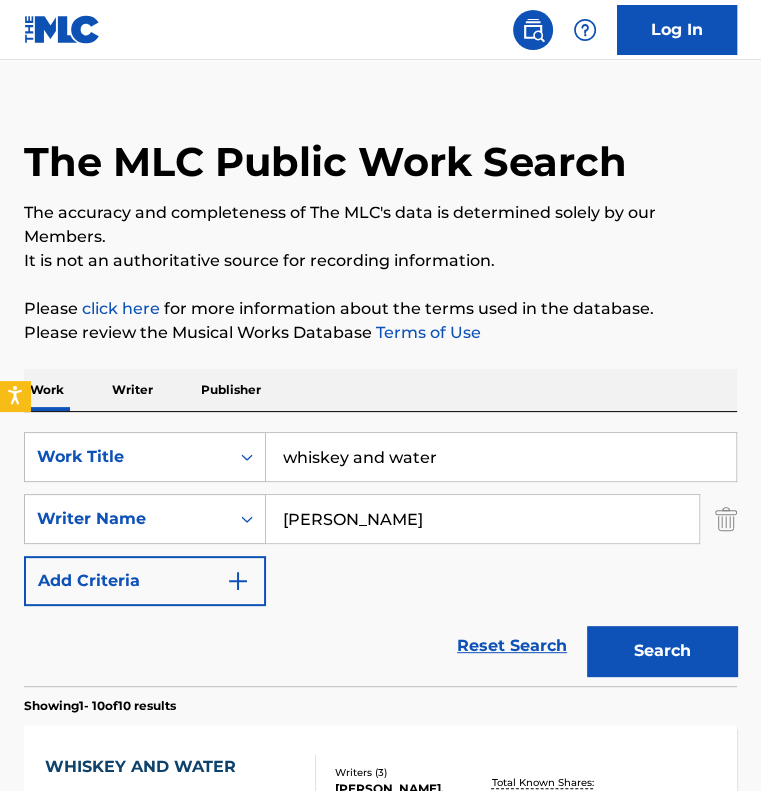 scroll, scrollTop: 0, scrollLeft: 0, axis: both 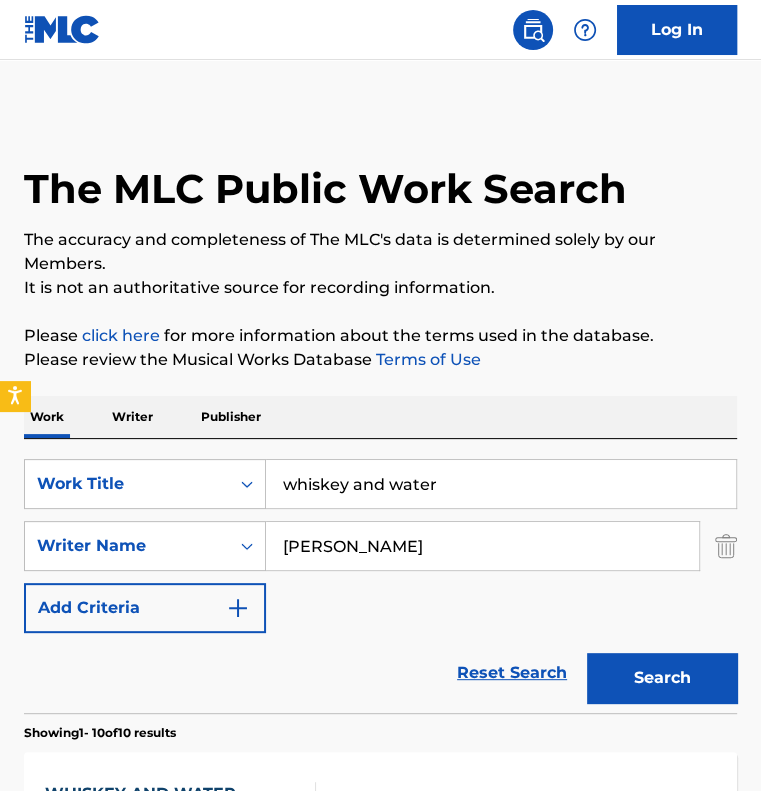 click on "whiskey and water" at bounding box center [501, 484] 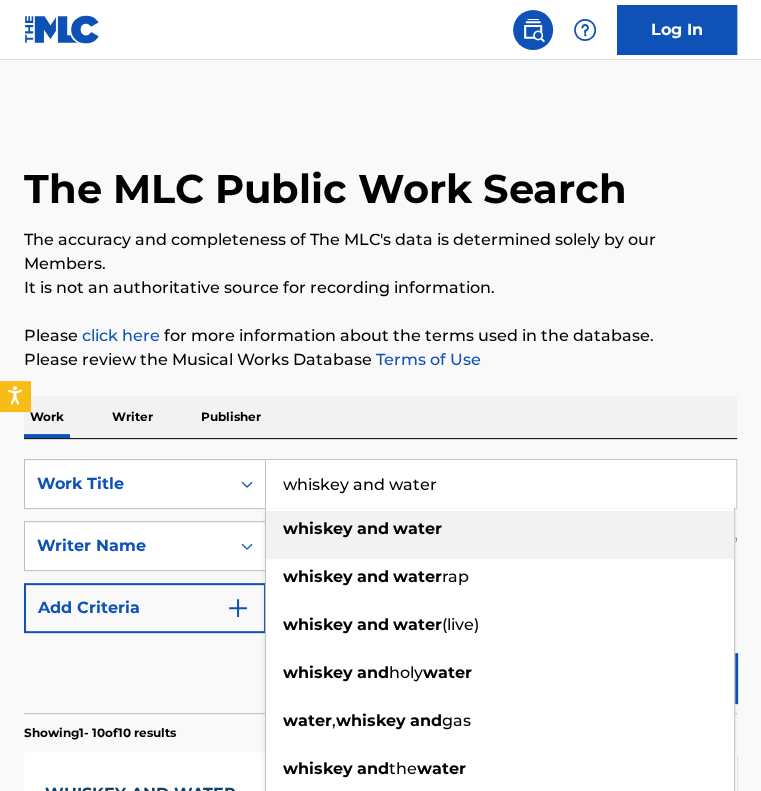 click on "whiskey and water" at bounding box center [501, 484] 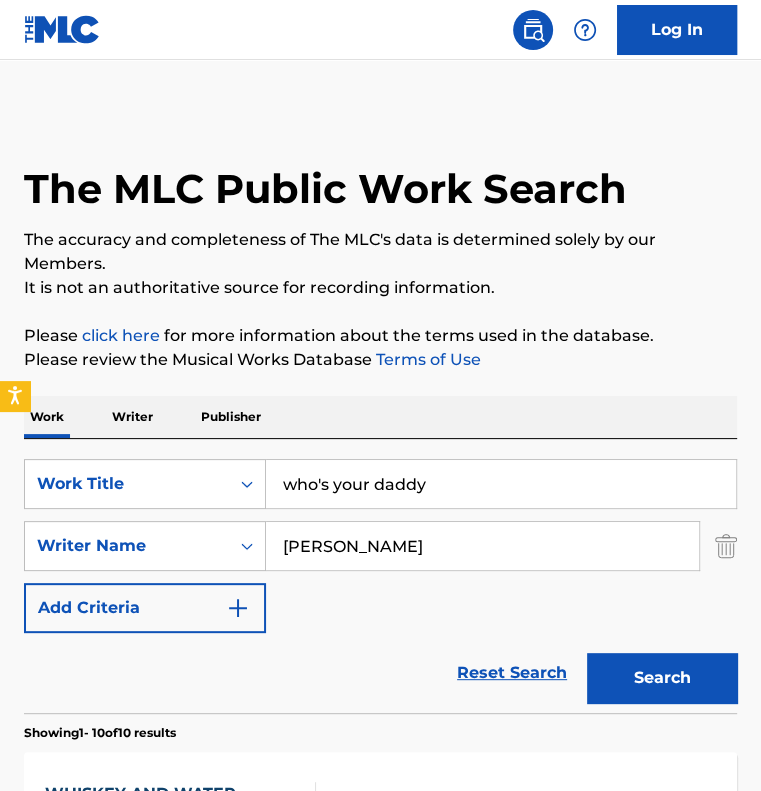 type on "who's your daddy" 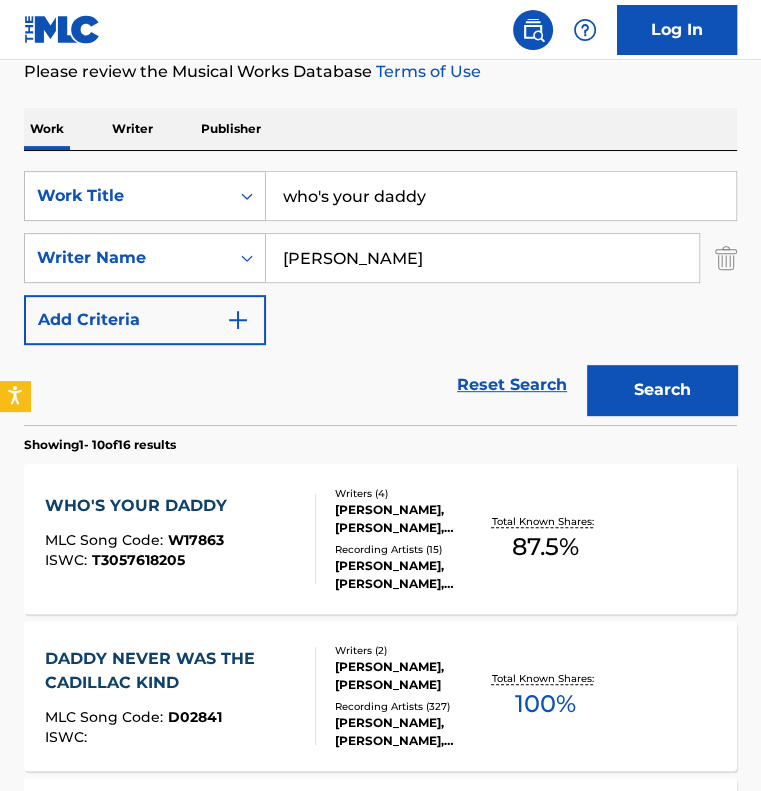 scroll, scrollTop: 300, scrollLeft: 0, axis: vertical 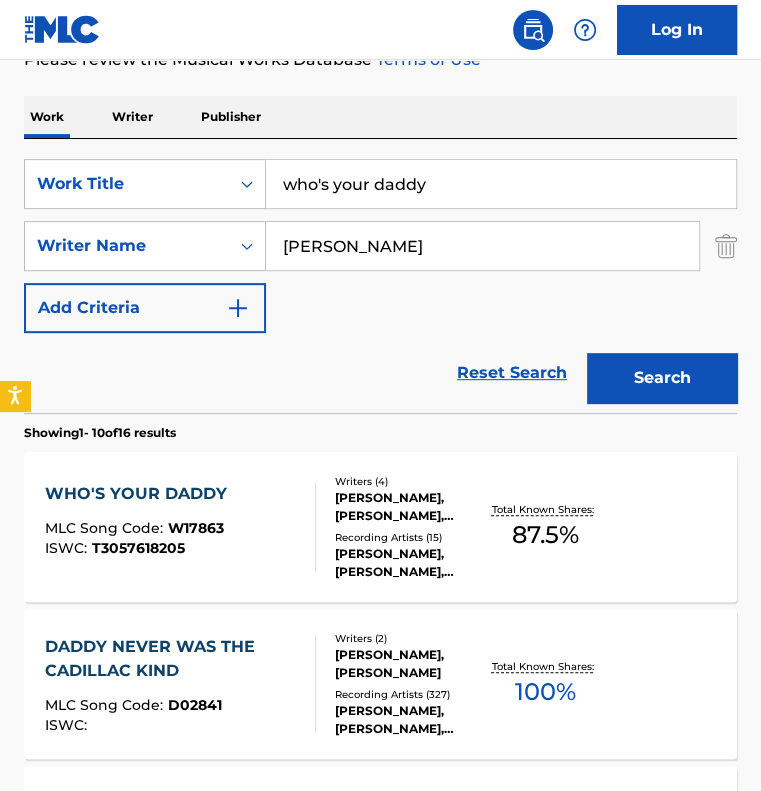 click on "WHO'S YOUR DADDY MLC Song Code : W17863 ISWC : T3057618205" at bounding box center (180, 527) 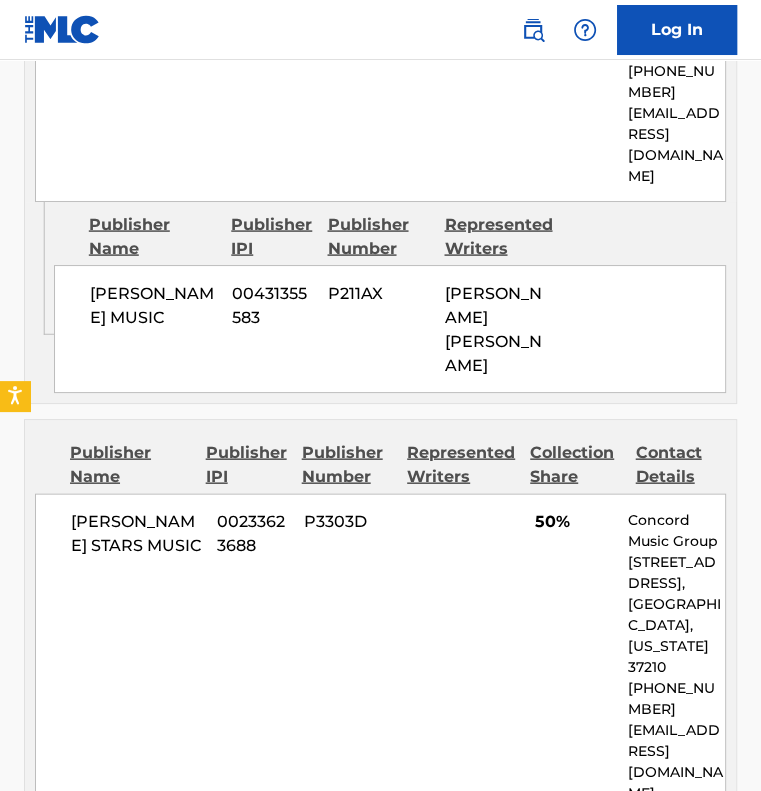 scroll, scrollTop: 2000, scrollLeft: 0, axis: vertical 